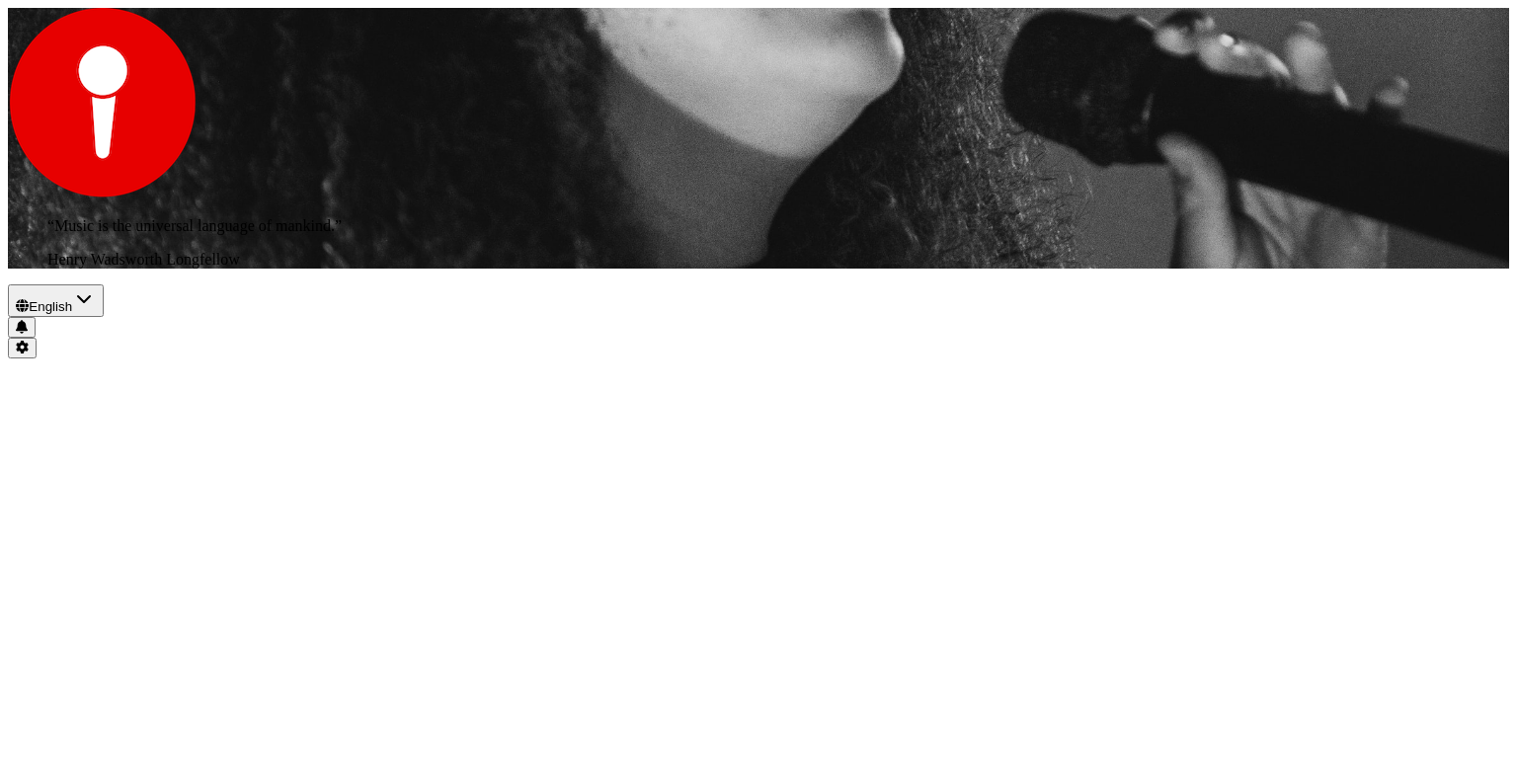 scroll, scrollTop: 0, scrollLeft: 0, axis: both 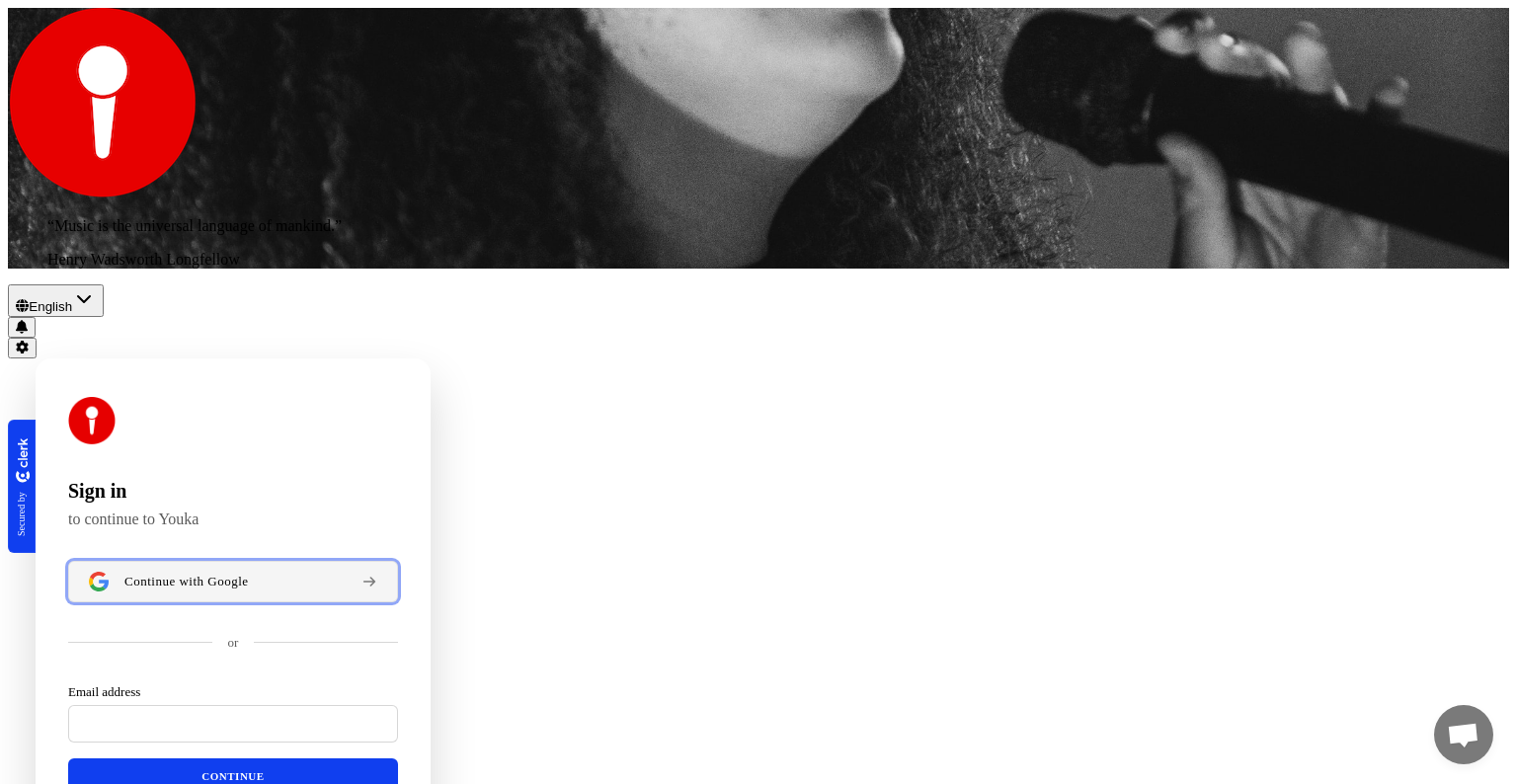 click on "Continue with Google" at bounding box center [187, 582] 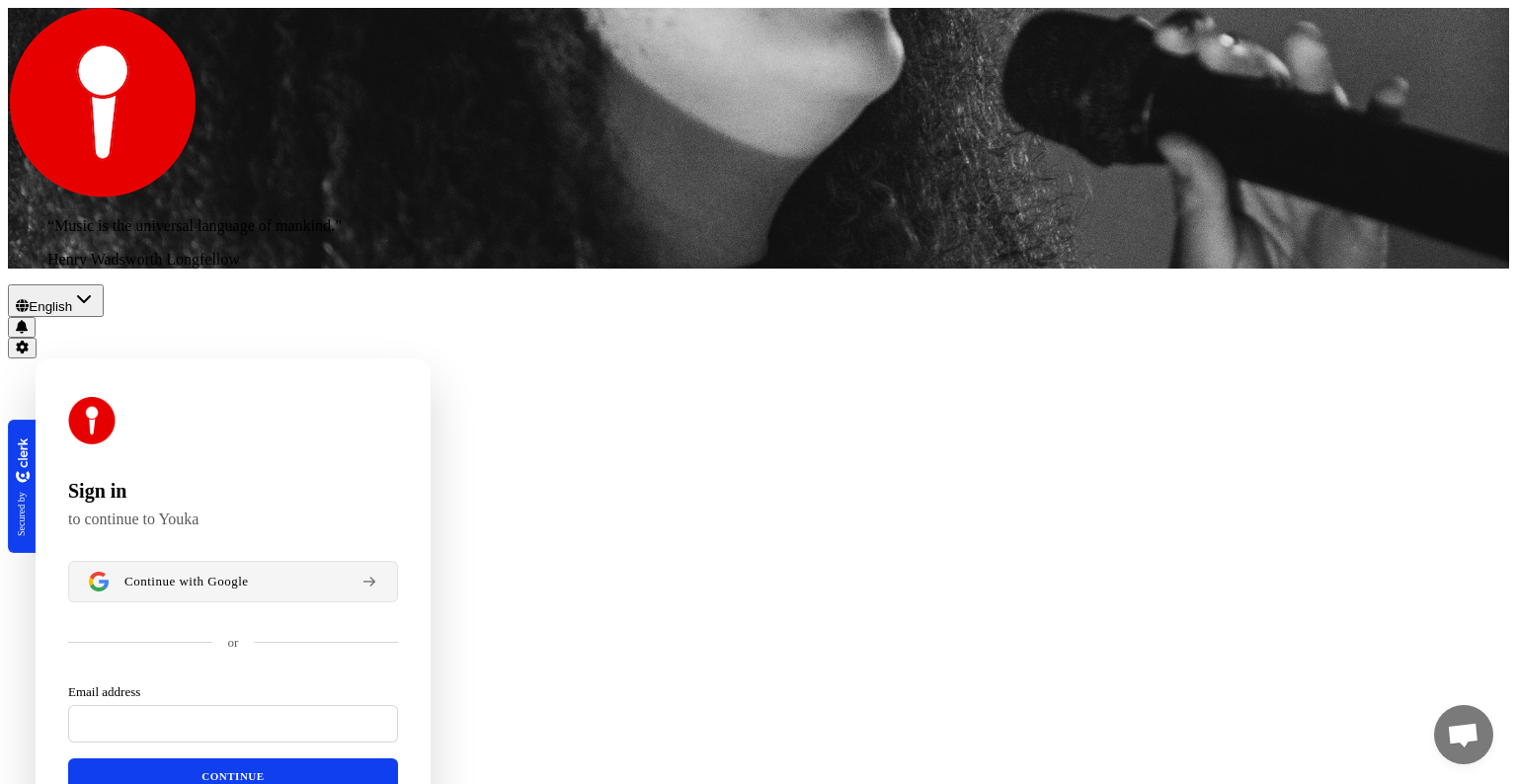 type 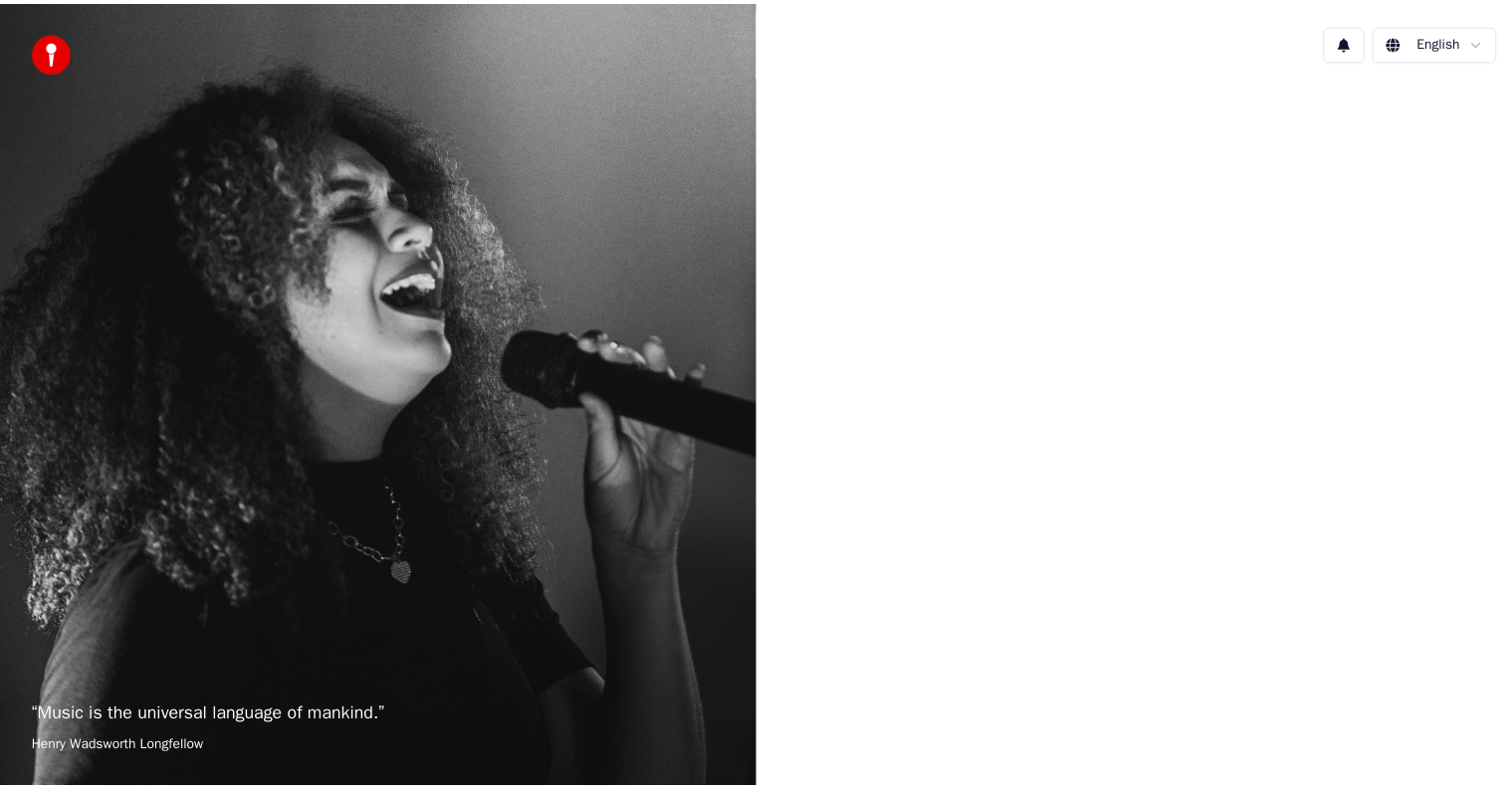 scroll, scrollTop: 0, scrollLeft: 0, axis: both 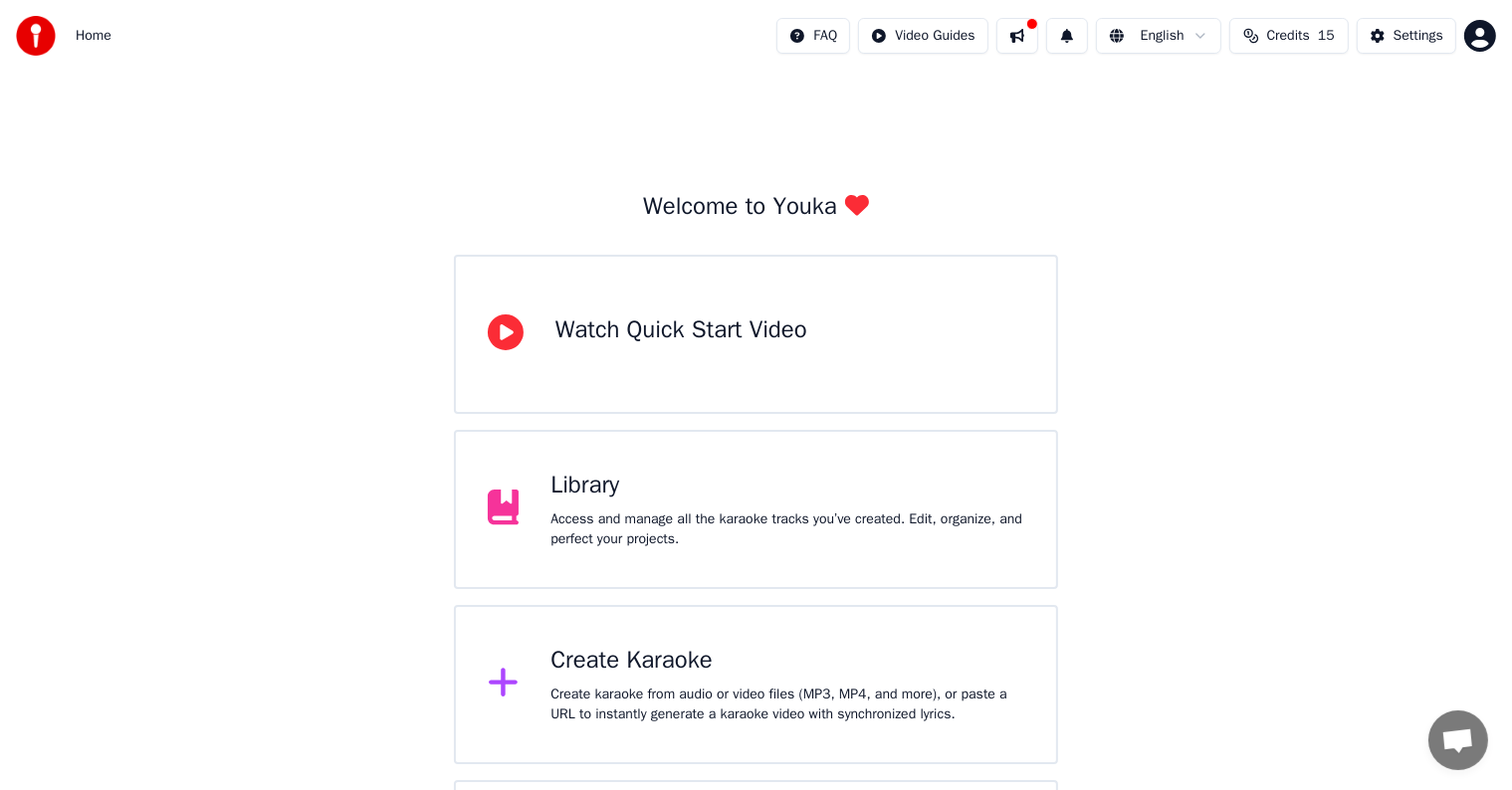 click on "Library" at bounding box center [787, 486] 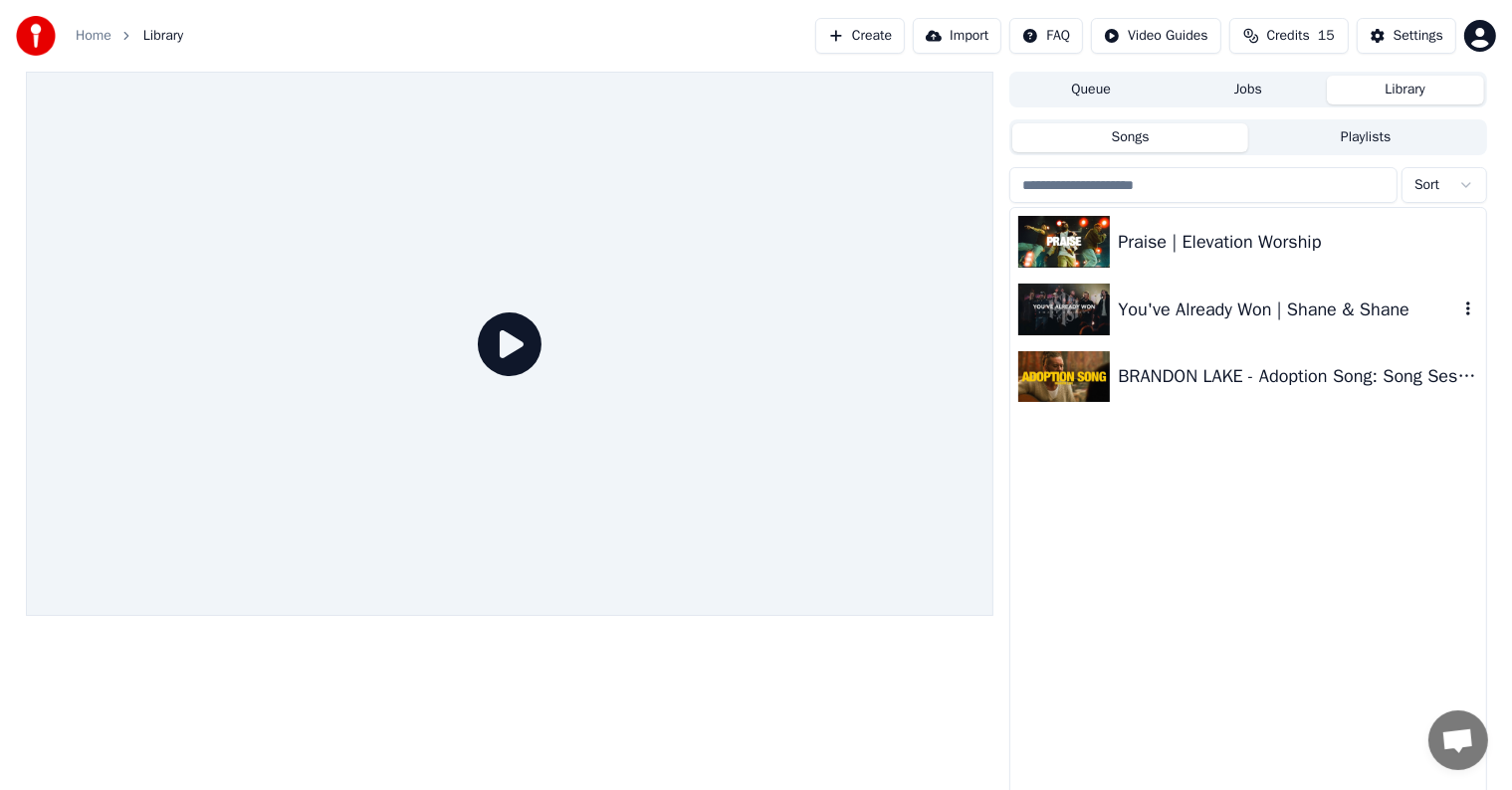 click at bounding box center [1064, 309] 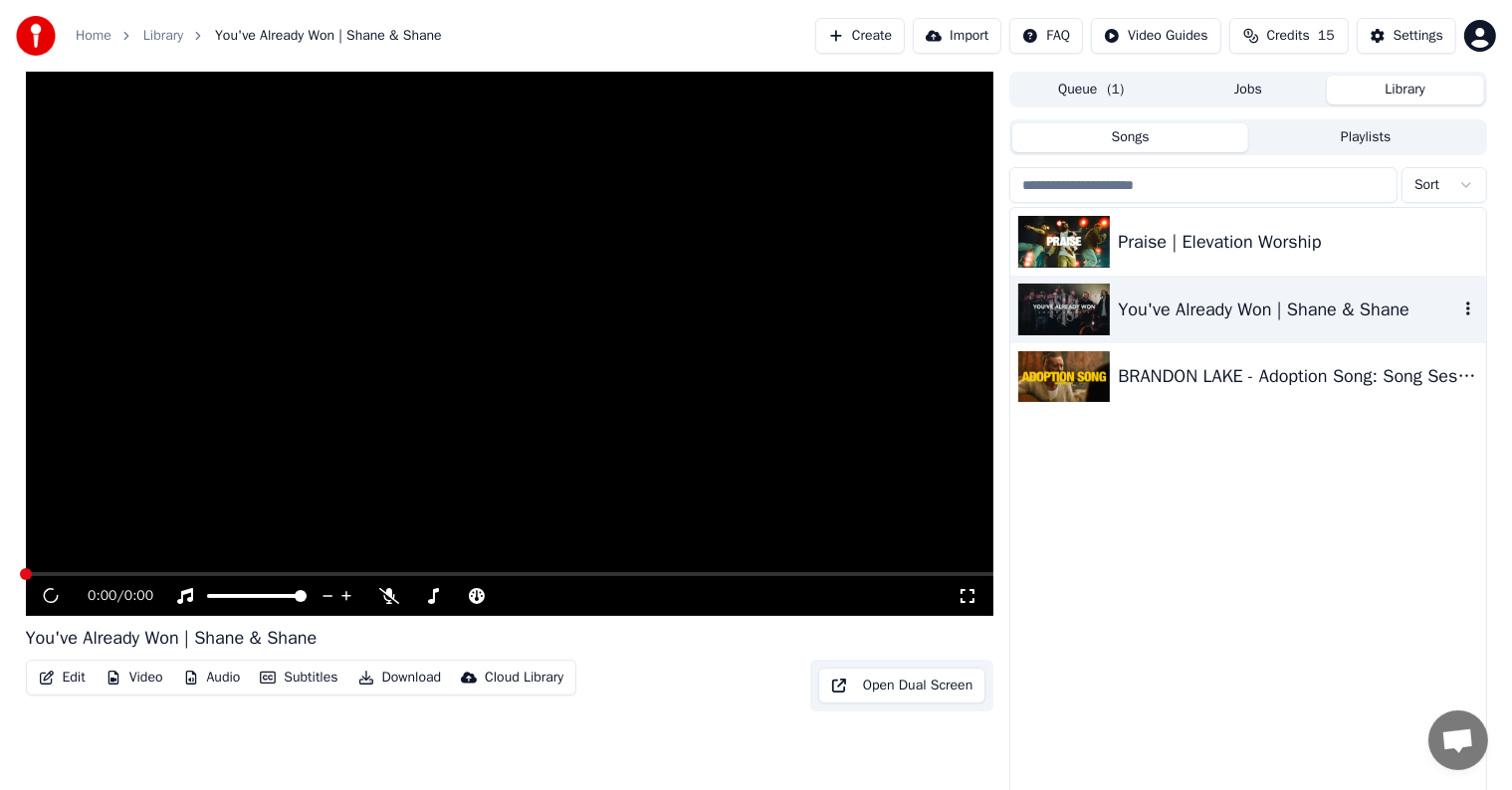 click at bounding box center [510, 343] 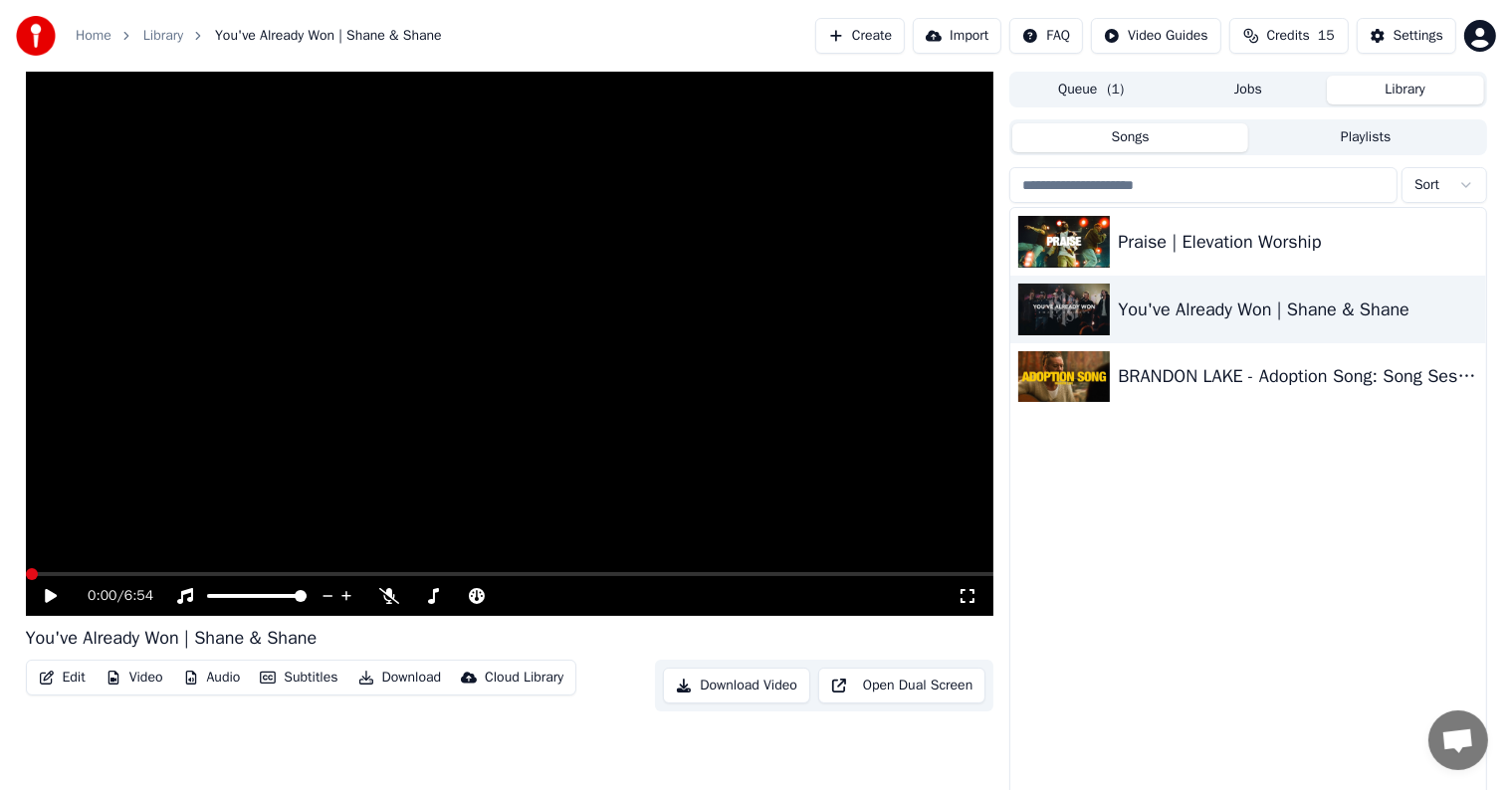 click at bounding box center (510, 343) 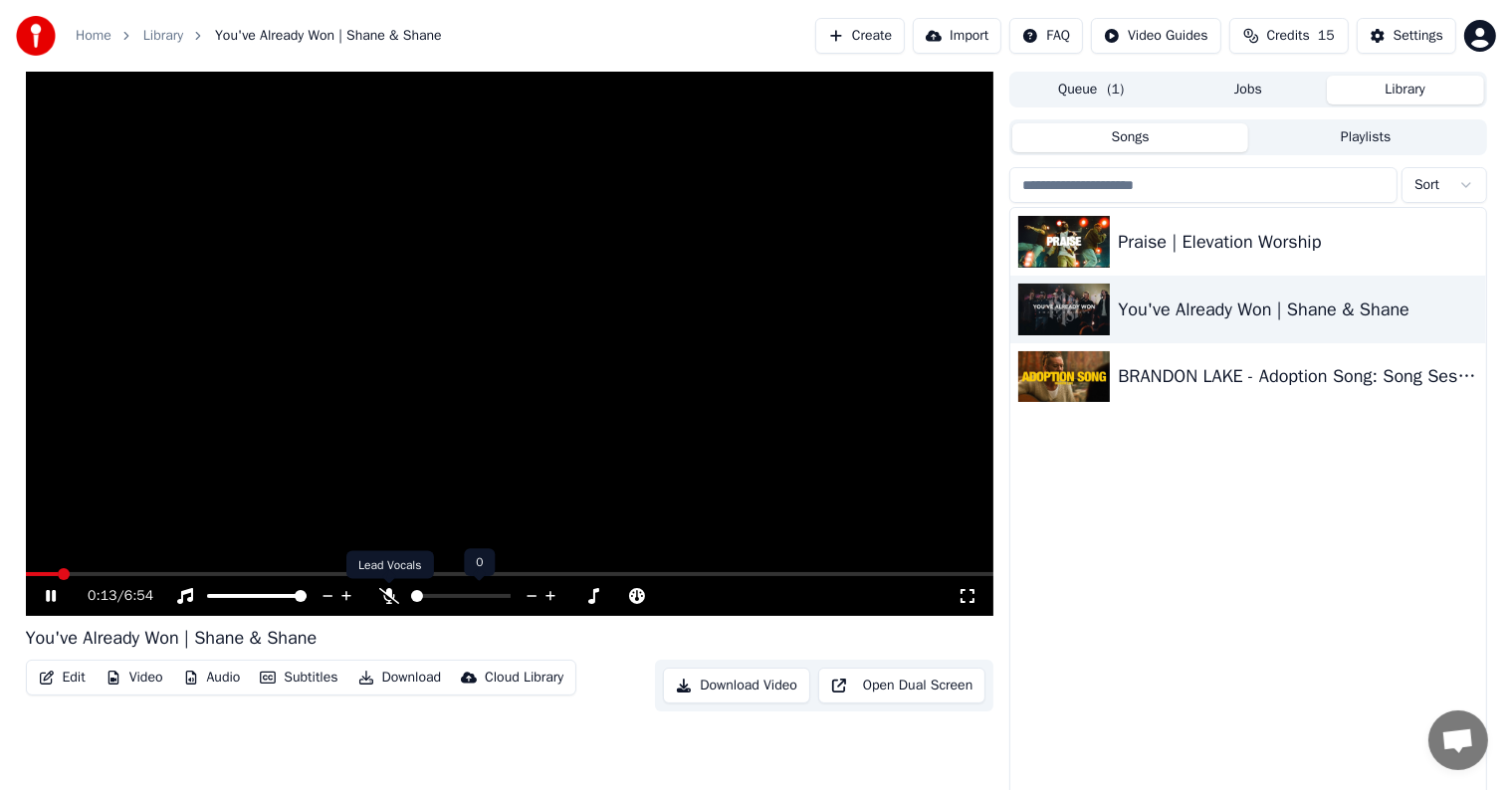 click 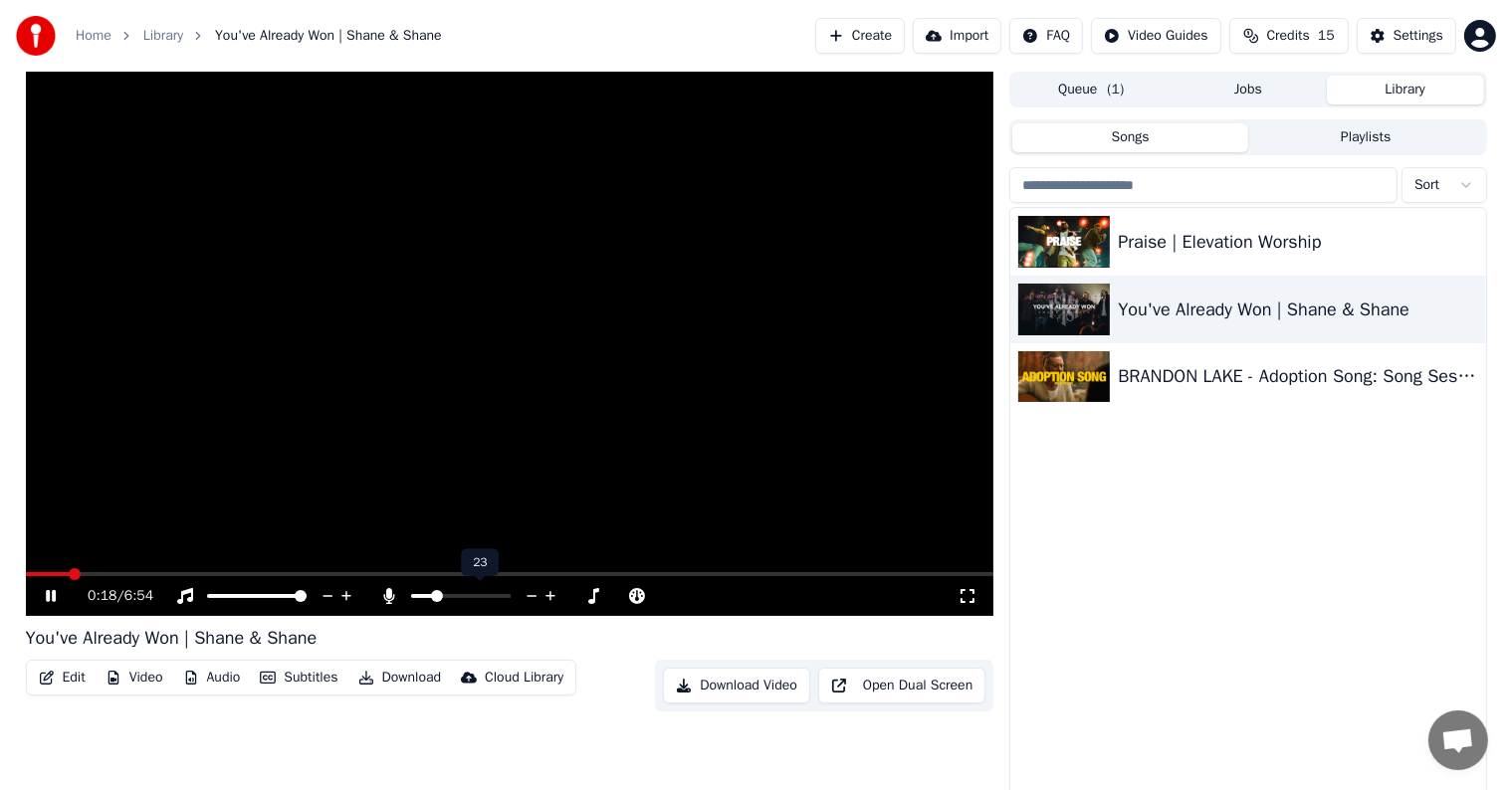 click at bounding box center [437, 596] 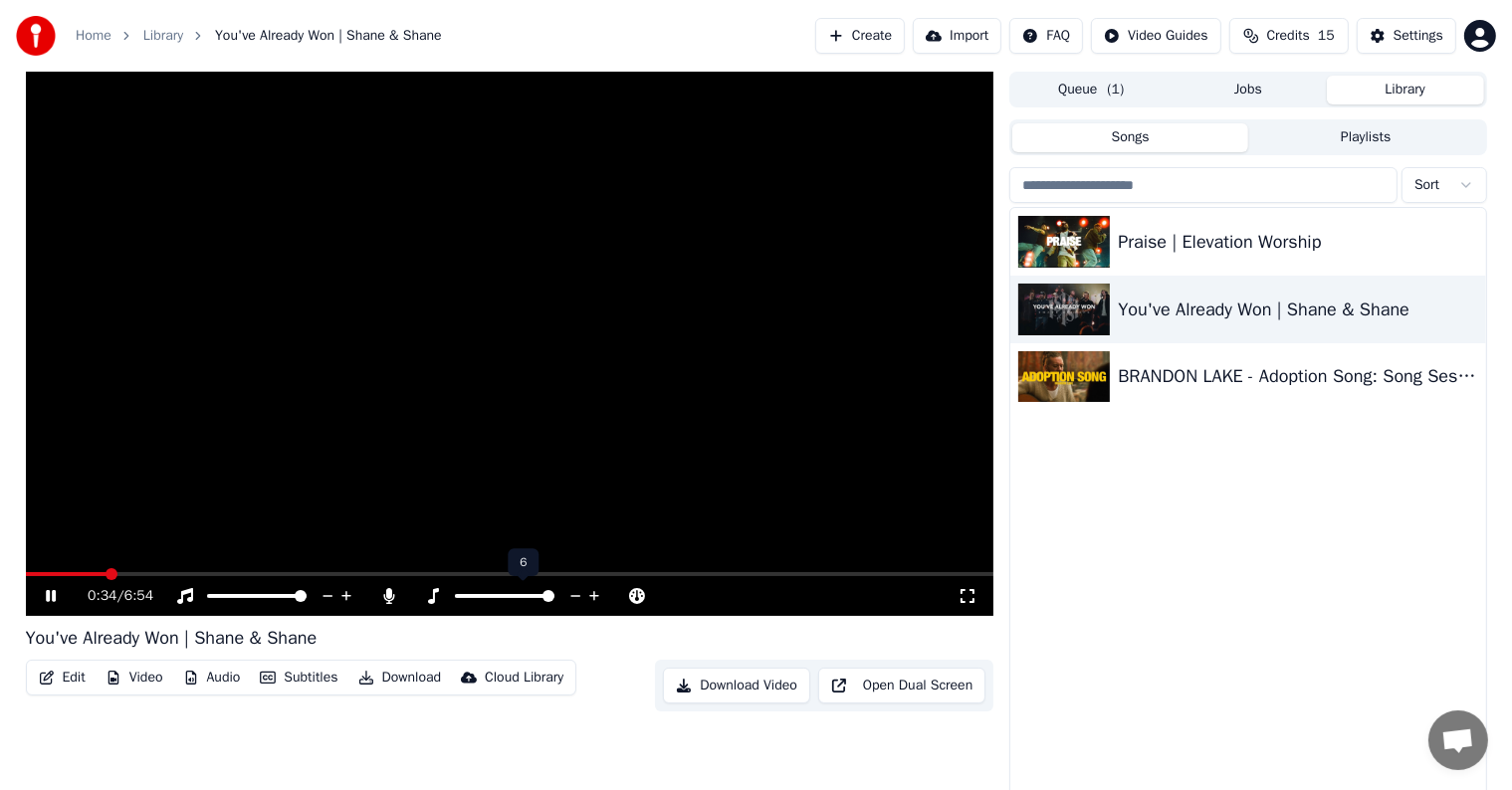 click at bounding box center [548, 596] 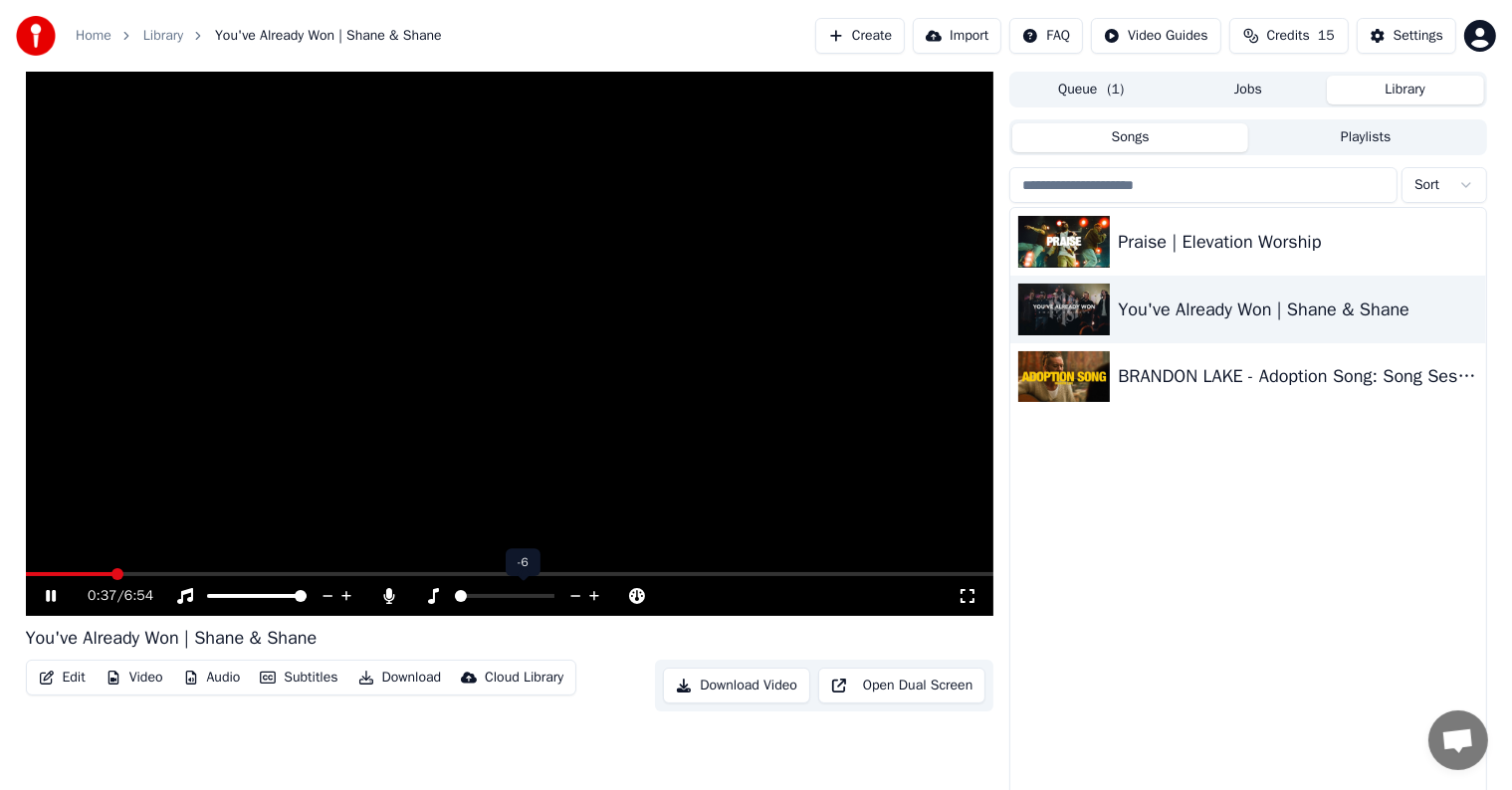 click at bounding box center [461, 596] 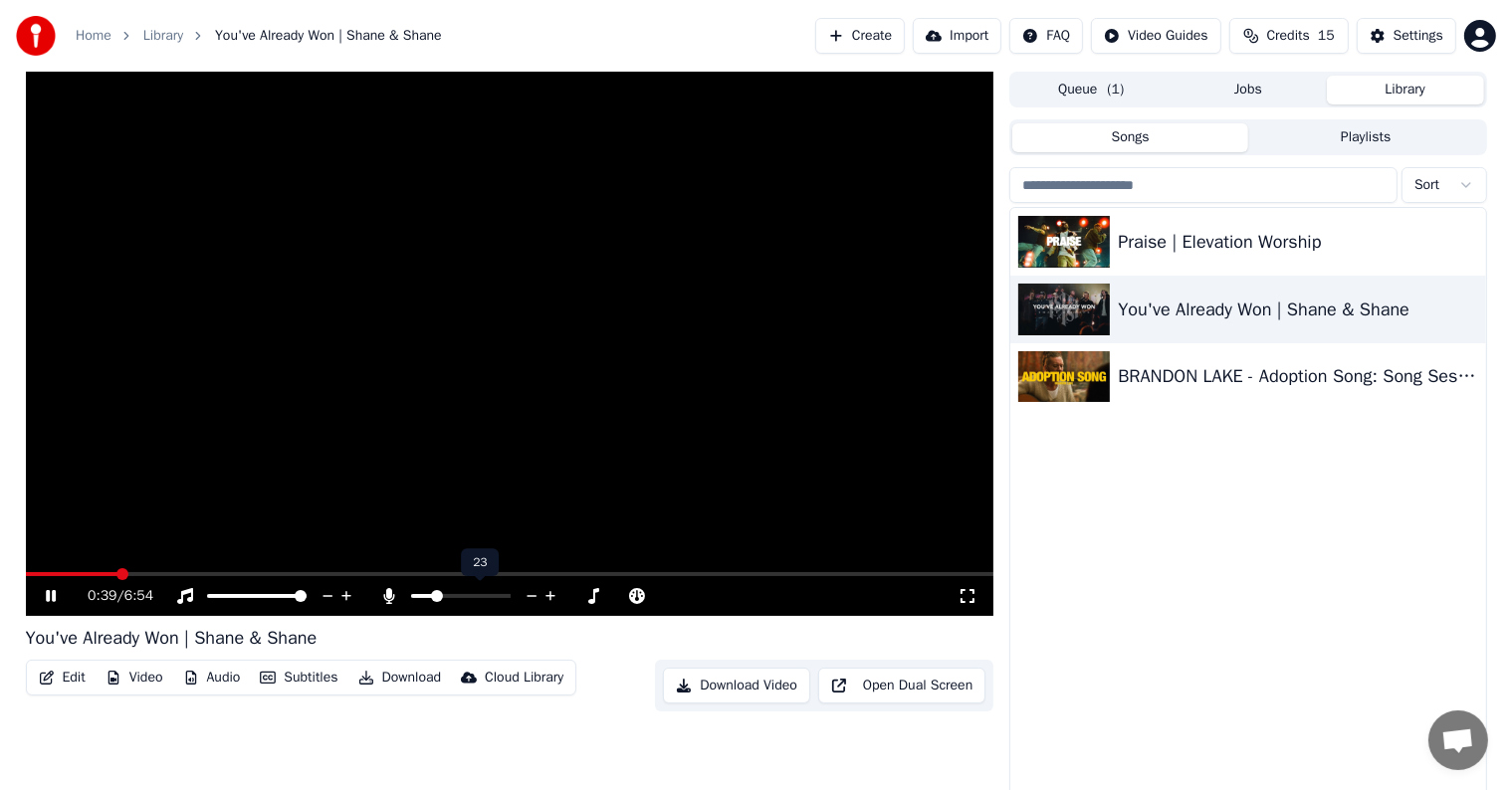 click 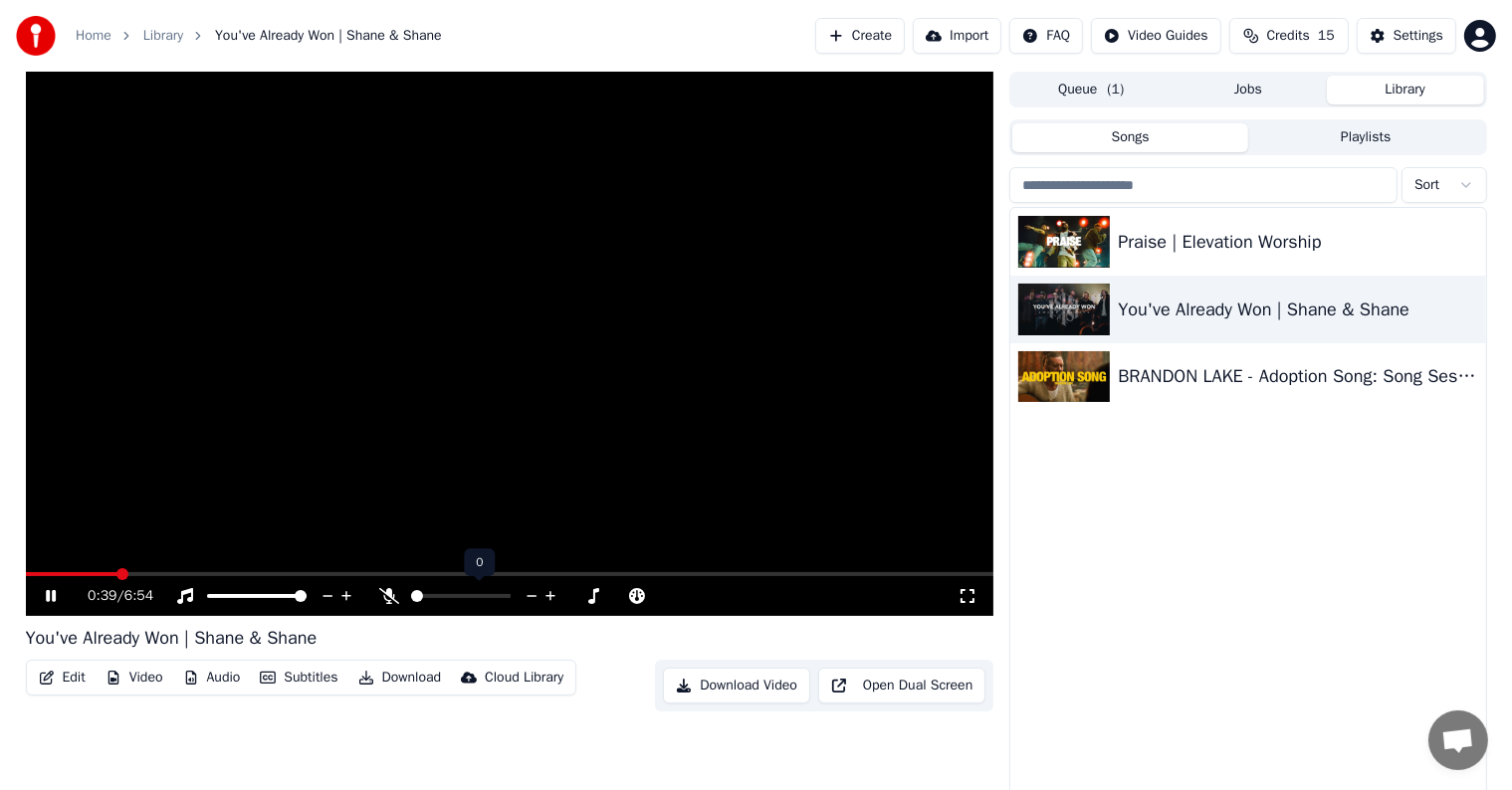 click 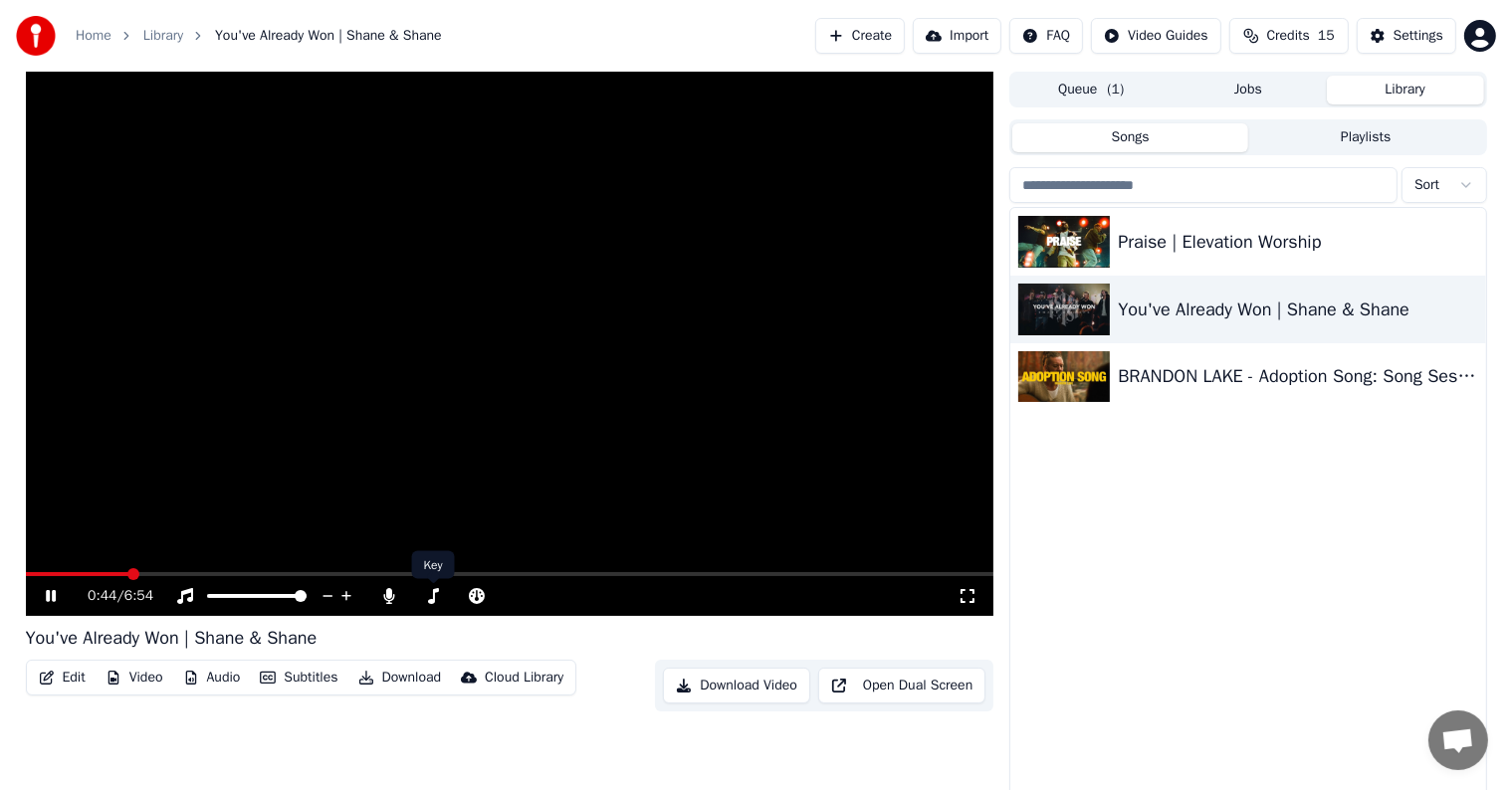 click at bounding box center [510, 343] 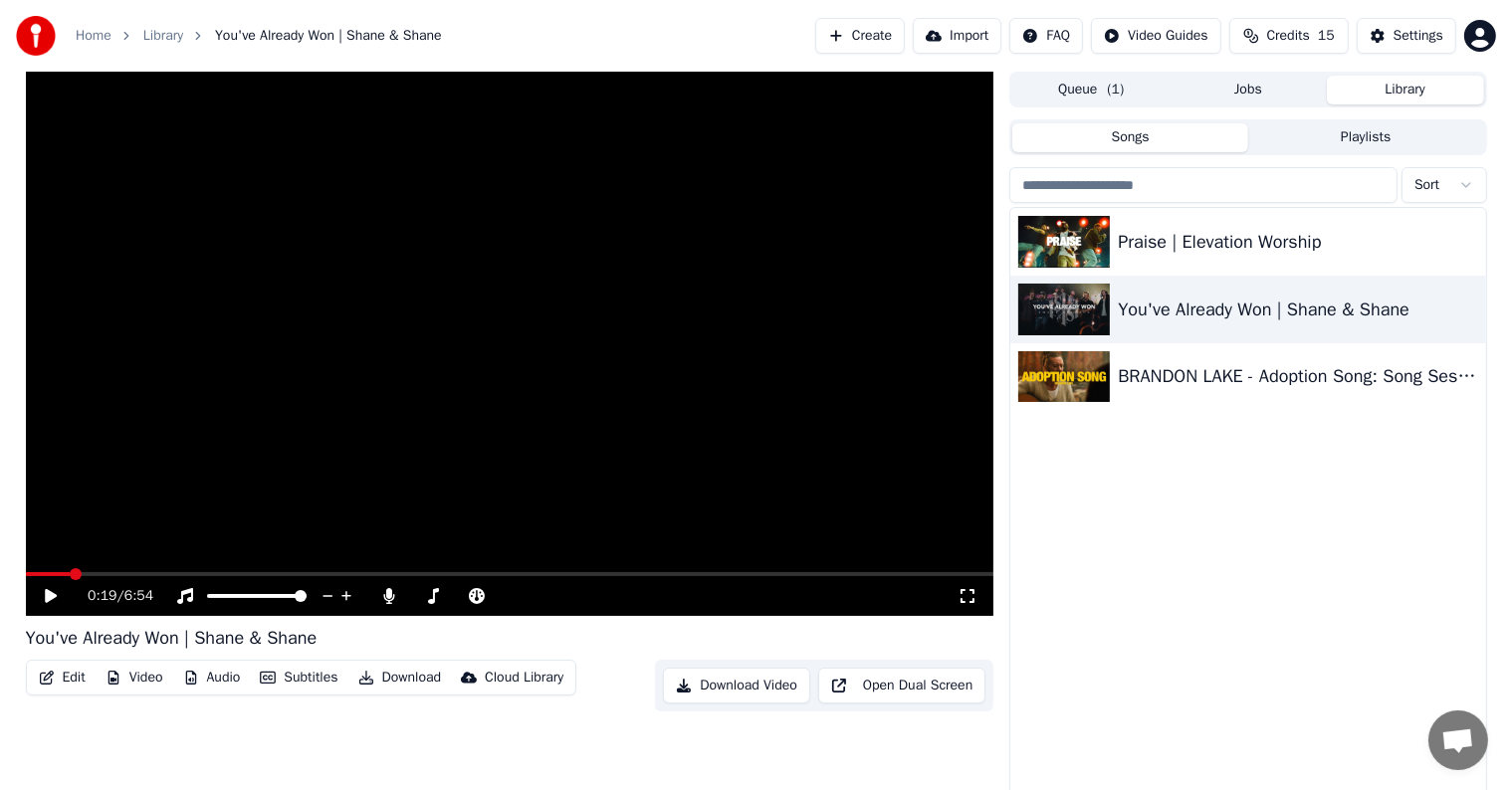 click at bounding box center [76, 574] 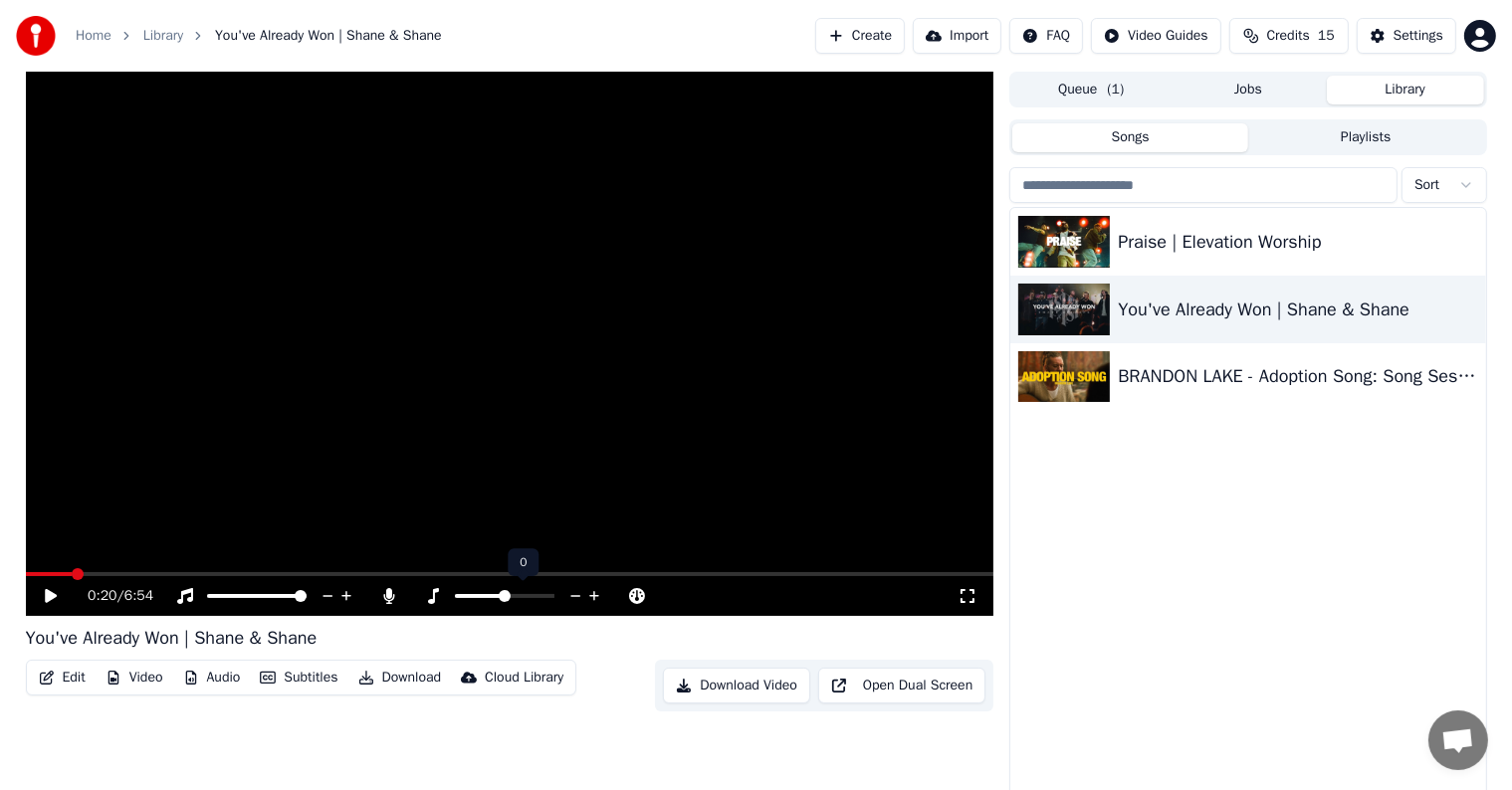 click at bounding box center [505, 596] 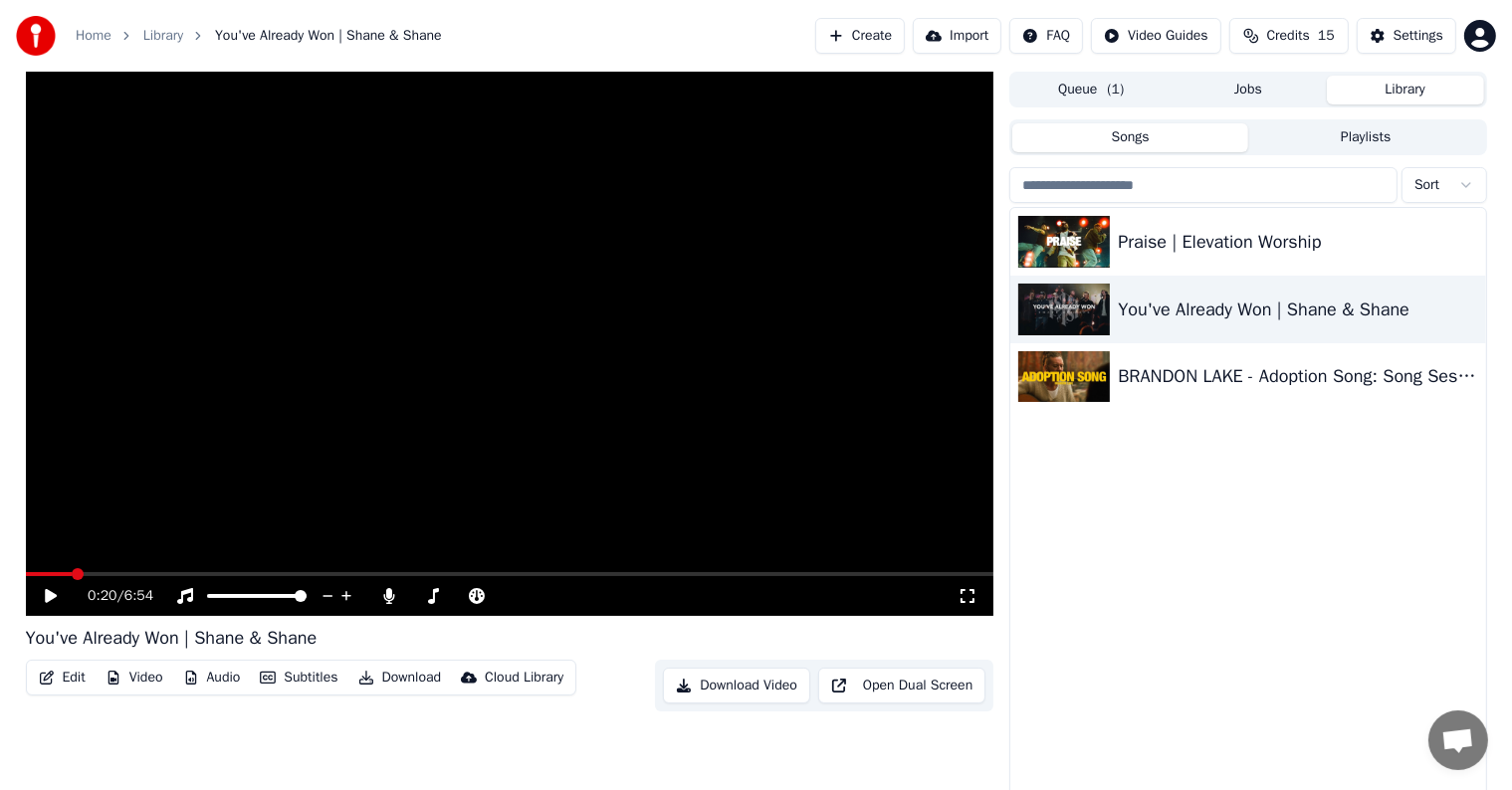 click 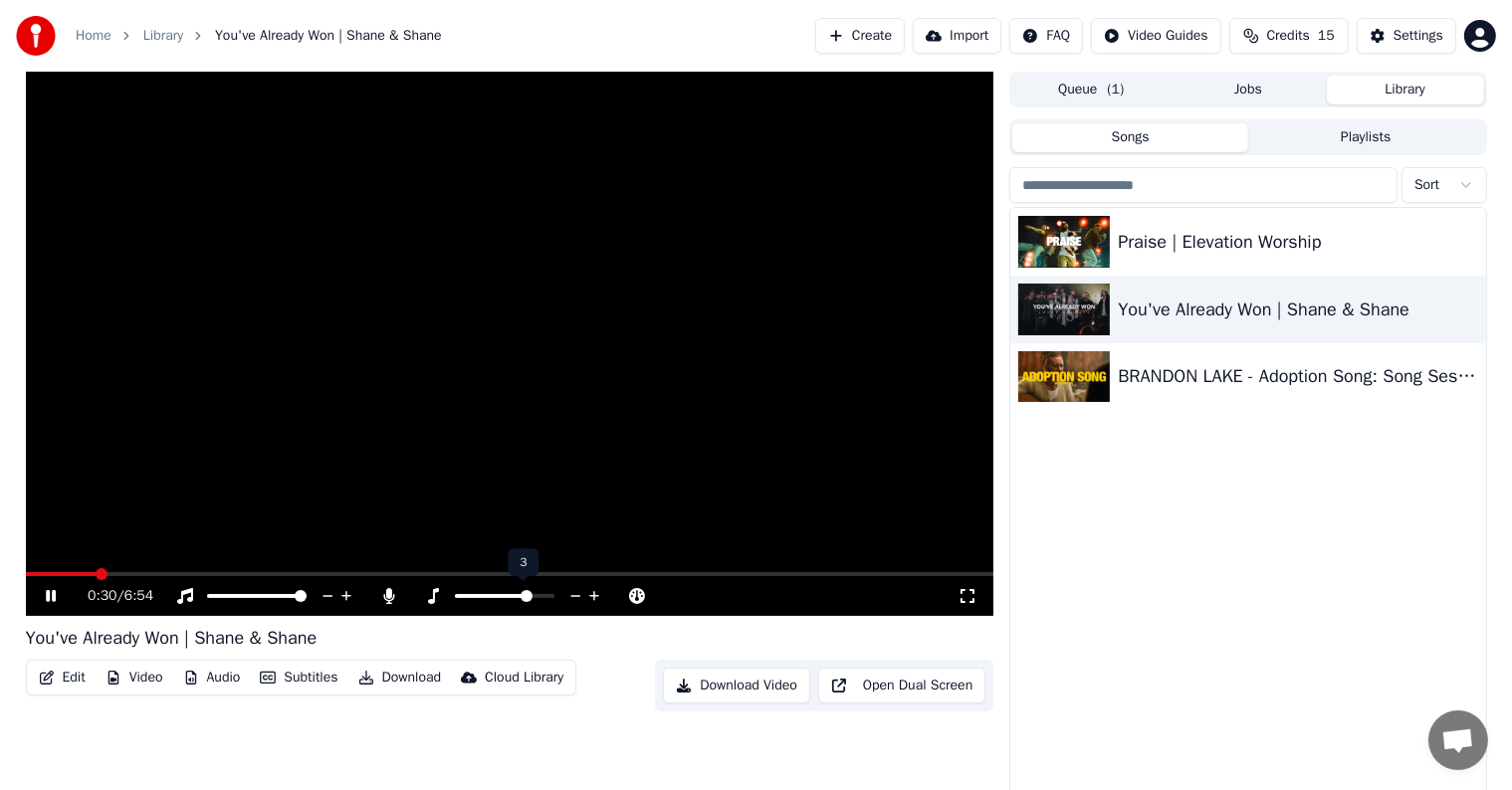 click at bounding box center [505, 596] 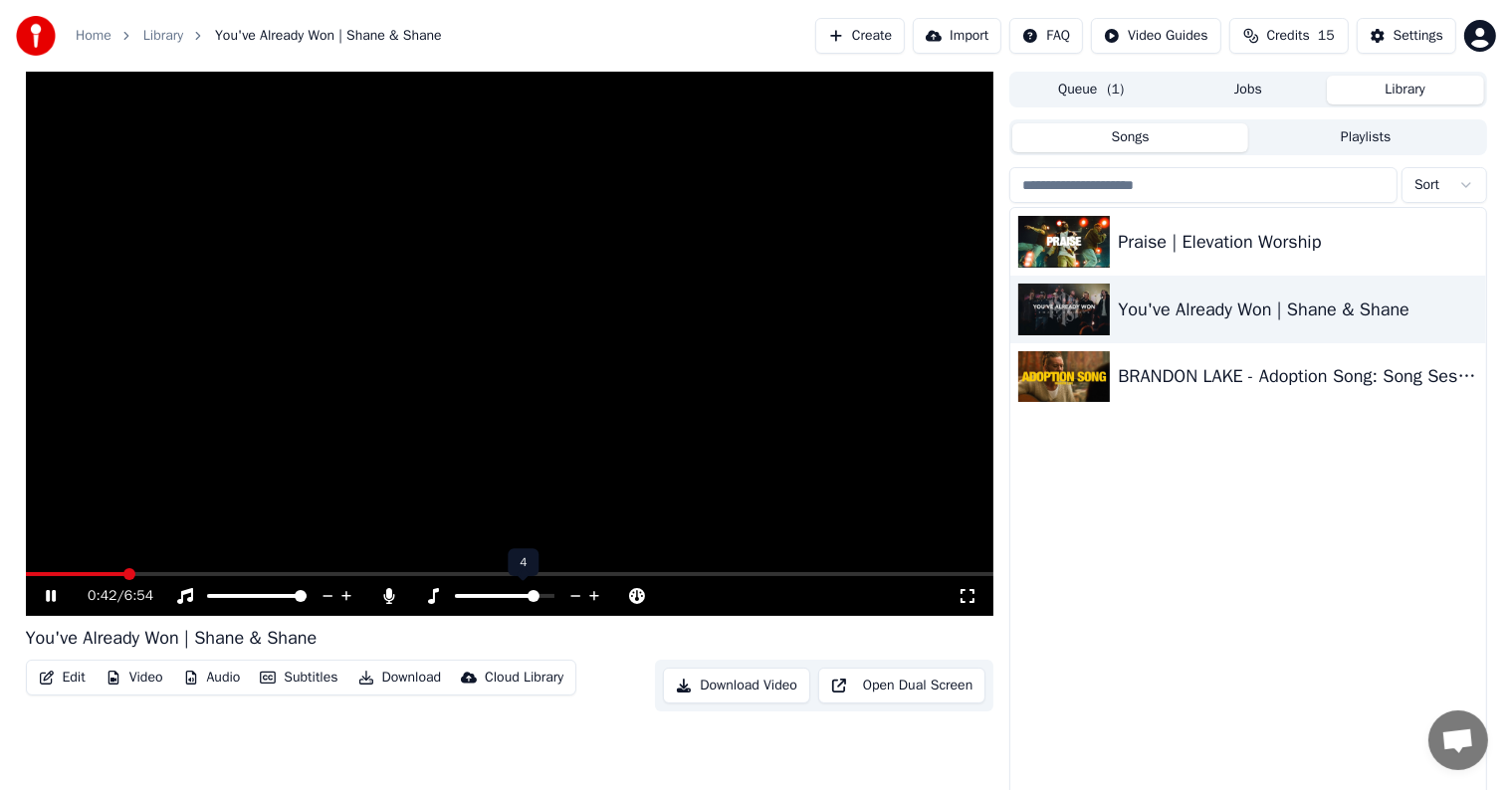 click at bounding box center (534, 596) 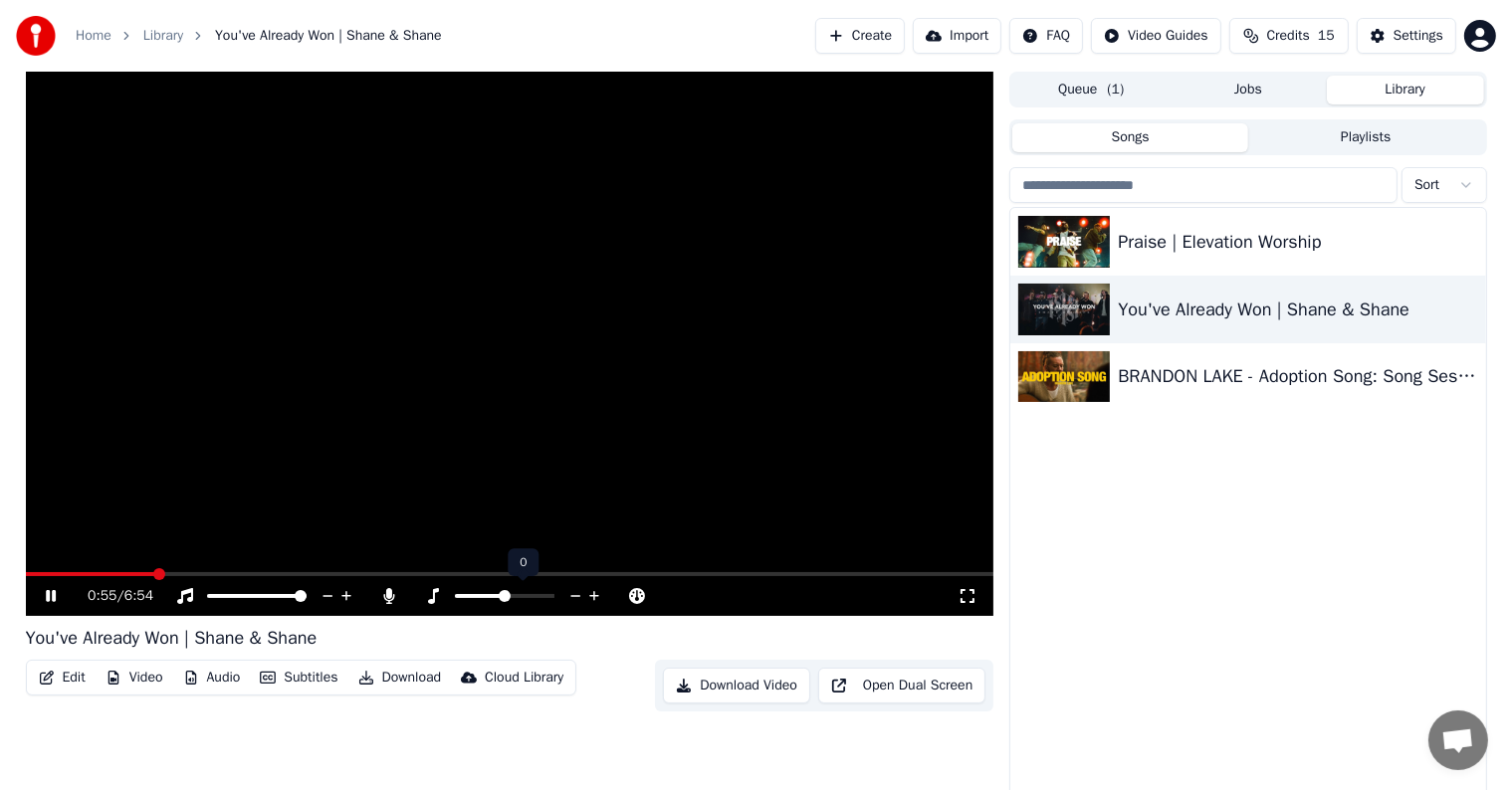 click at bounding box center (480, 596) 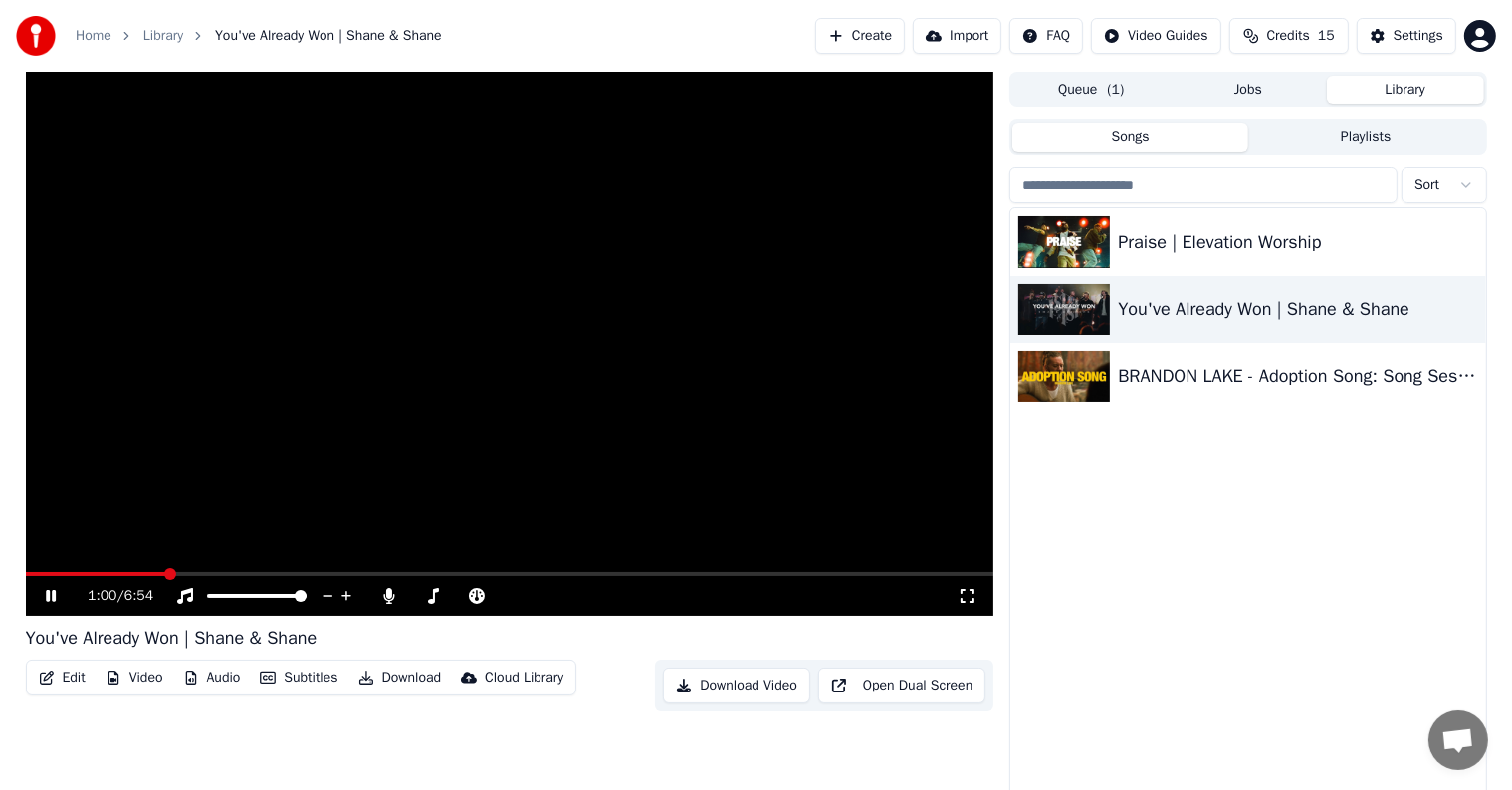 click at bounding box center (510, 343) 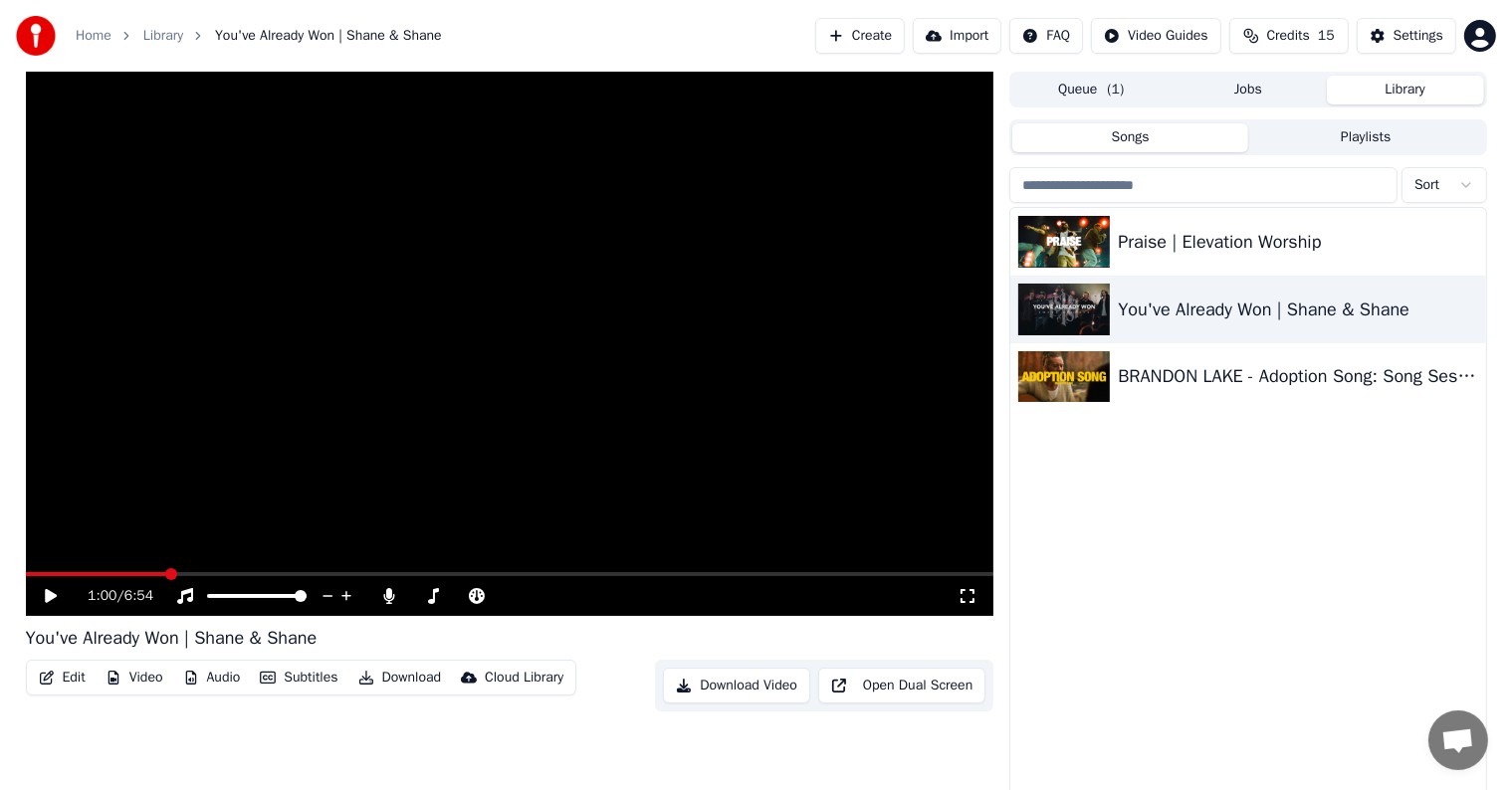 click at bounding box center (510, 343) 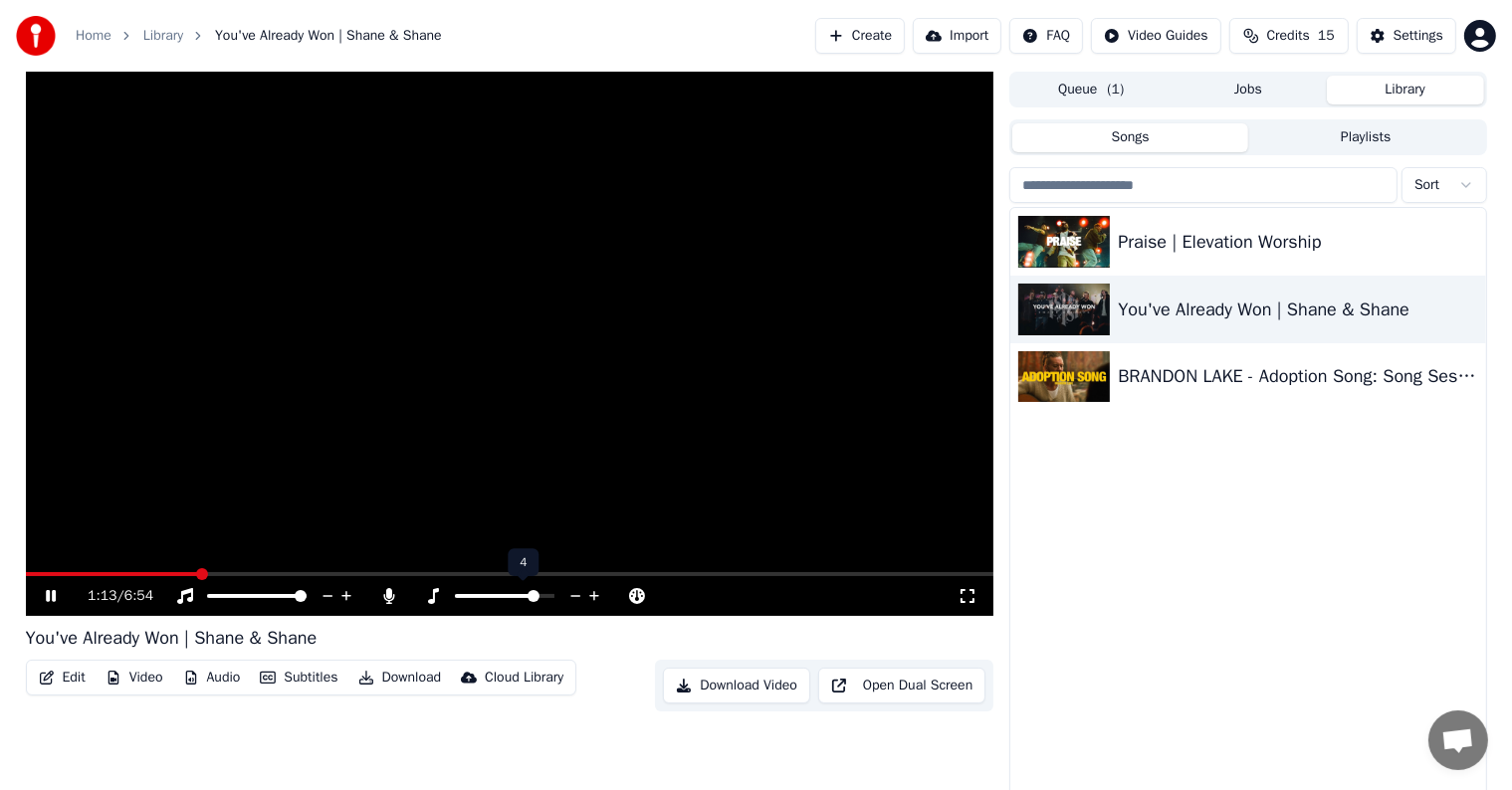 click at bounding box center (505, 596) 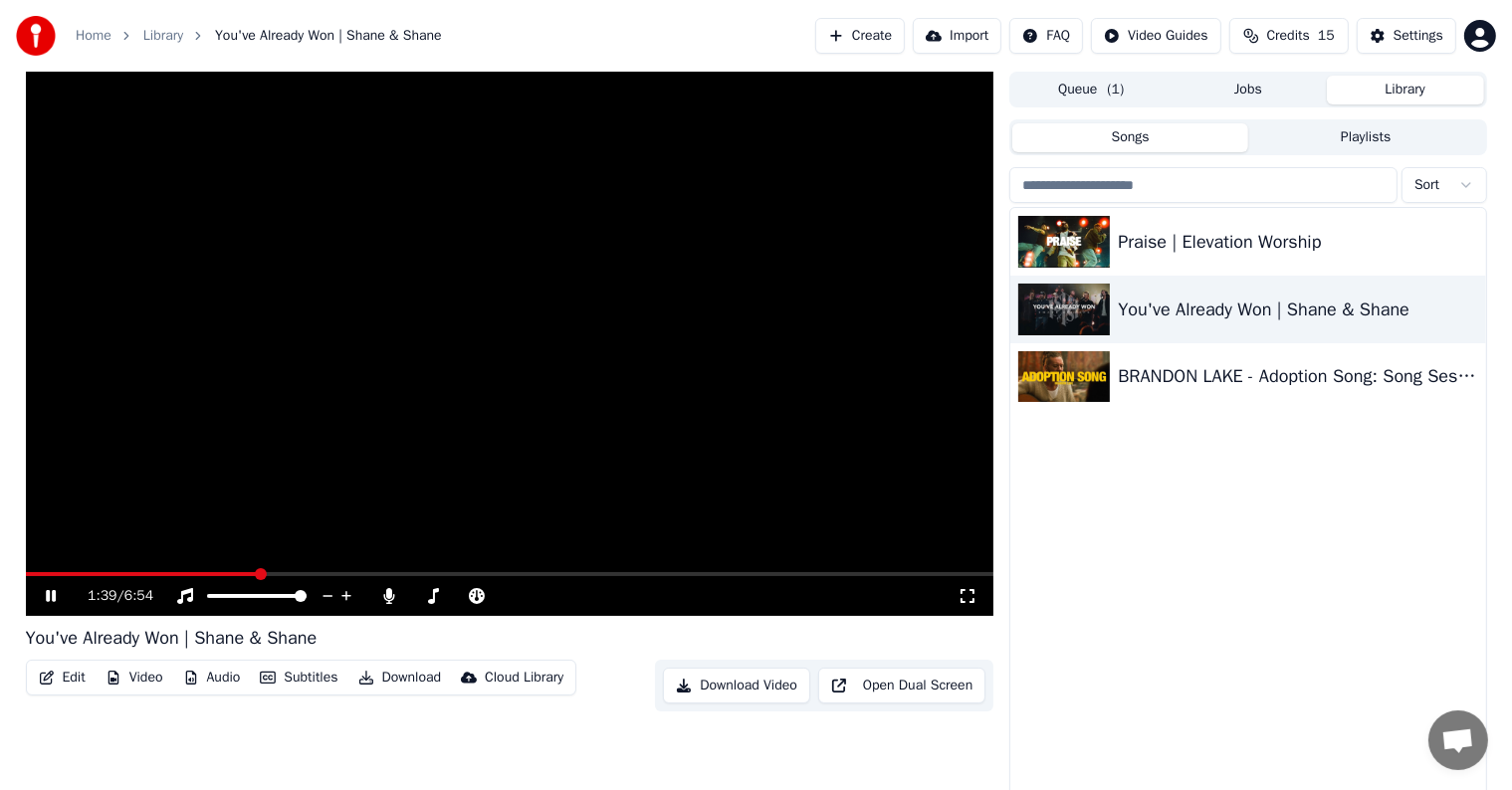 click at bounding box center [510, 343] 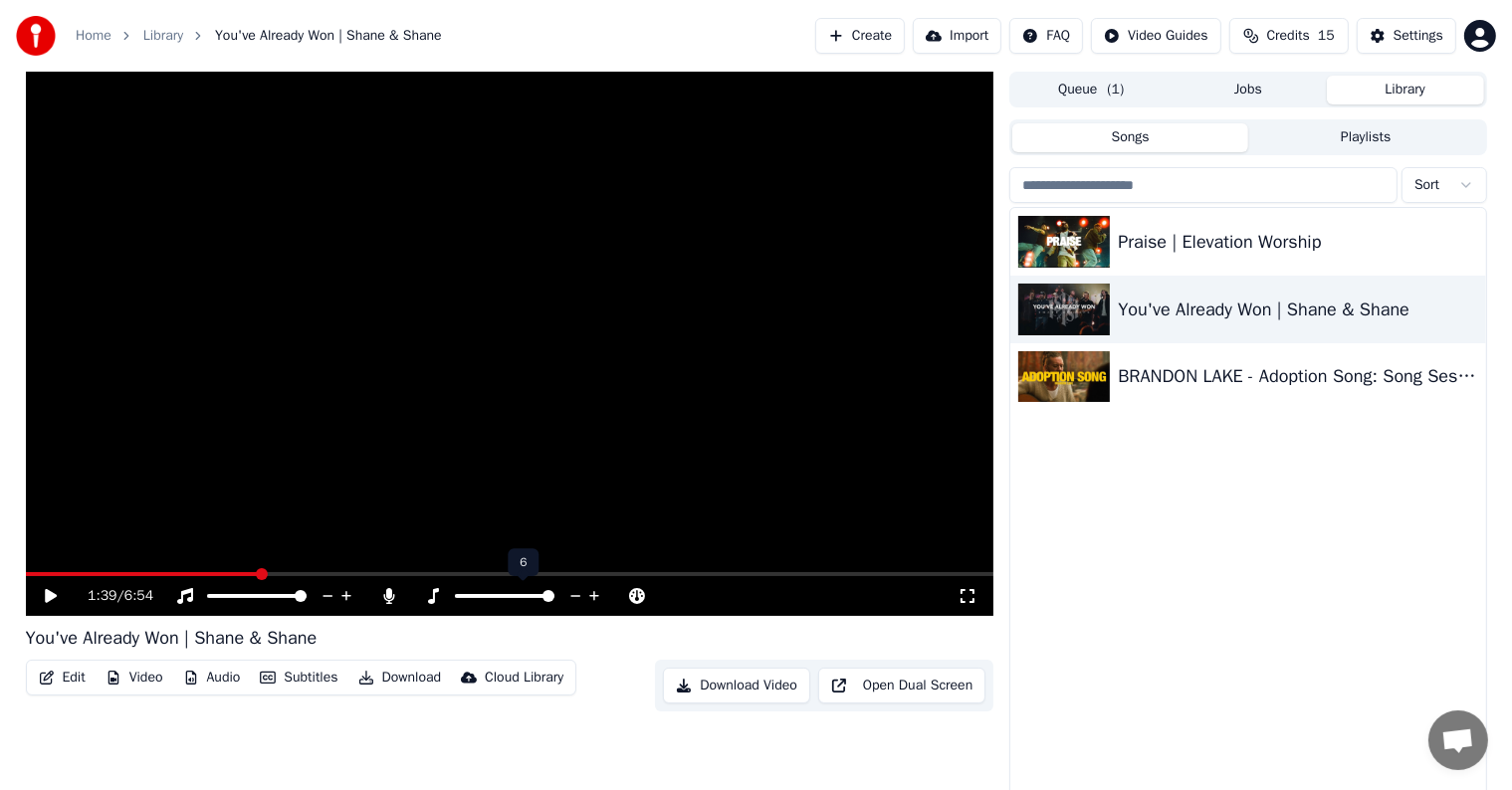 click at bounding box center [548, 596] 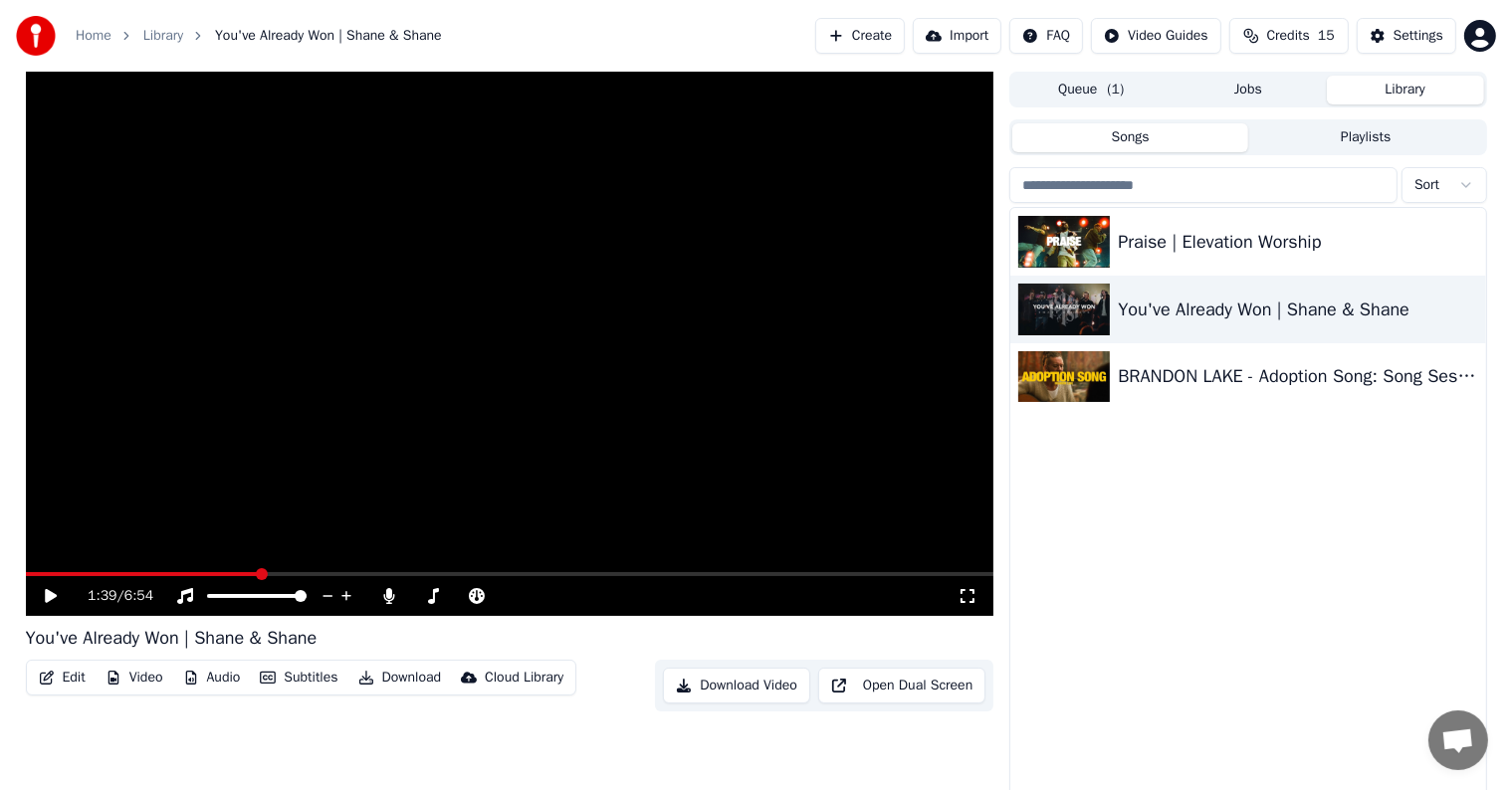 click on "1:39  /  6:54" at bounding box center (510, 596) 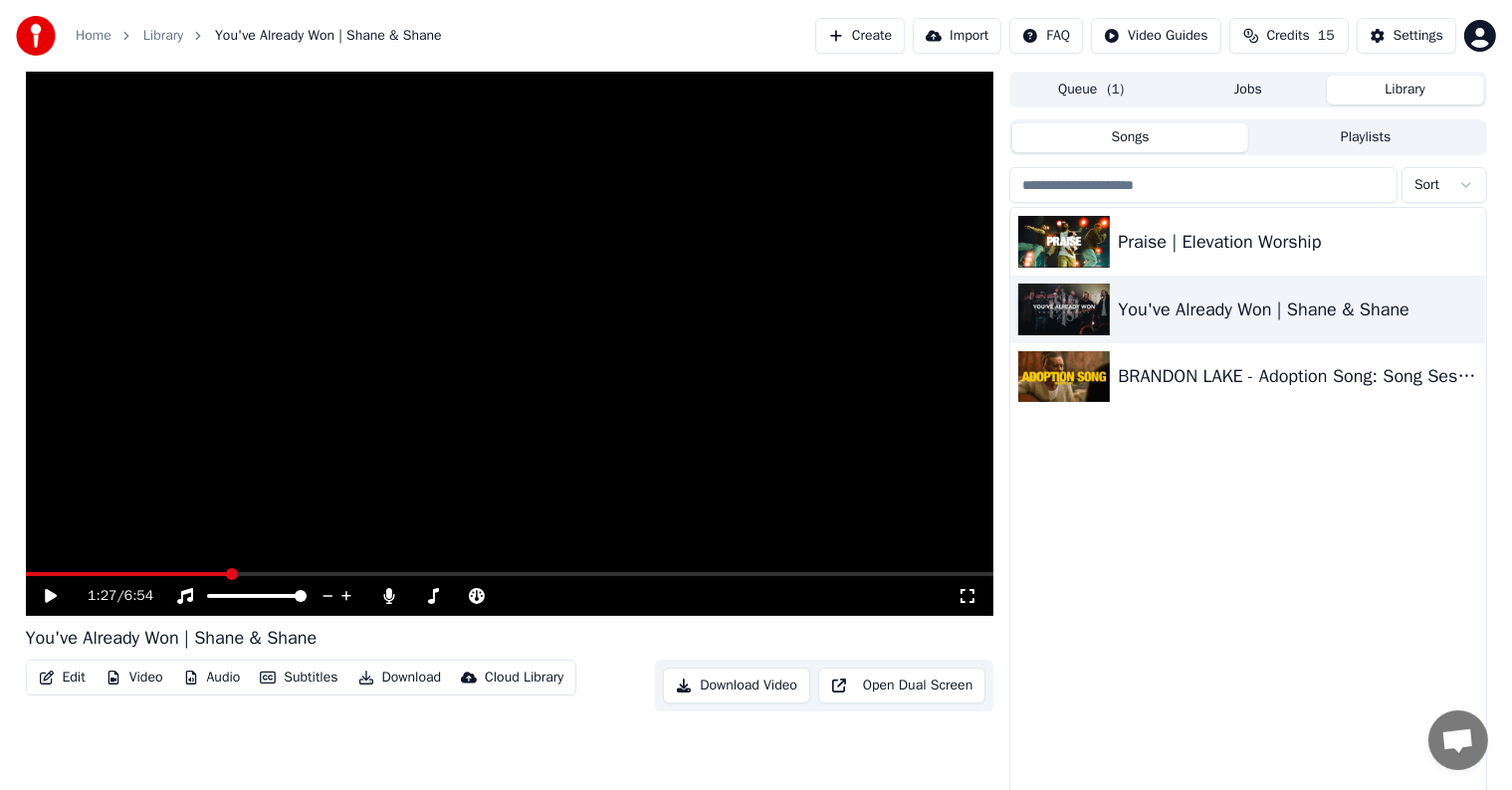 click at bounding box center [510, 343] 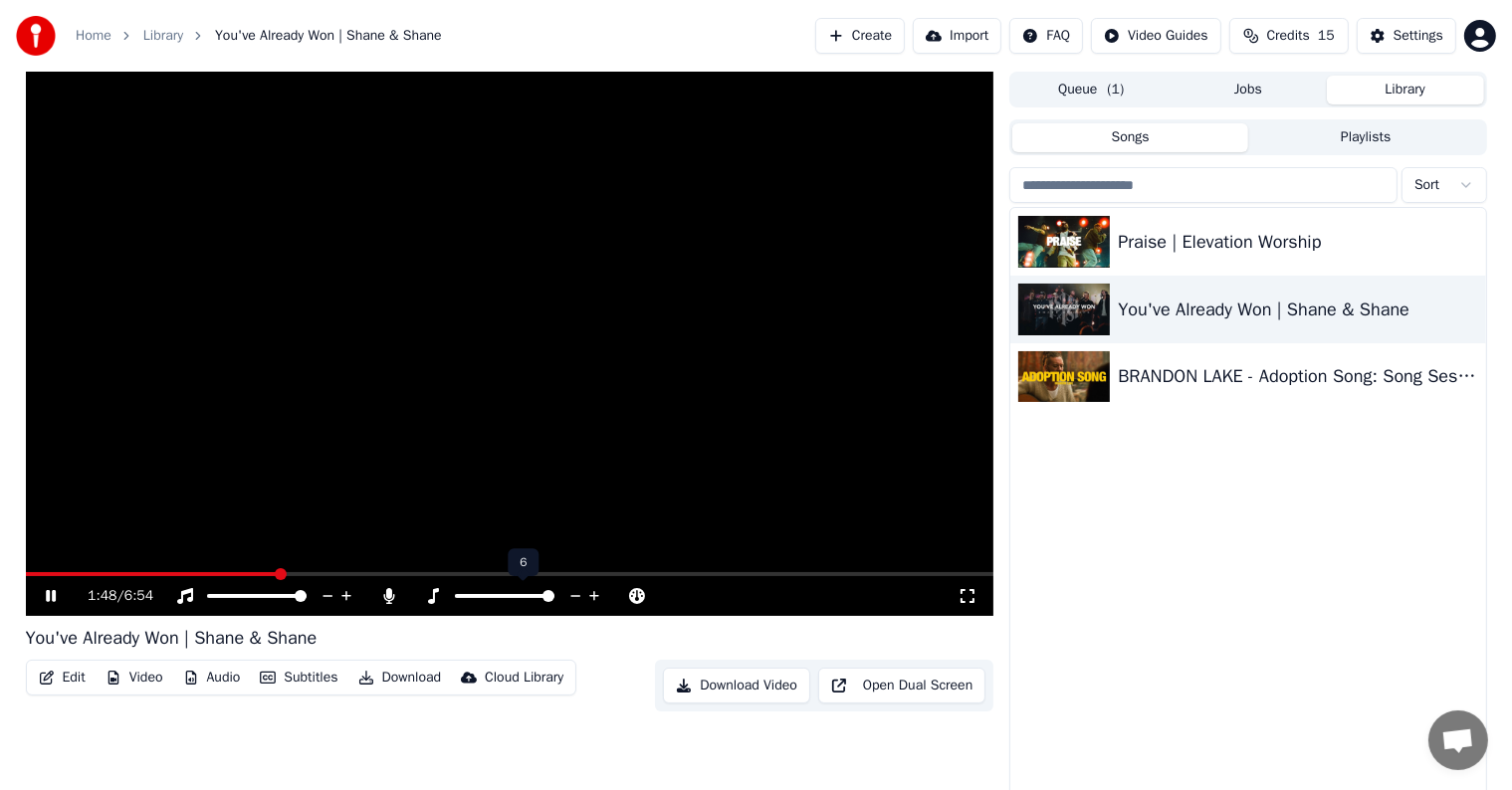 click at bounding box center (523, 596) 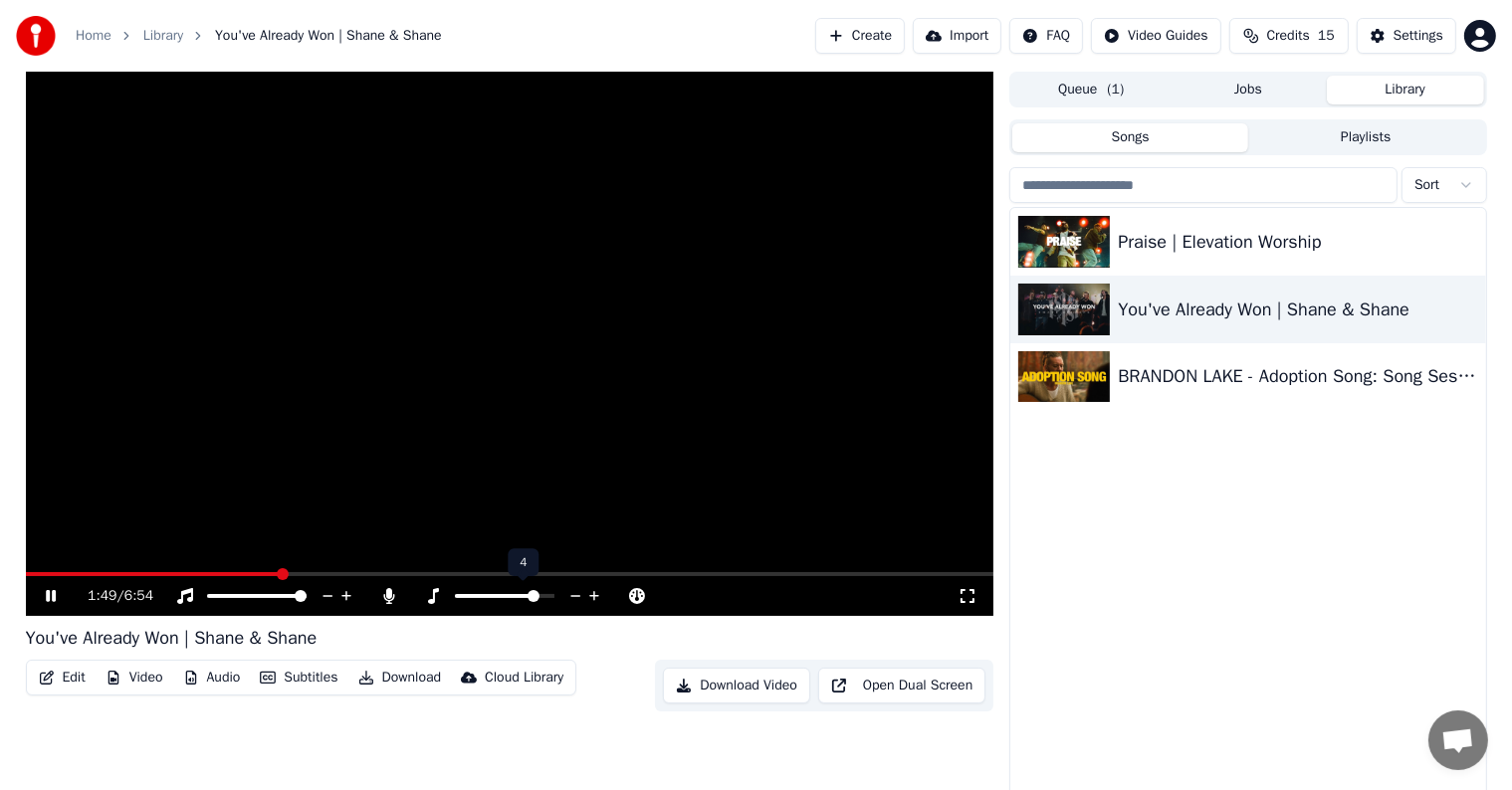 click at bounding box center [496, 596] 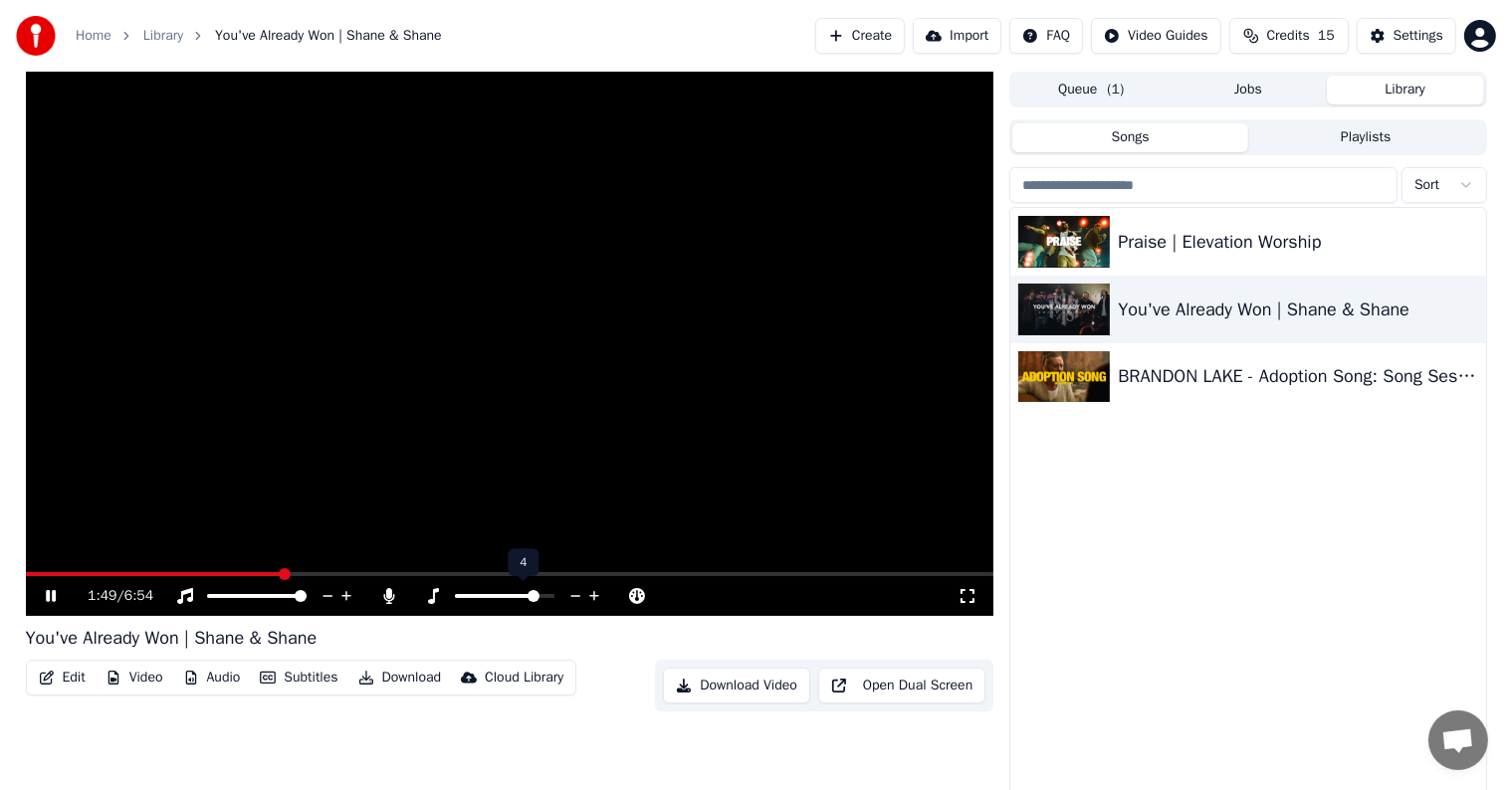 click at bounding box center (534, 596) 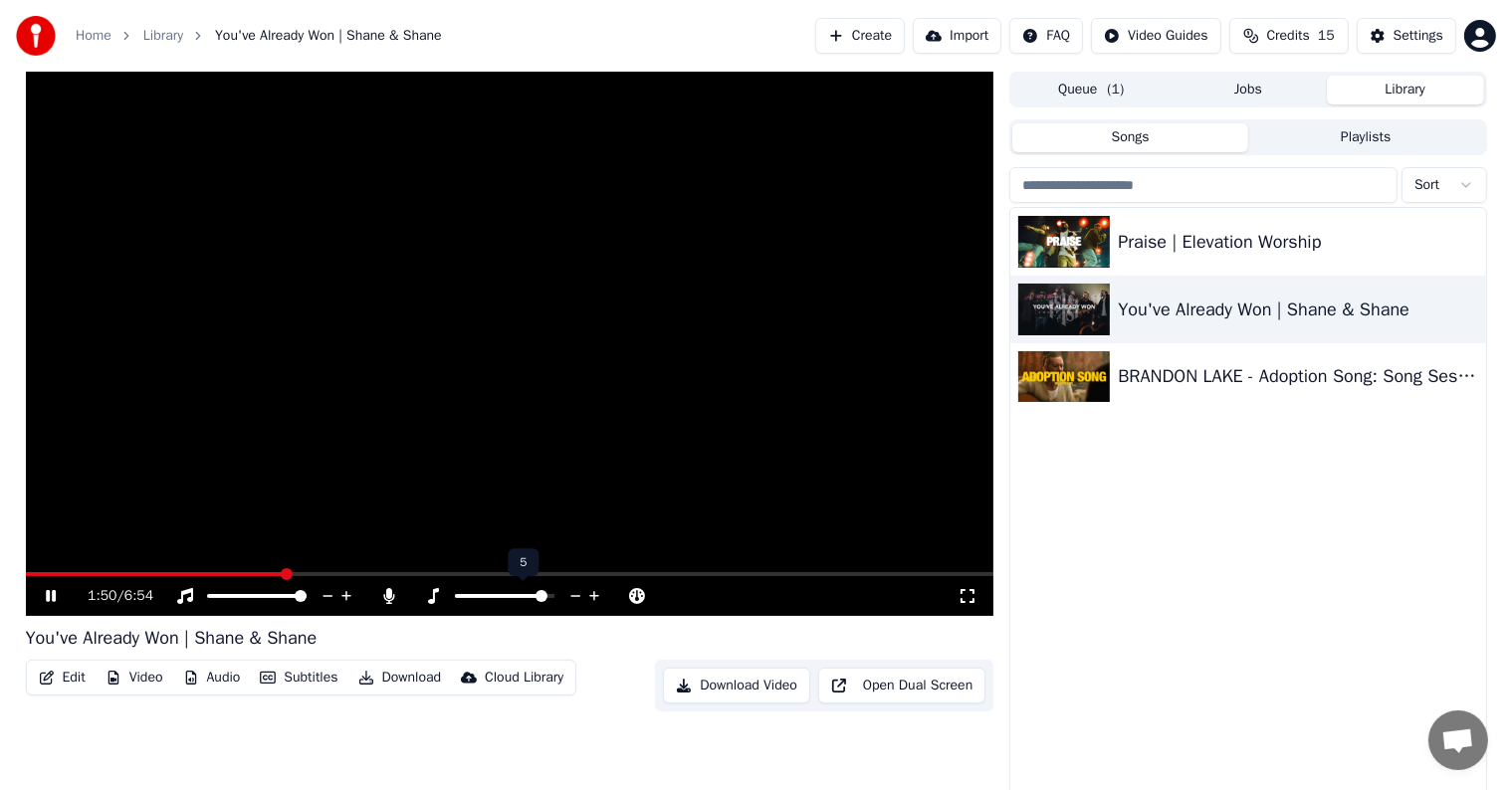click at bounding box center (505, 596) 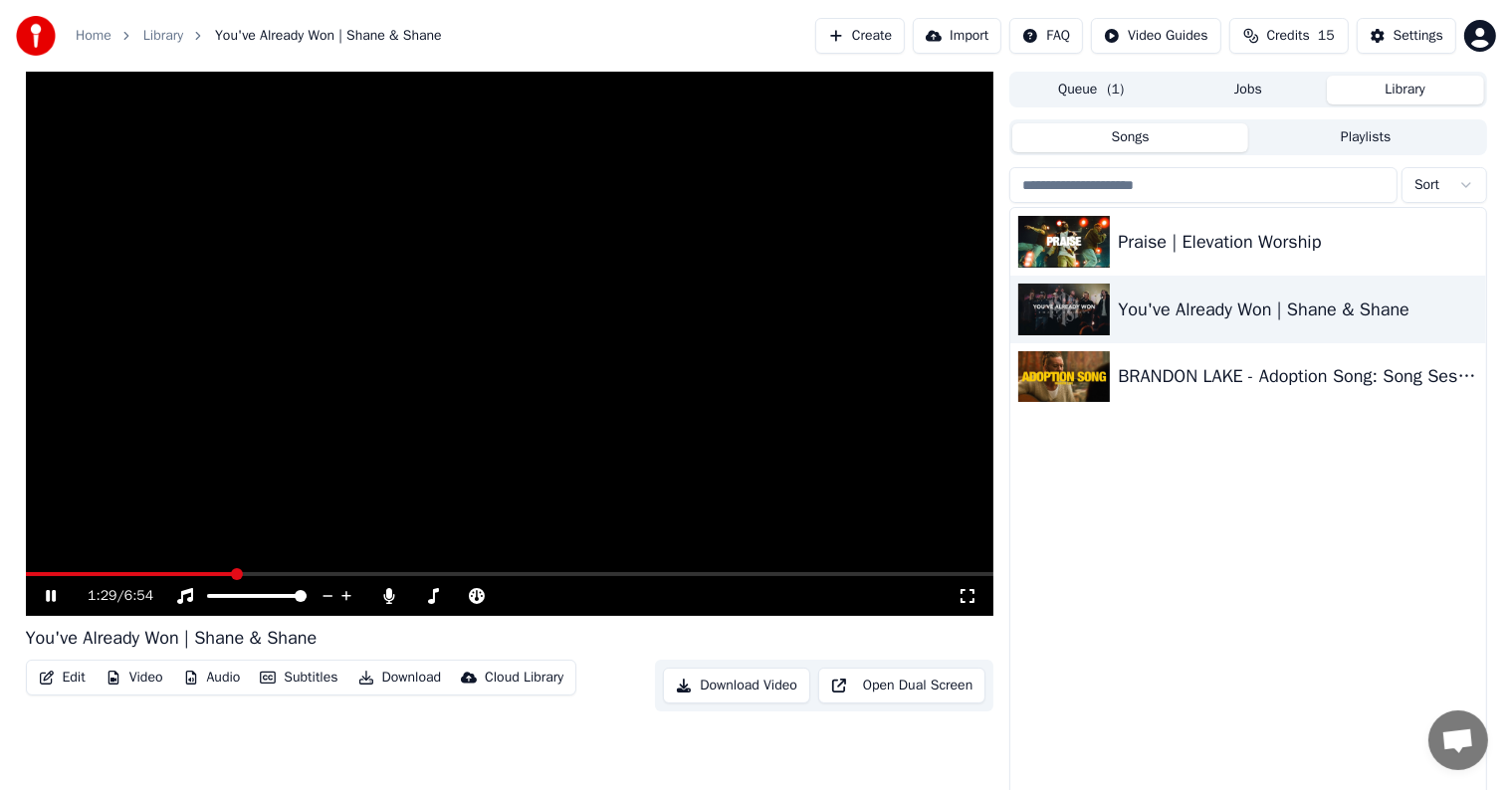 click at bounding box center [129, 574] 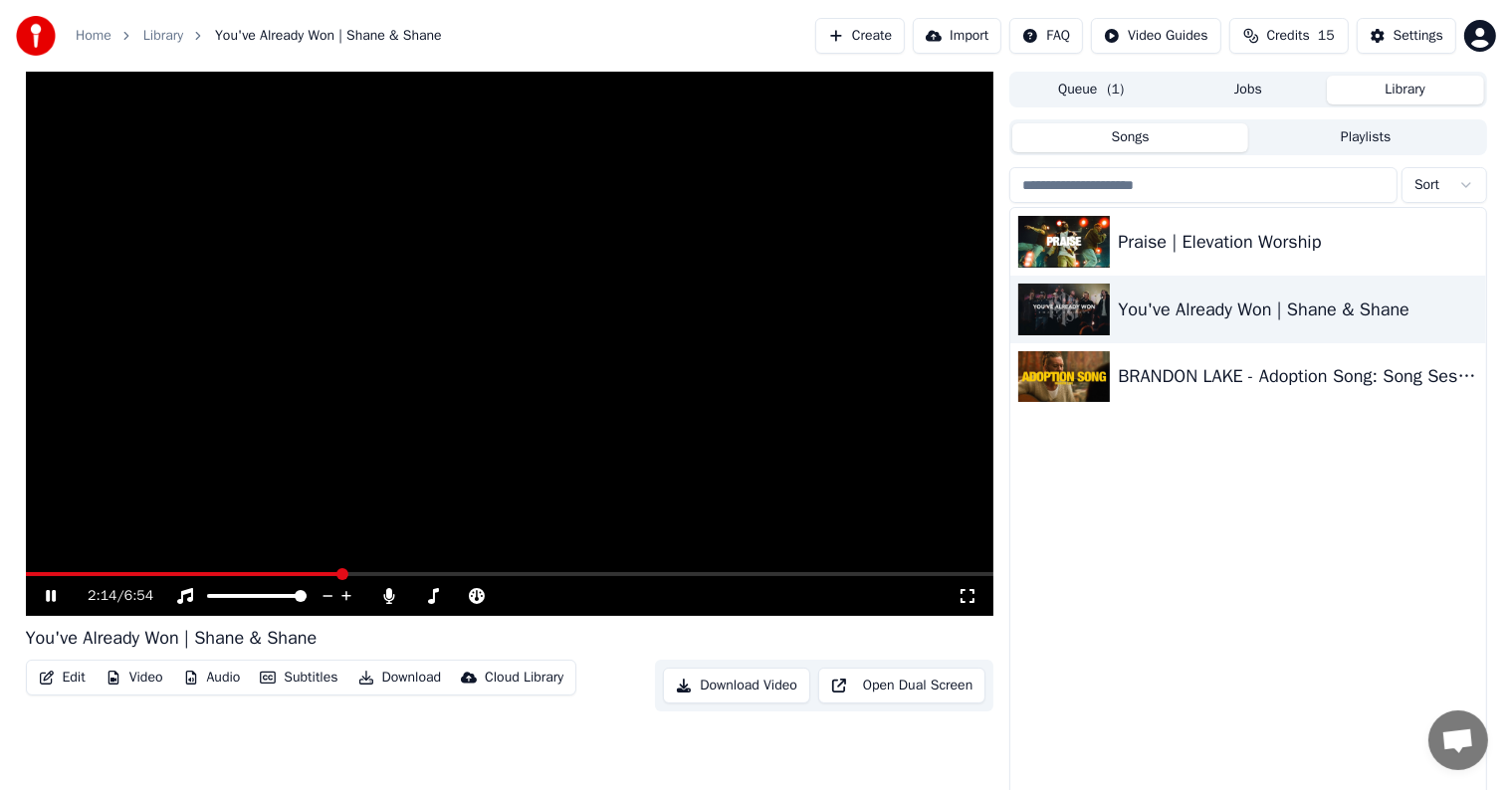 click at bounding box center [510, 343] 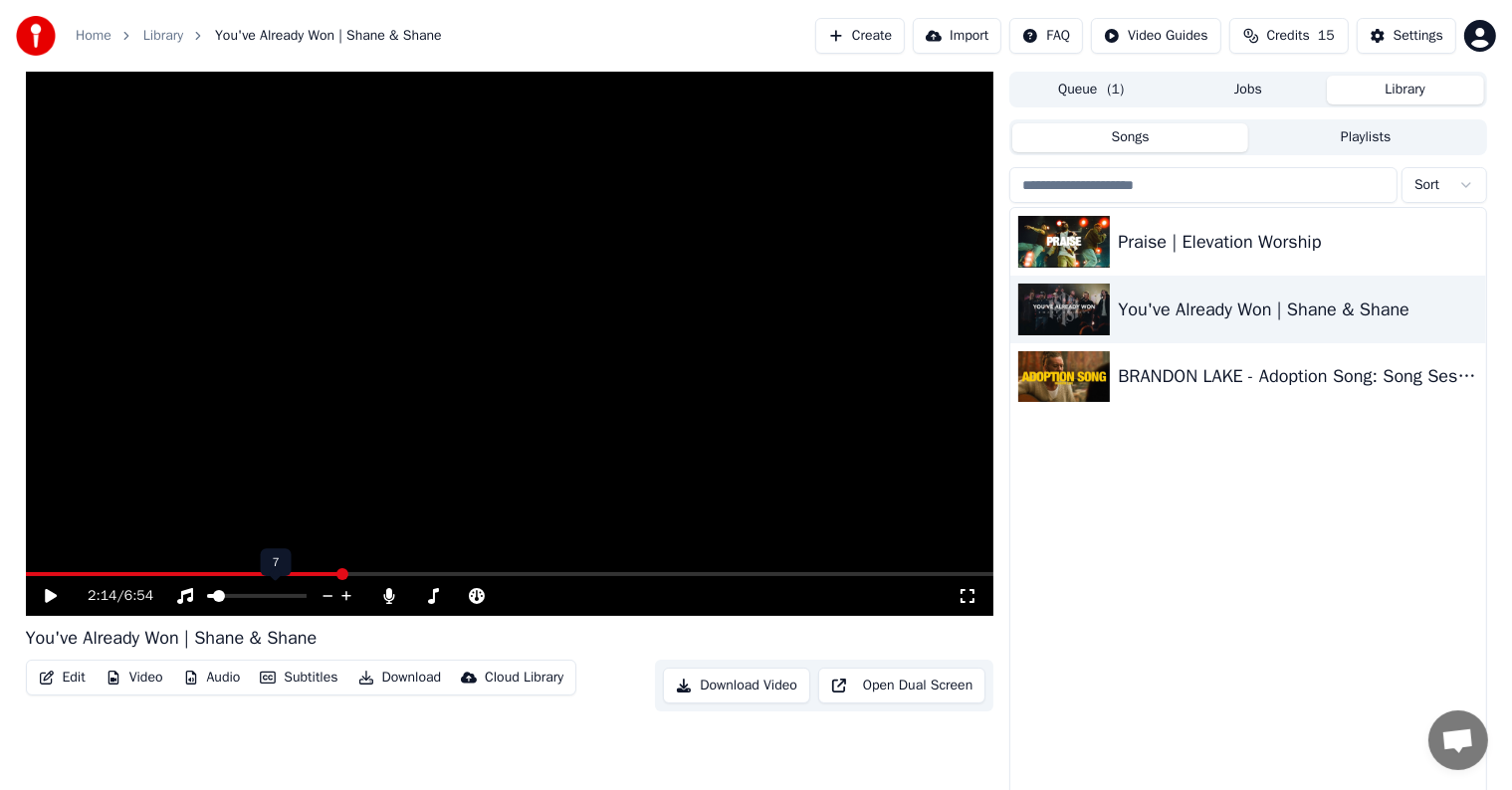 click at bounding box center (210, 596) 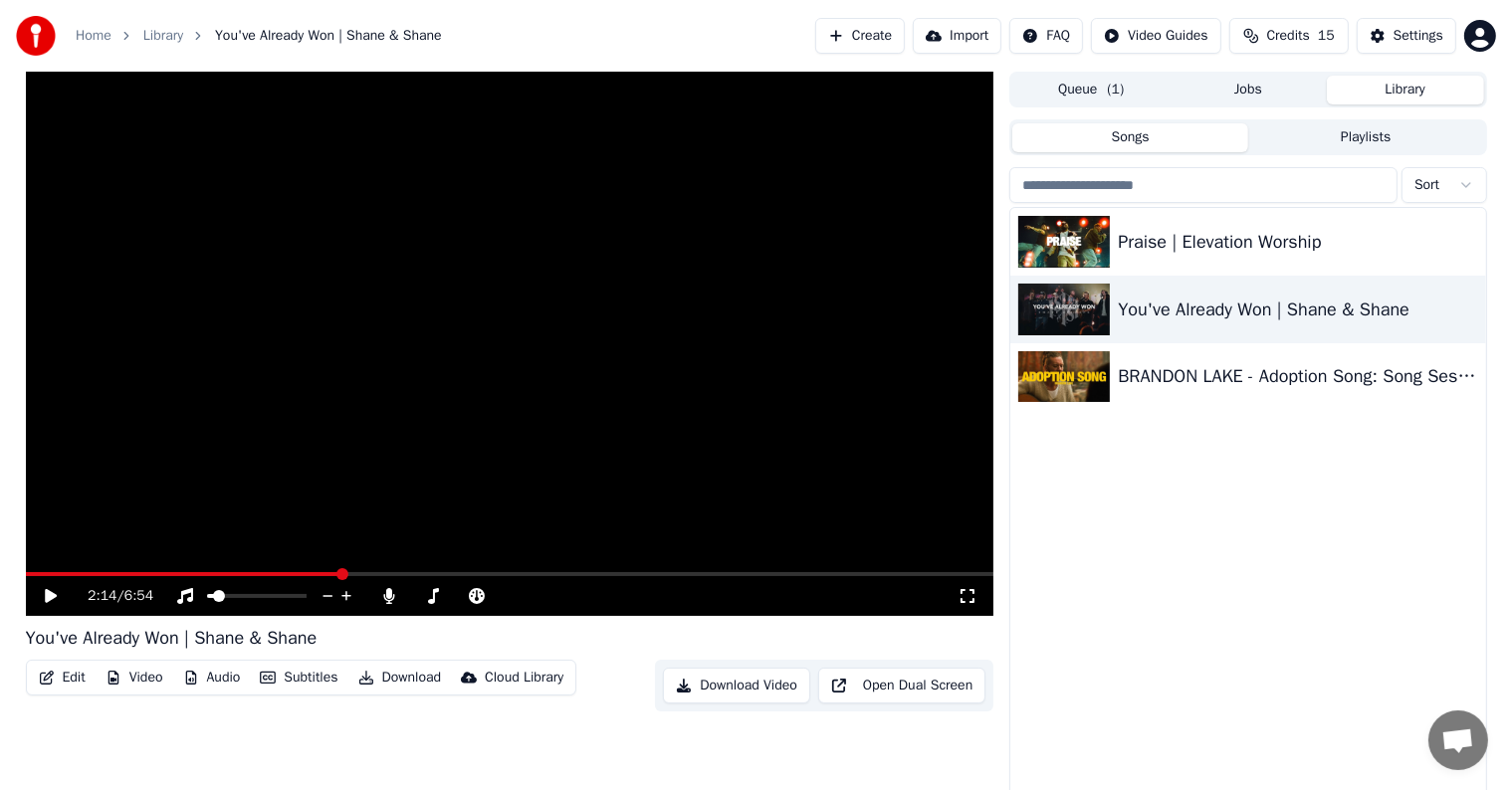 click at bounding box center [510, 343] 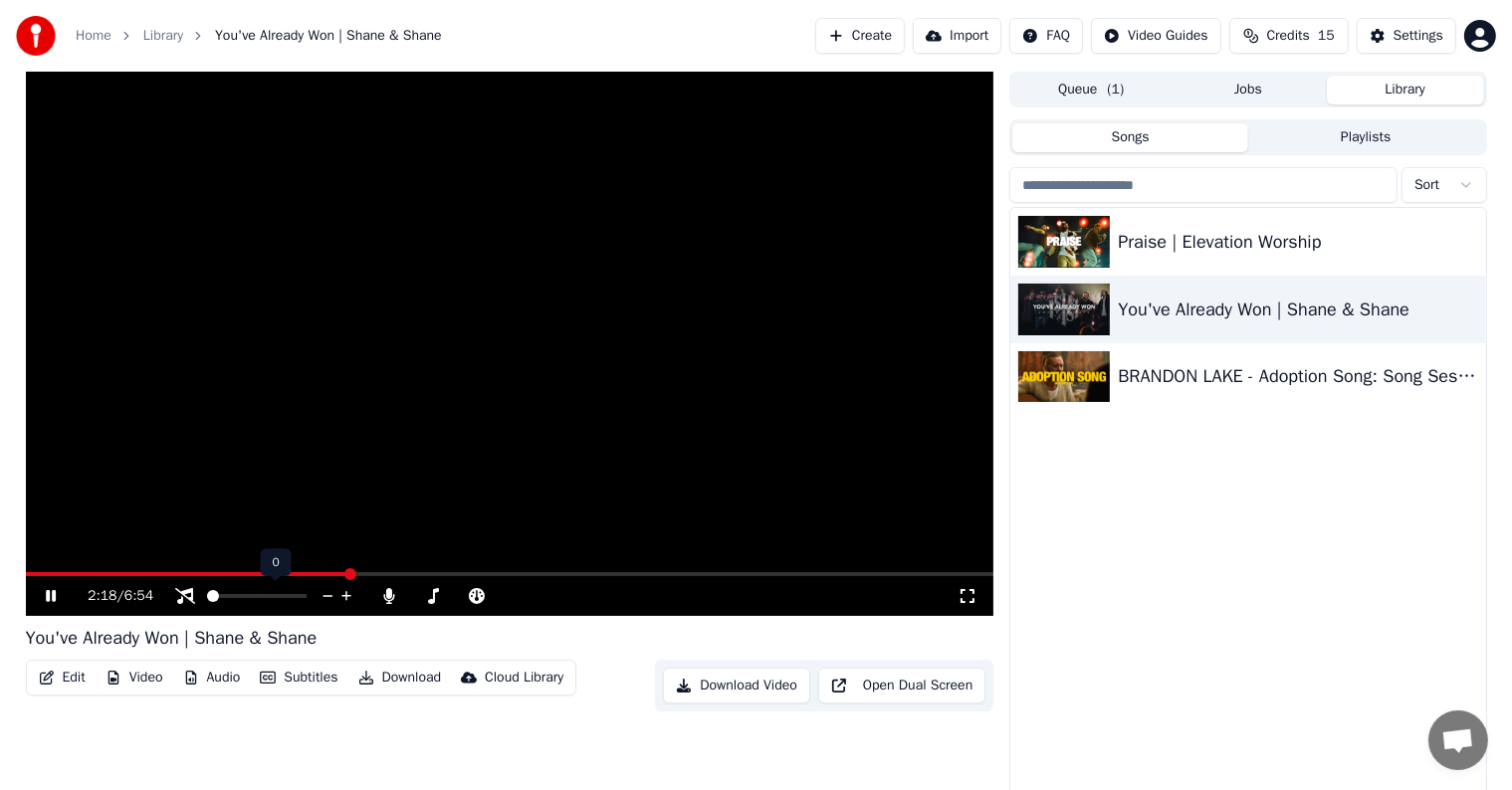 click at bounding box center [213, 596] 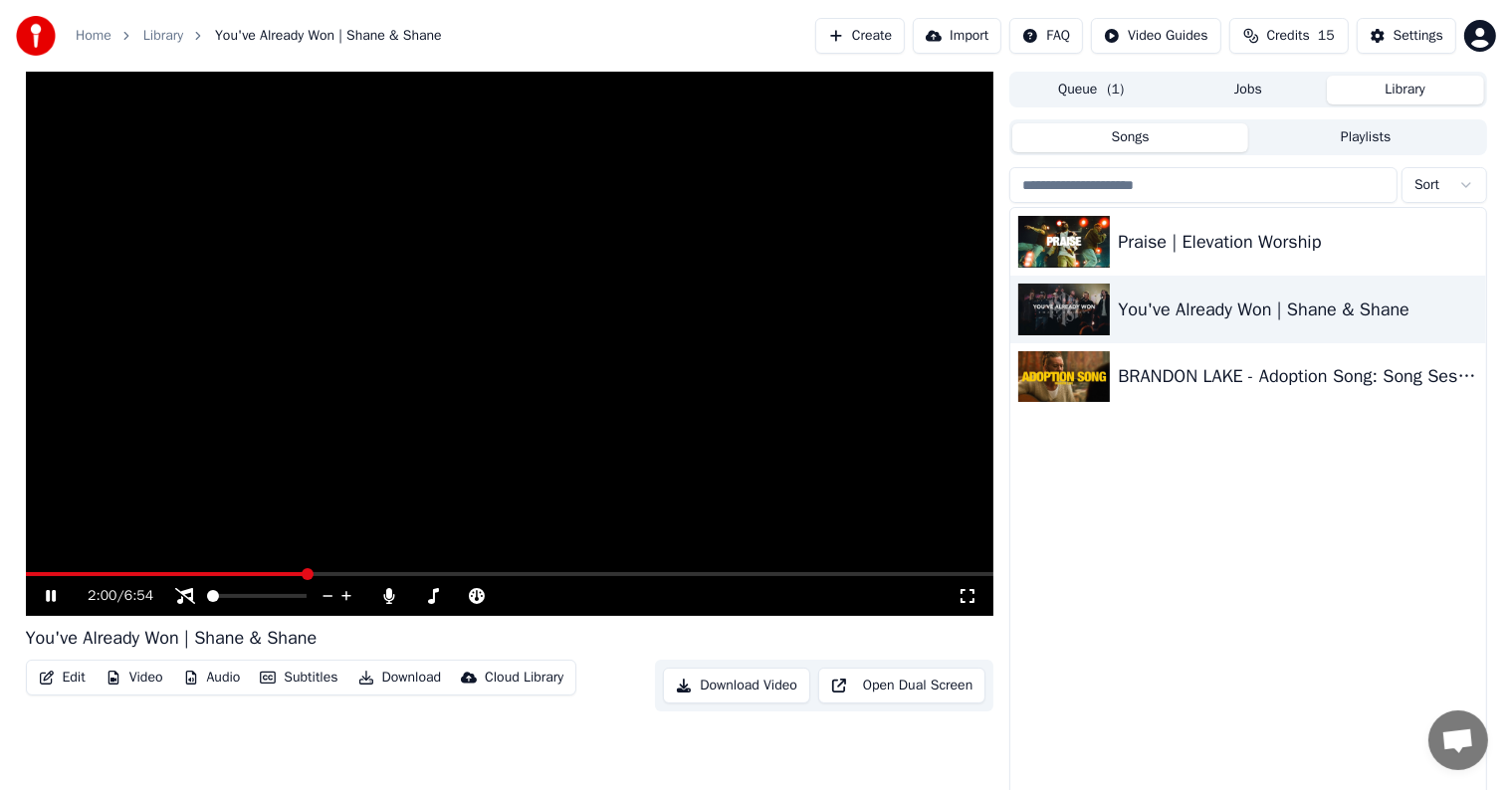click at bounding box center (165, 574) 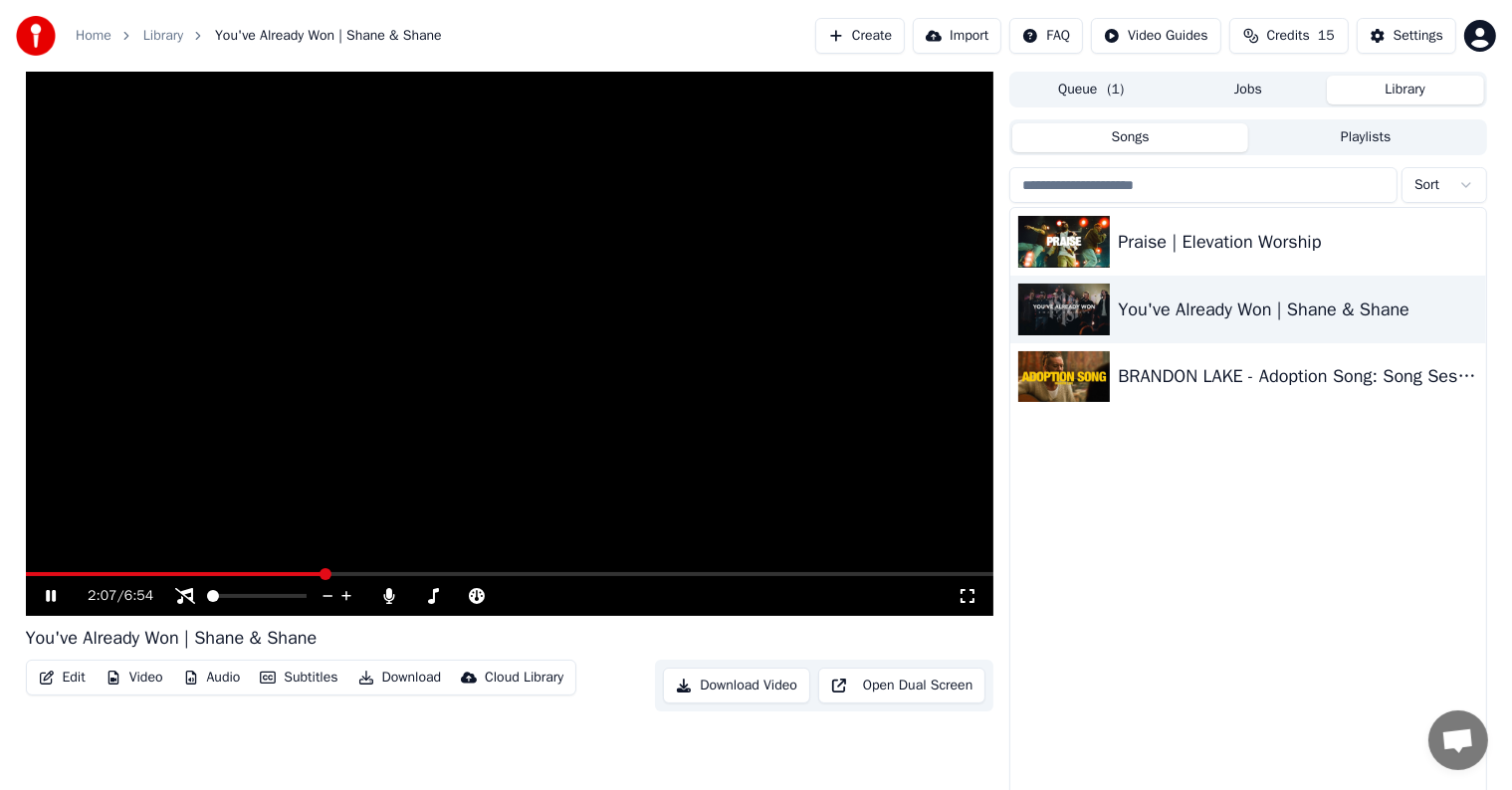 click at bounding box center (510, 343) 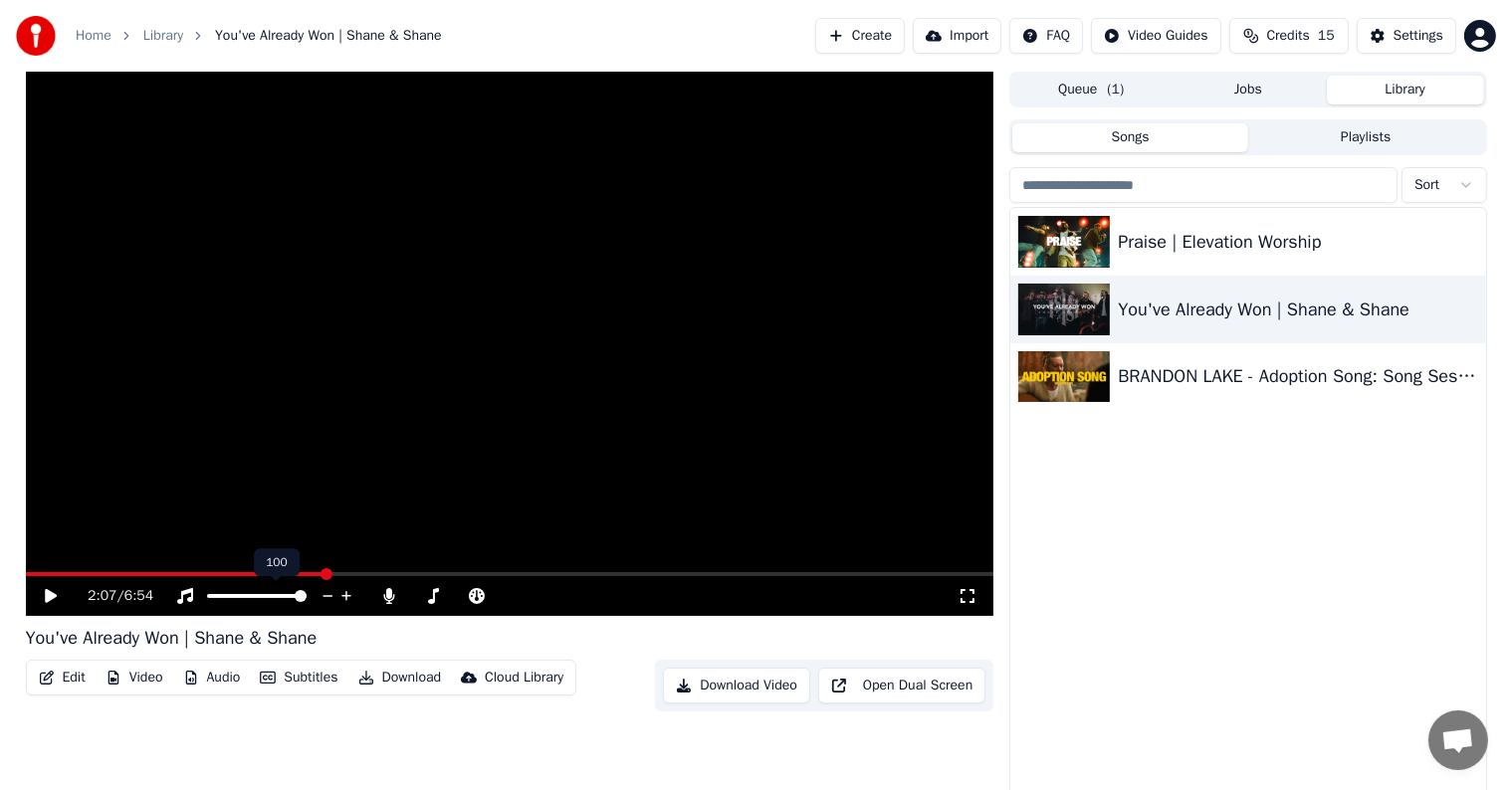 click at bounding box center (301, 596) 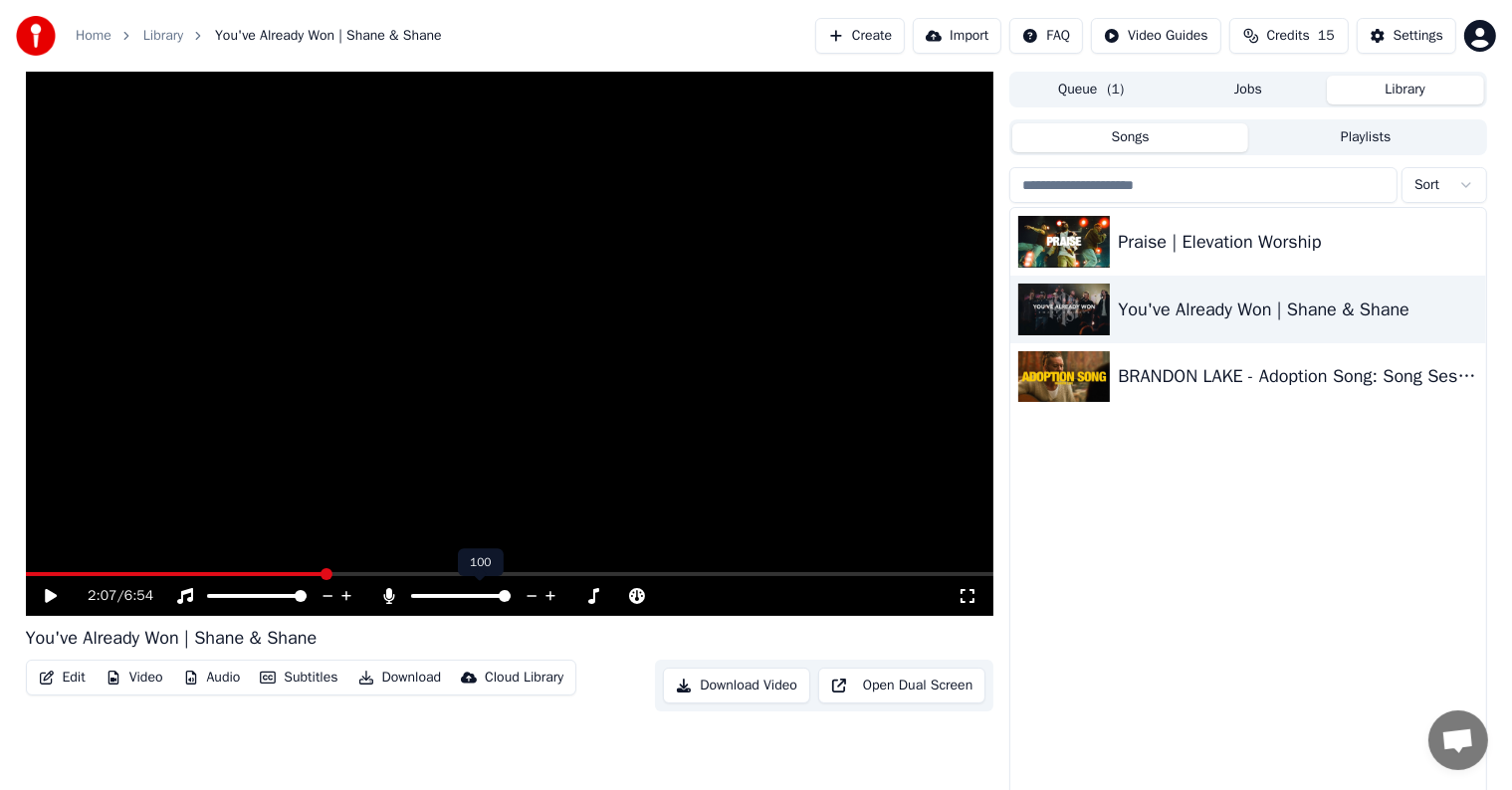 click at bounding box center (461, 596) 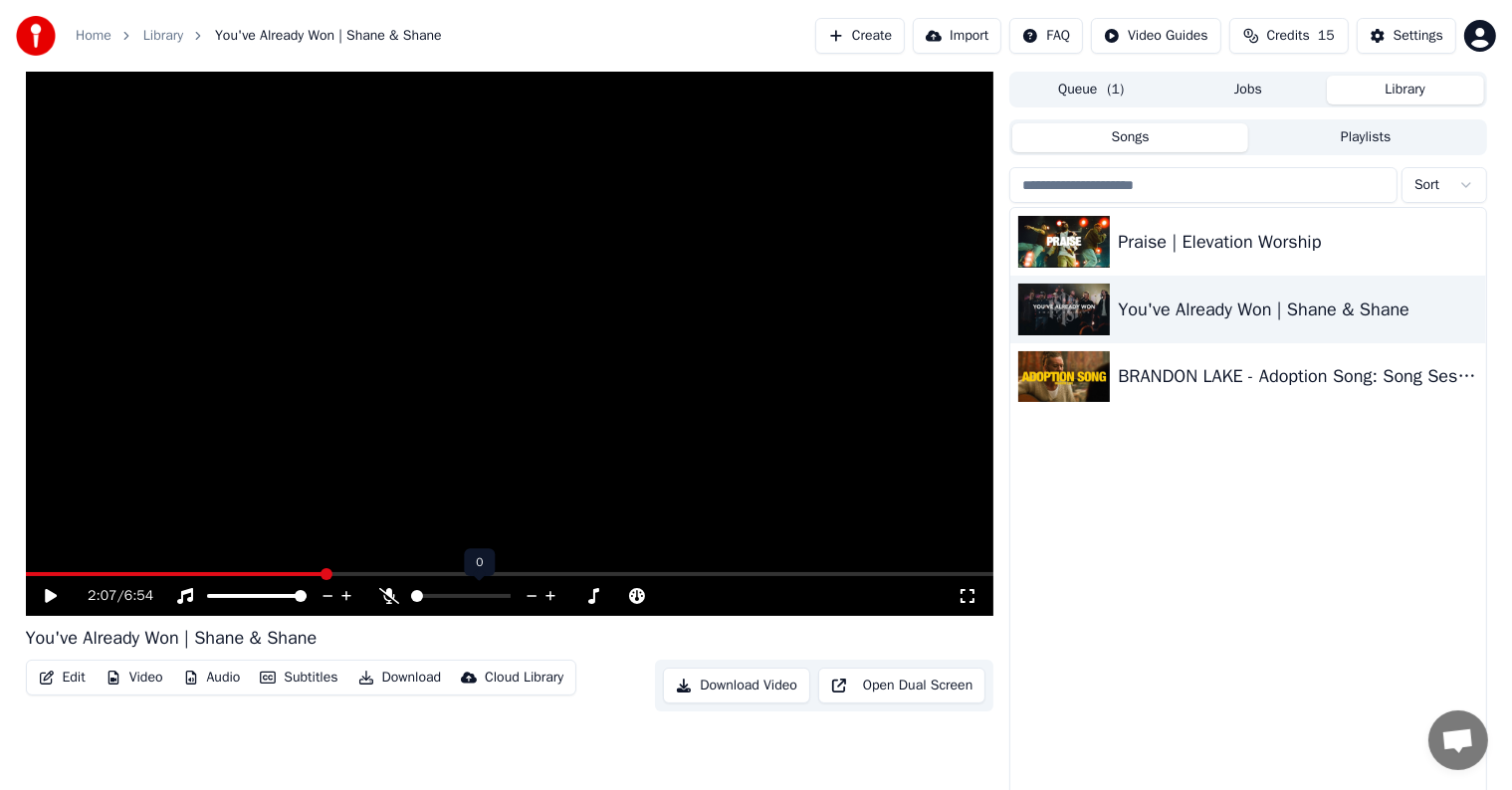 click at bounding box center [417, 596] 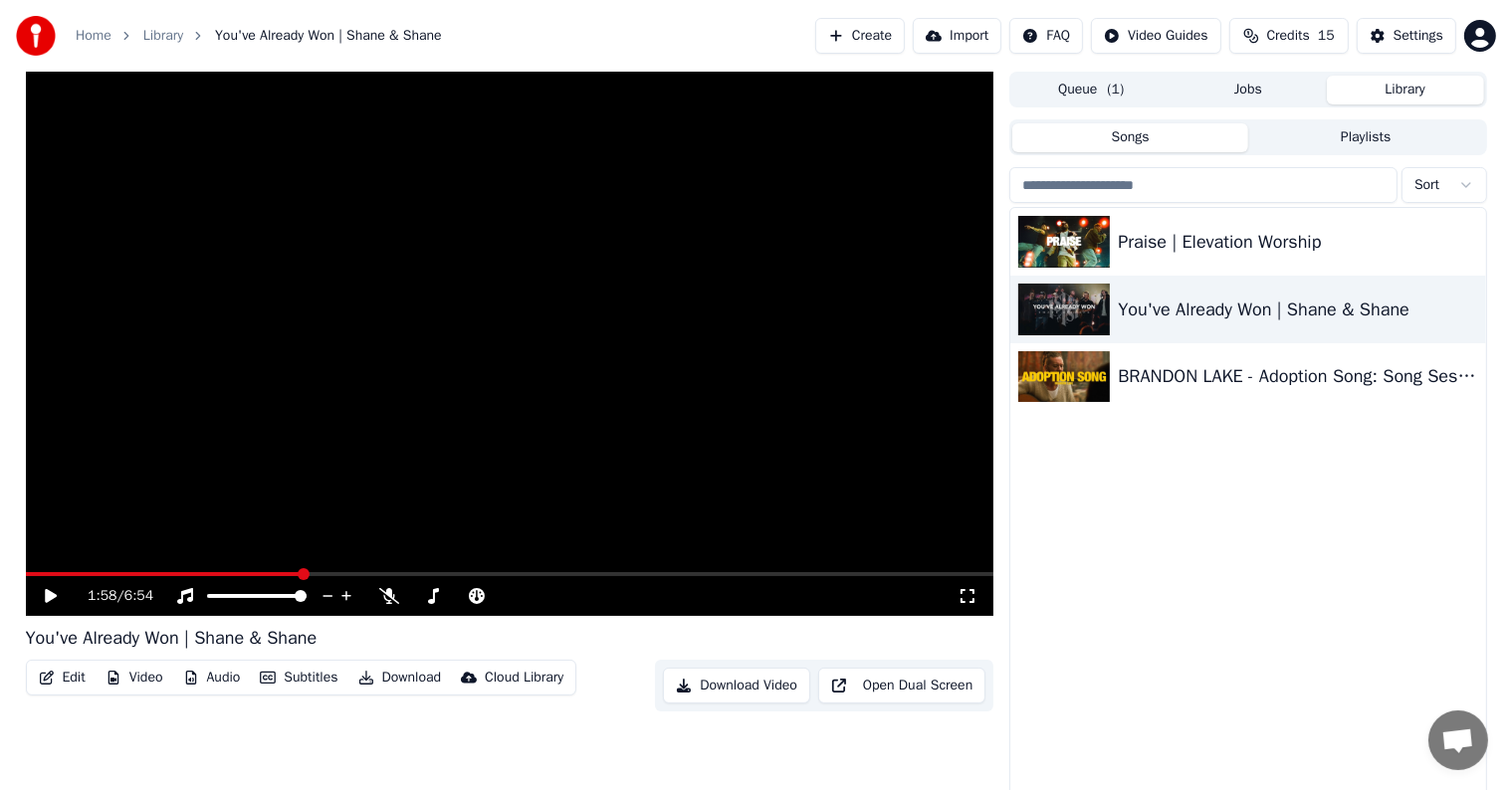 click at bounding box center [163, 574] 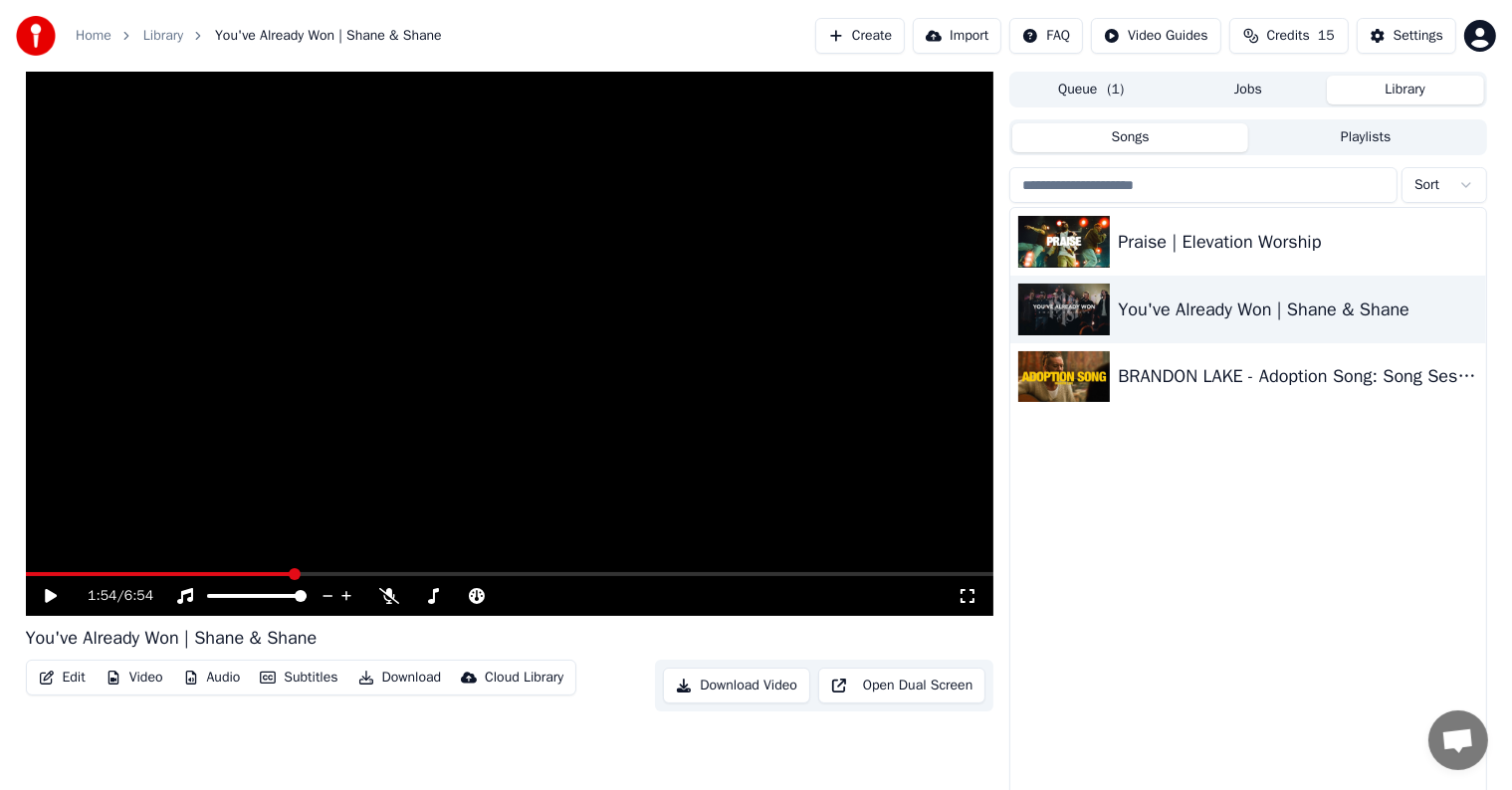 click at bounding box center (510, 343) 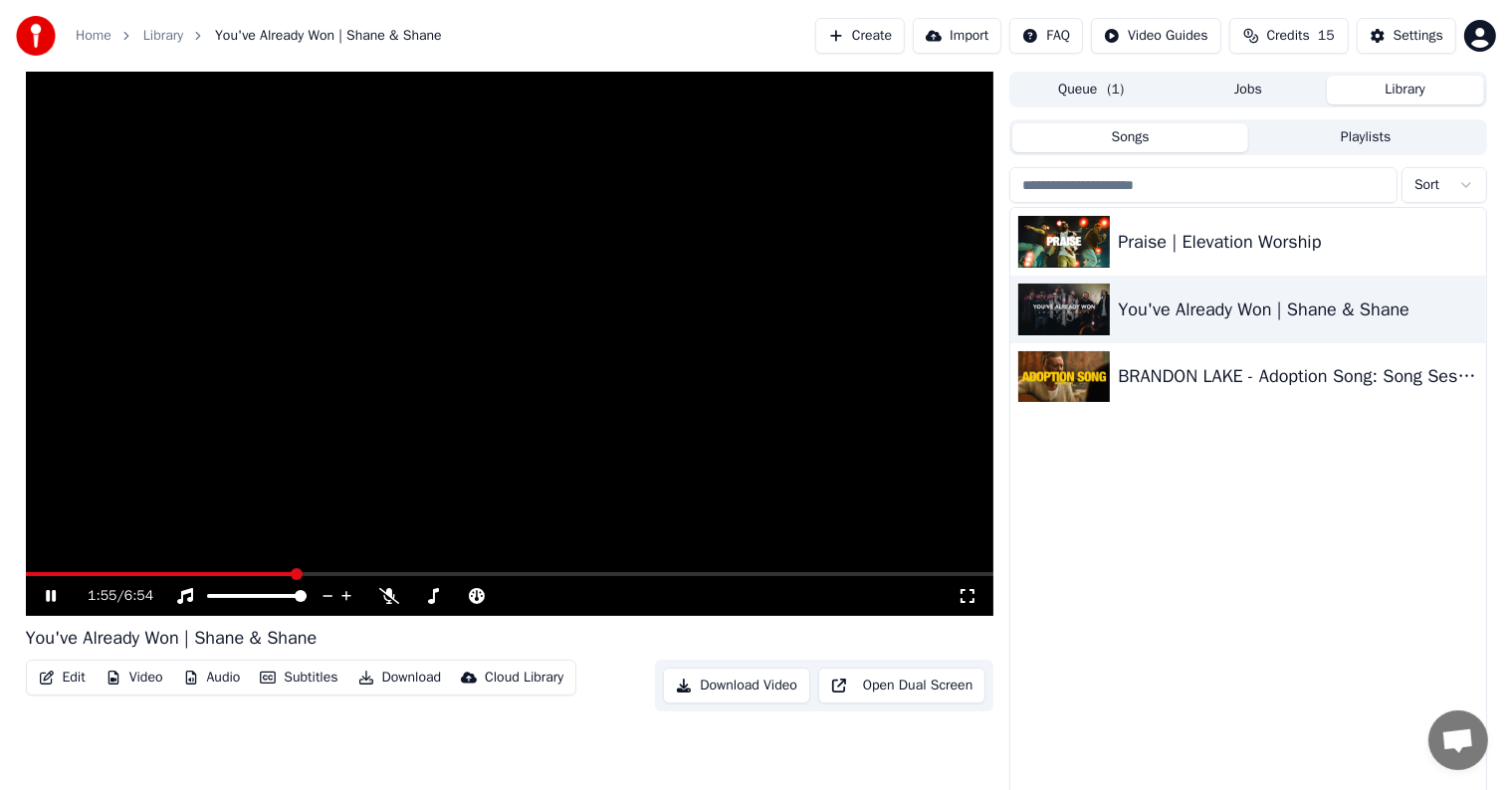 click on "You've Already Won | Shane & Shane" at bounding box center (510, 638) 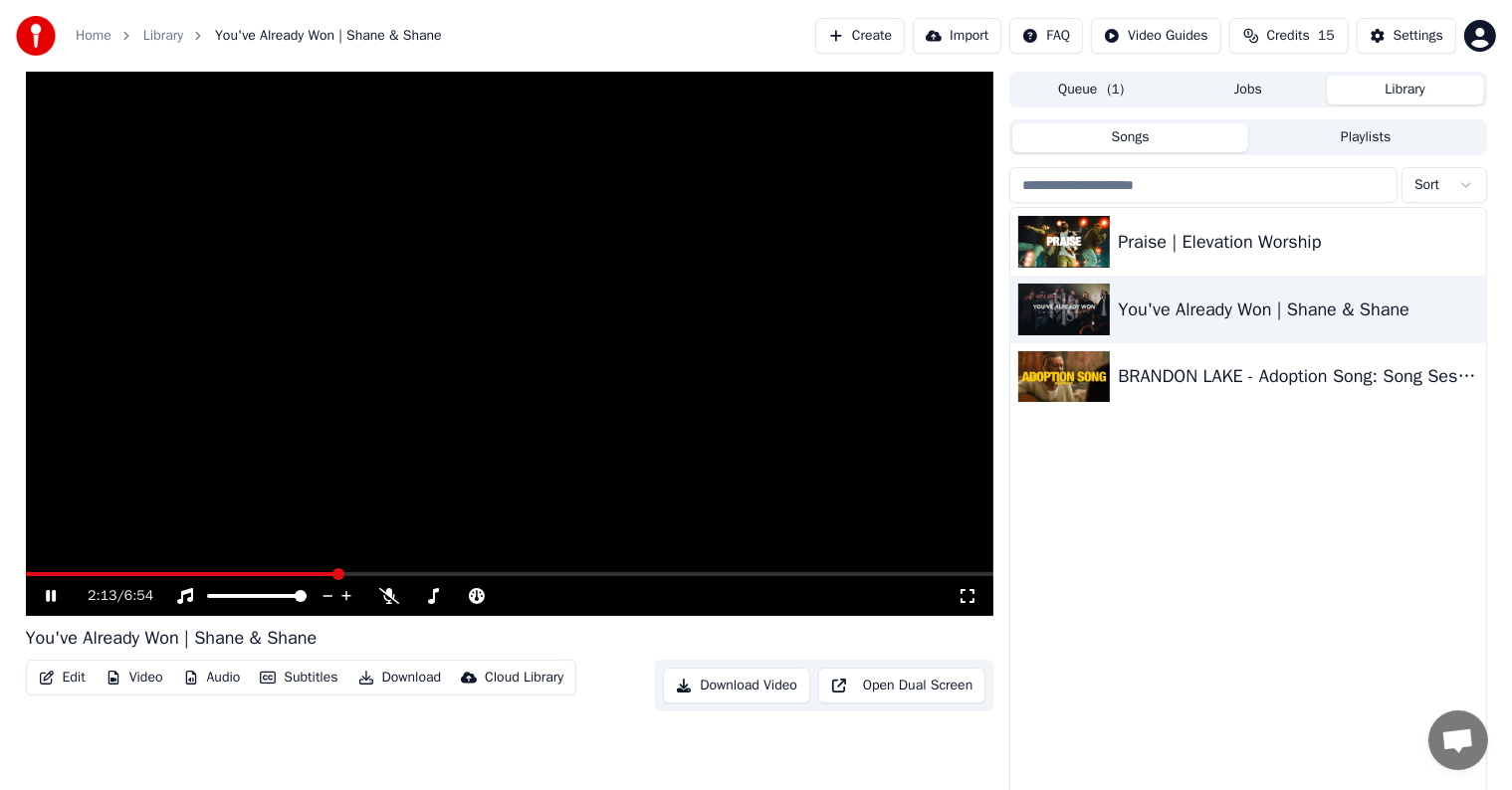 click at bounding box center (510, 343) 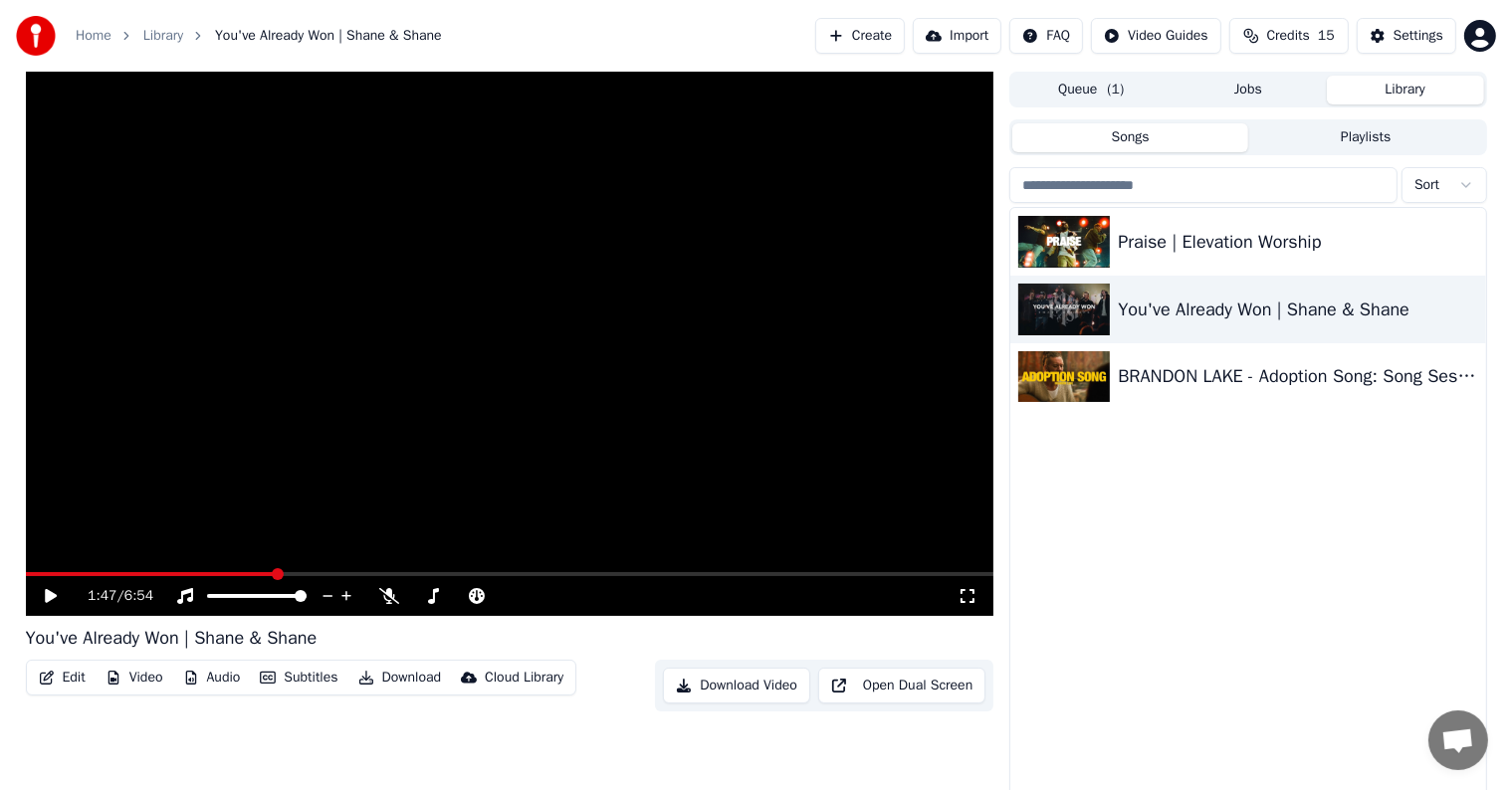click at bounding box center [150, 574] 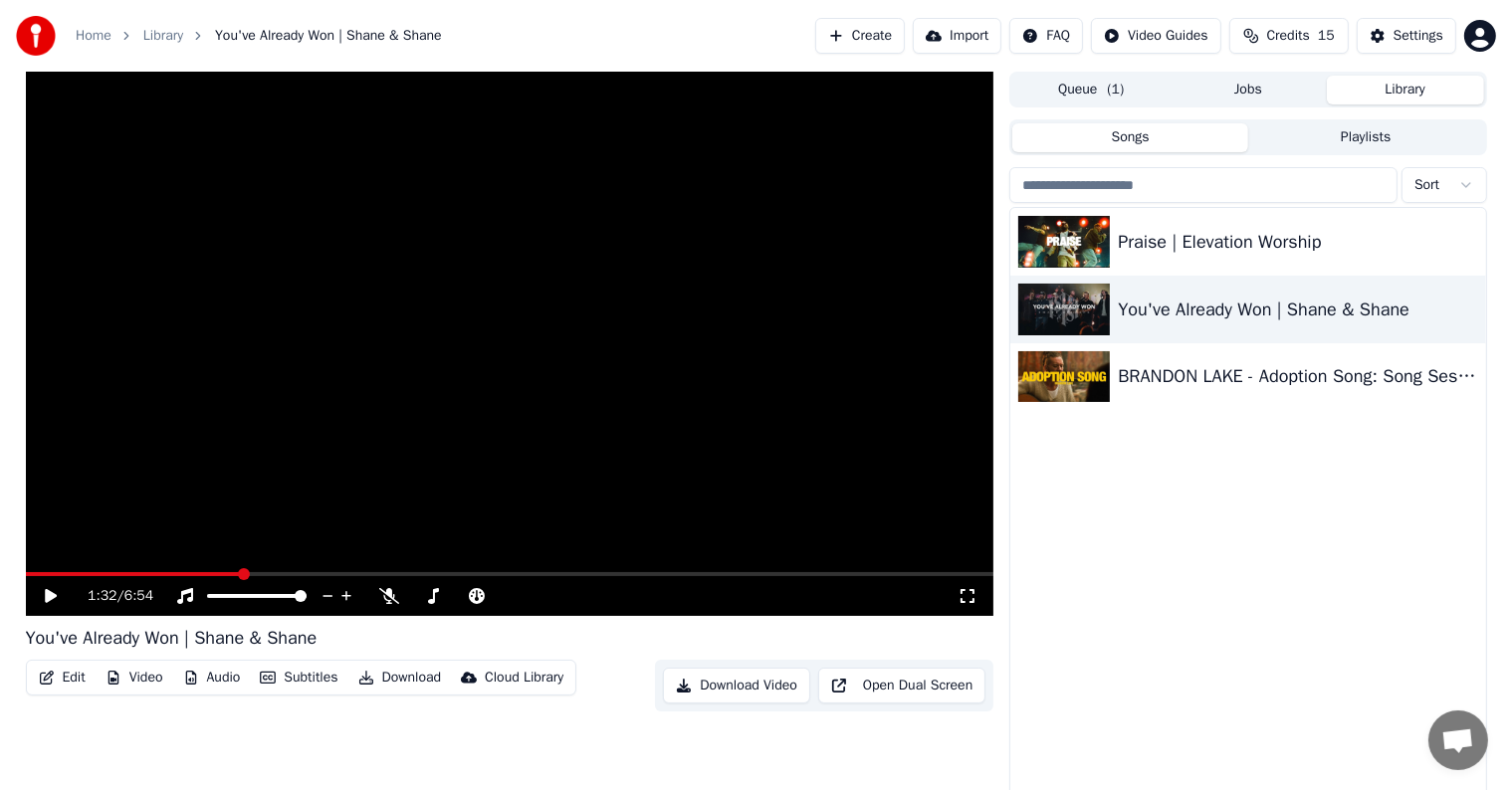 click at bounding box center [133, 574] 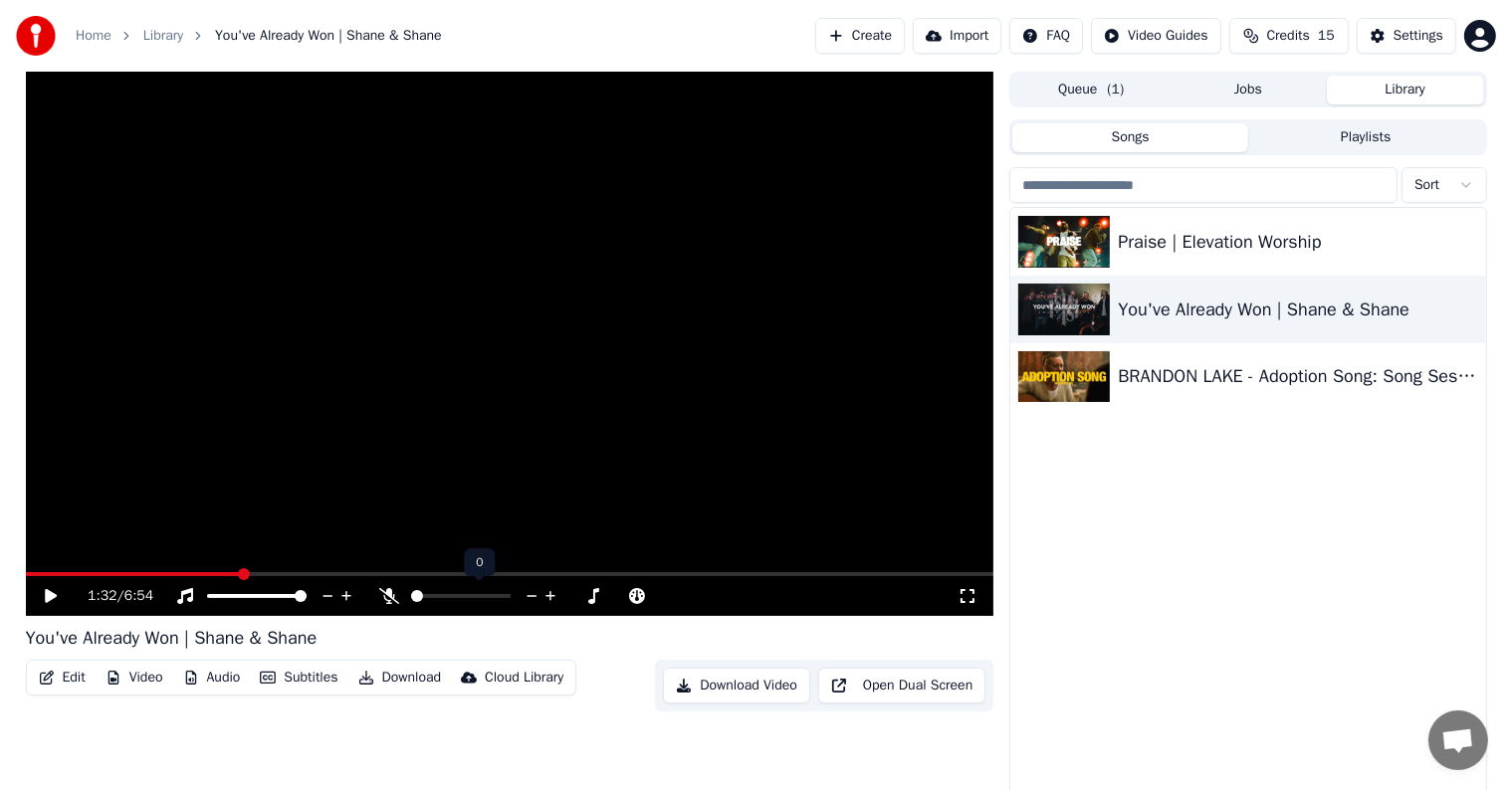 click at bounding box center (479, 596) 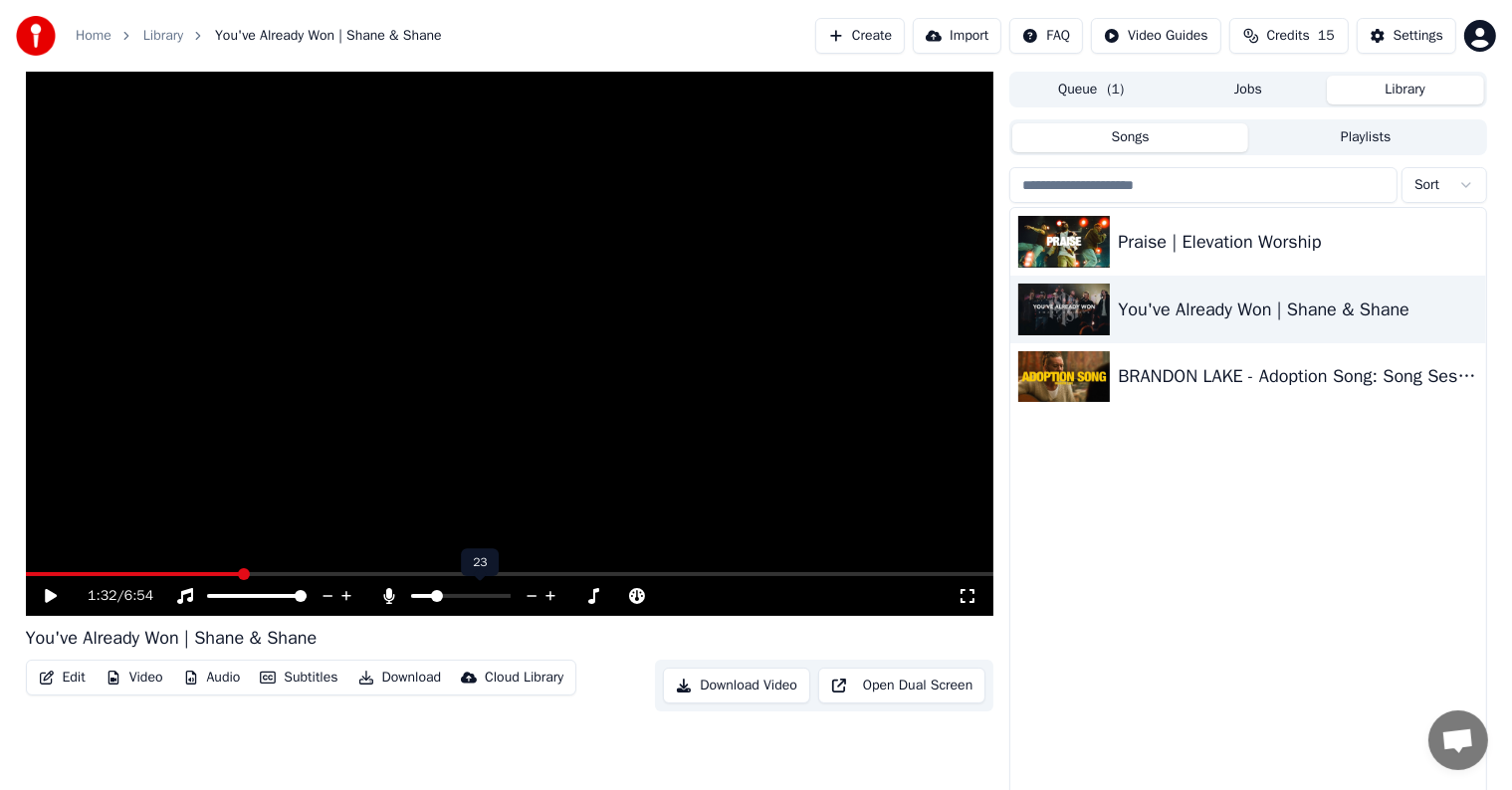 click at bounding box center [461, 596] 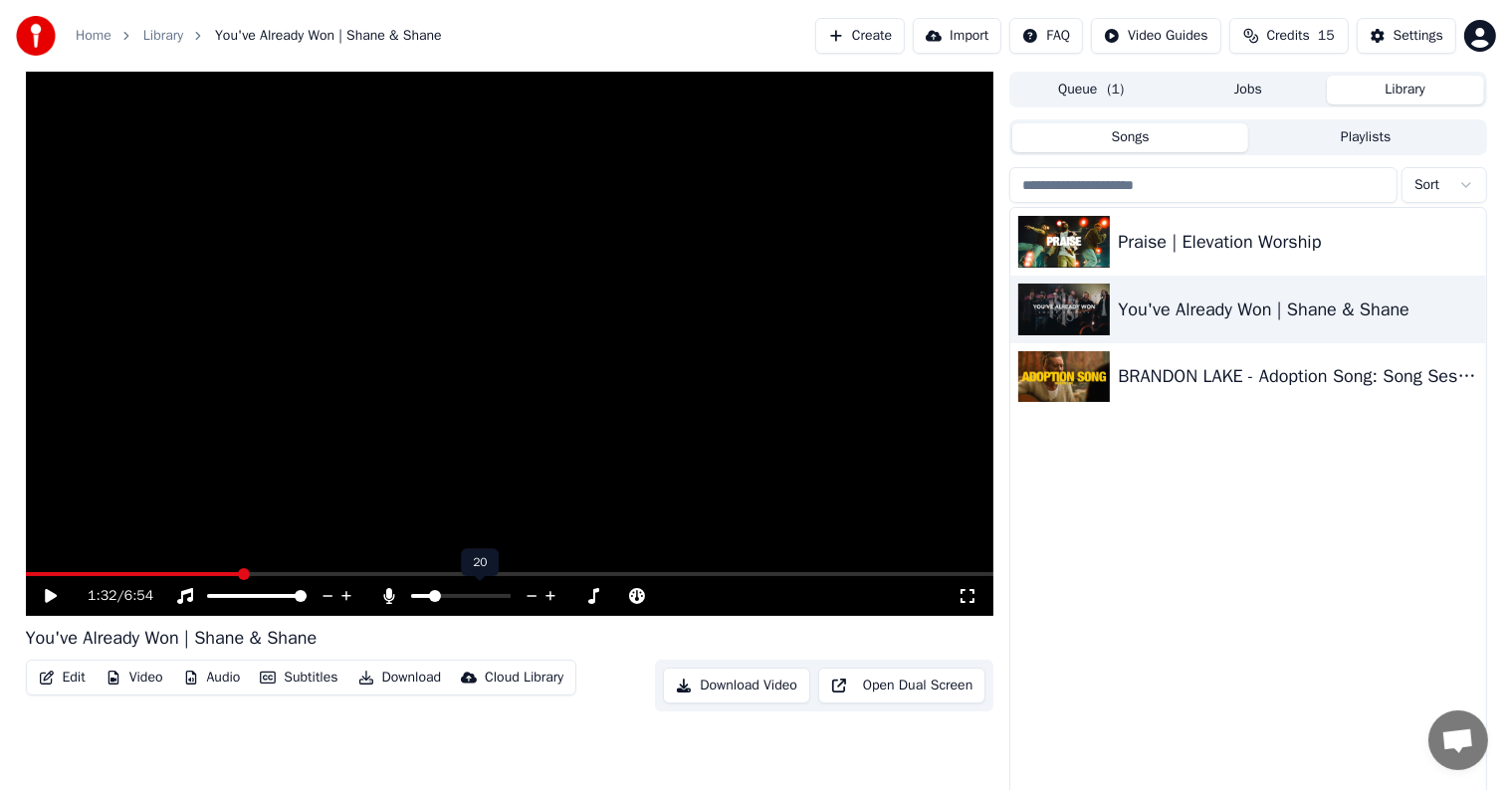 click at bounding box center [435, 596] 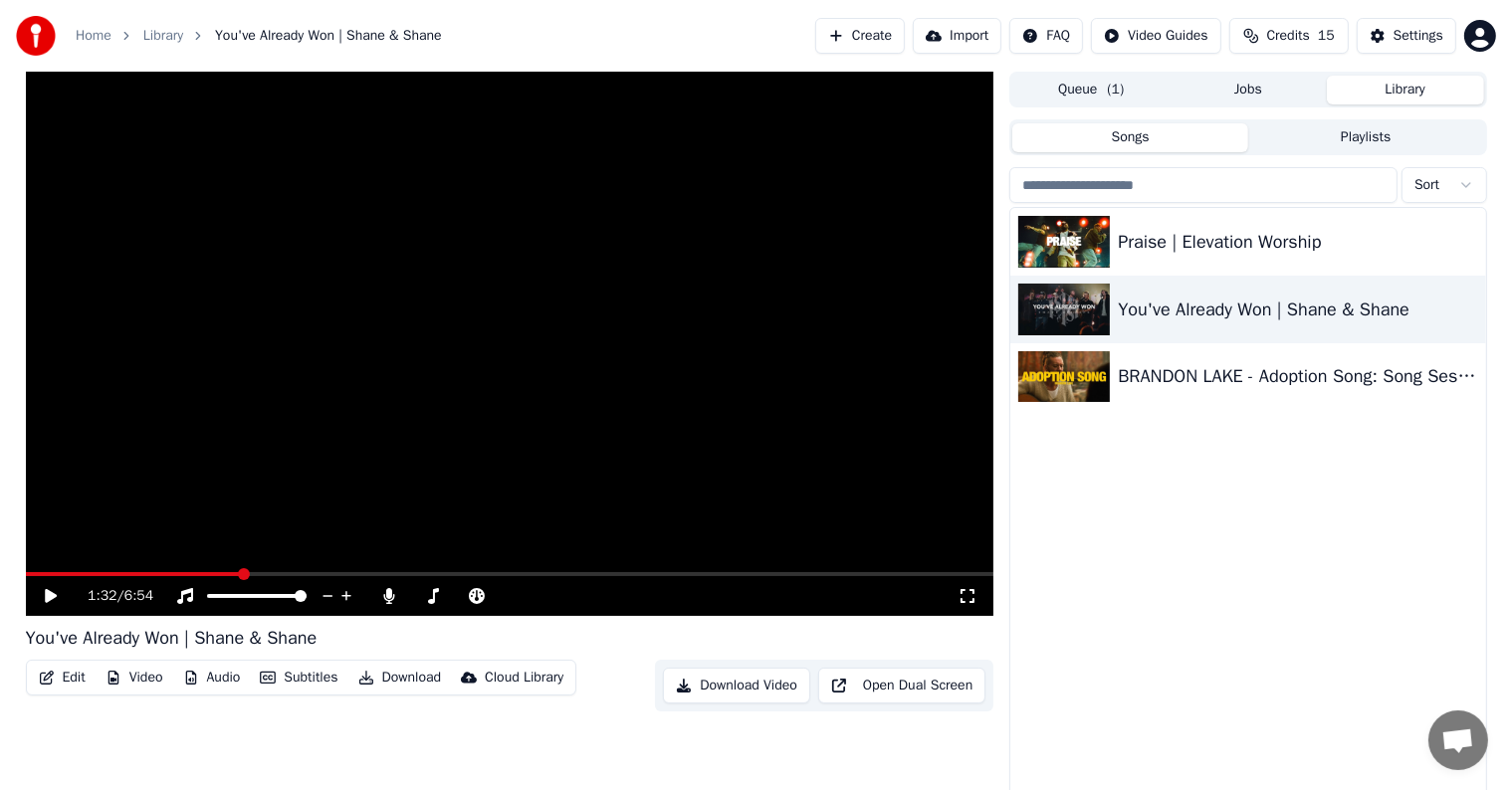 click at bounding box center [510, 343] 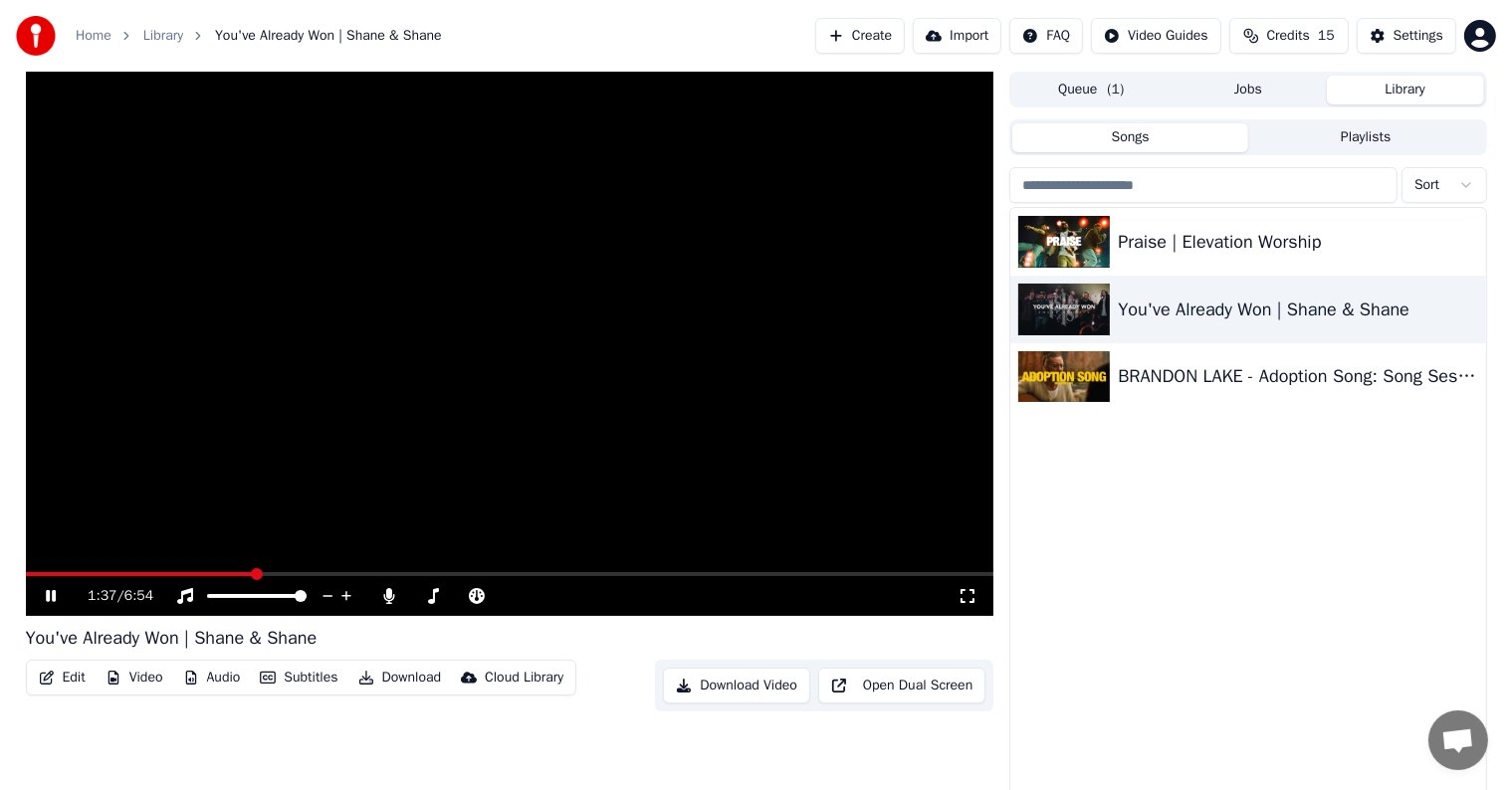 click at bounding box center (510, 343) 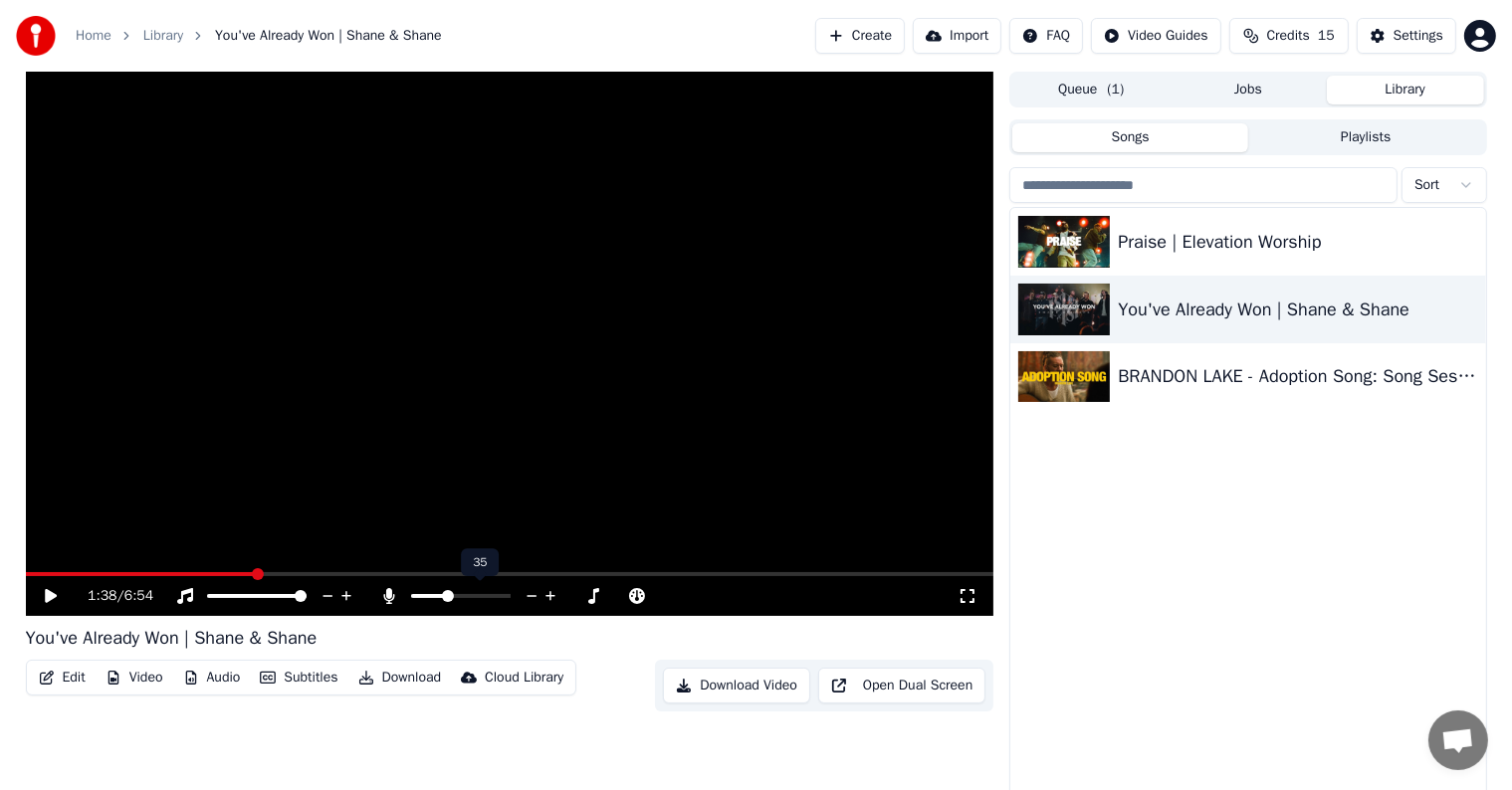 click at bounding box center [461, 596] 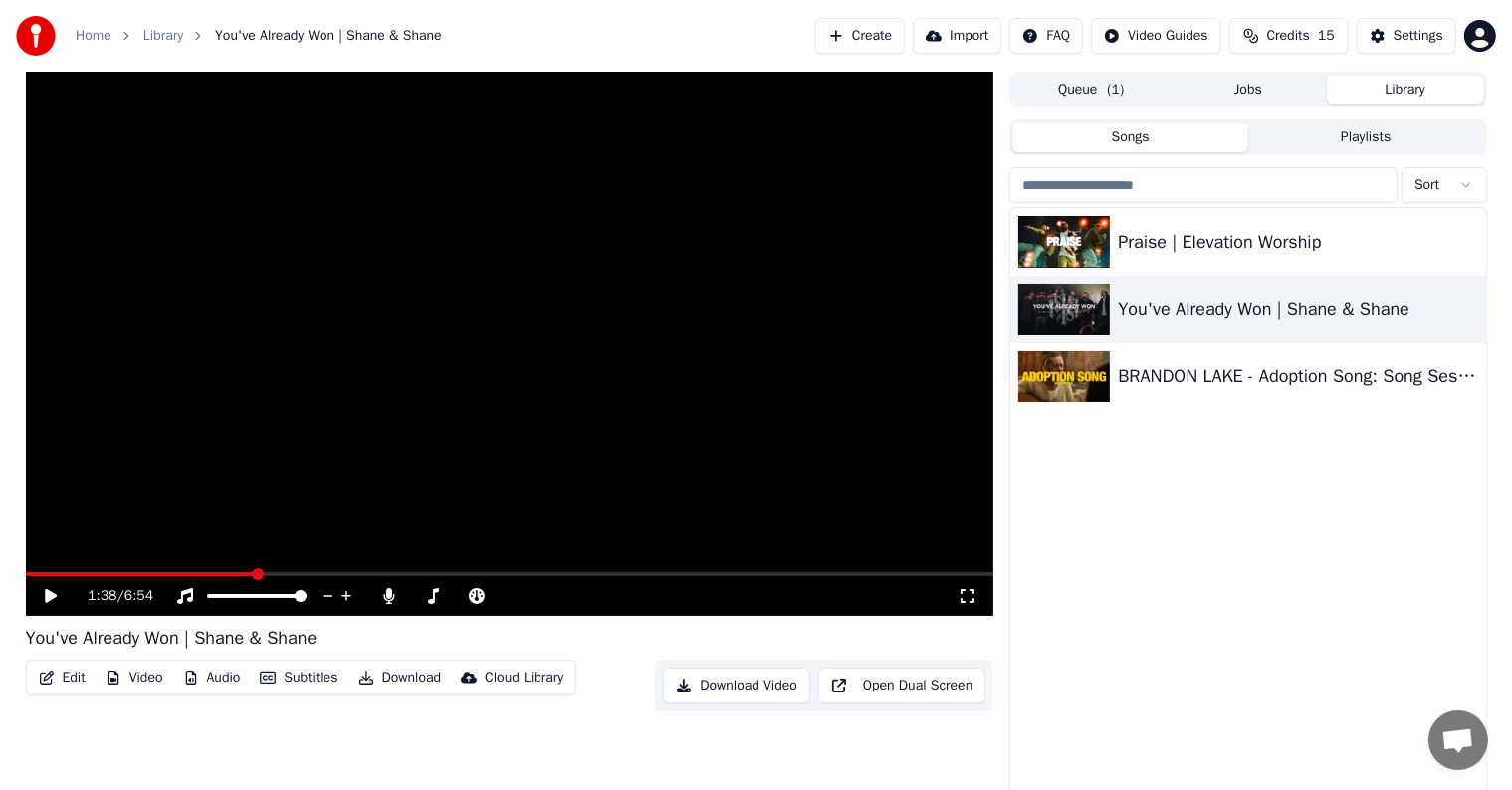 click at bounding box center [510, 343] 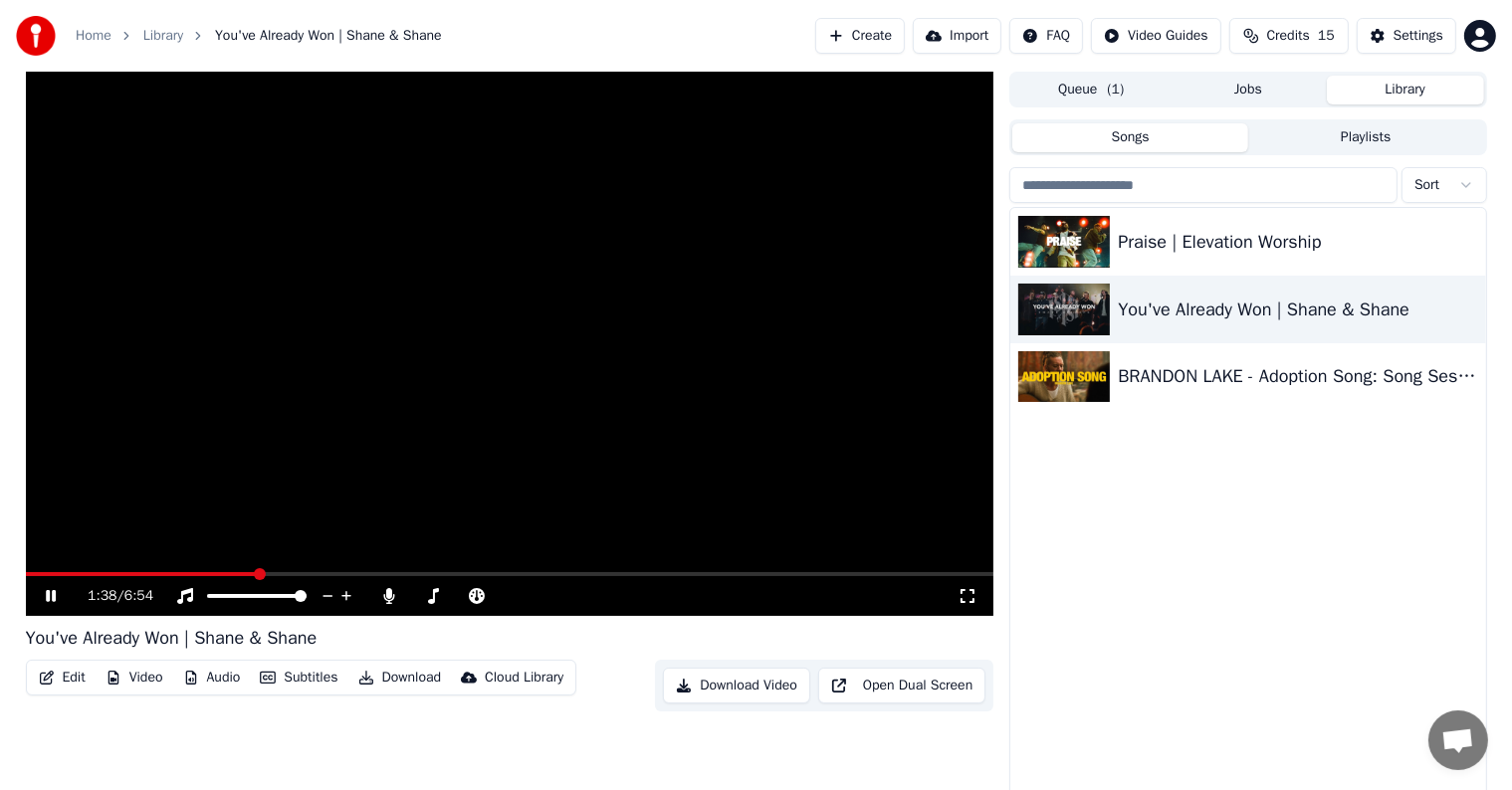 click at bounding box center [510, 343] 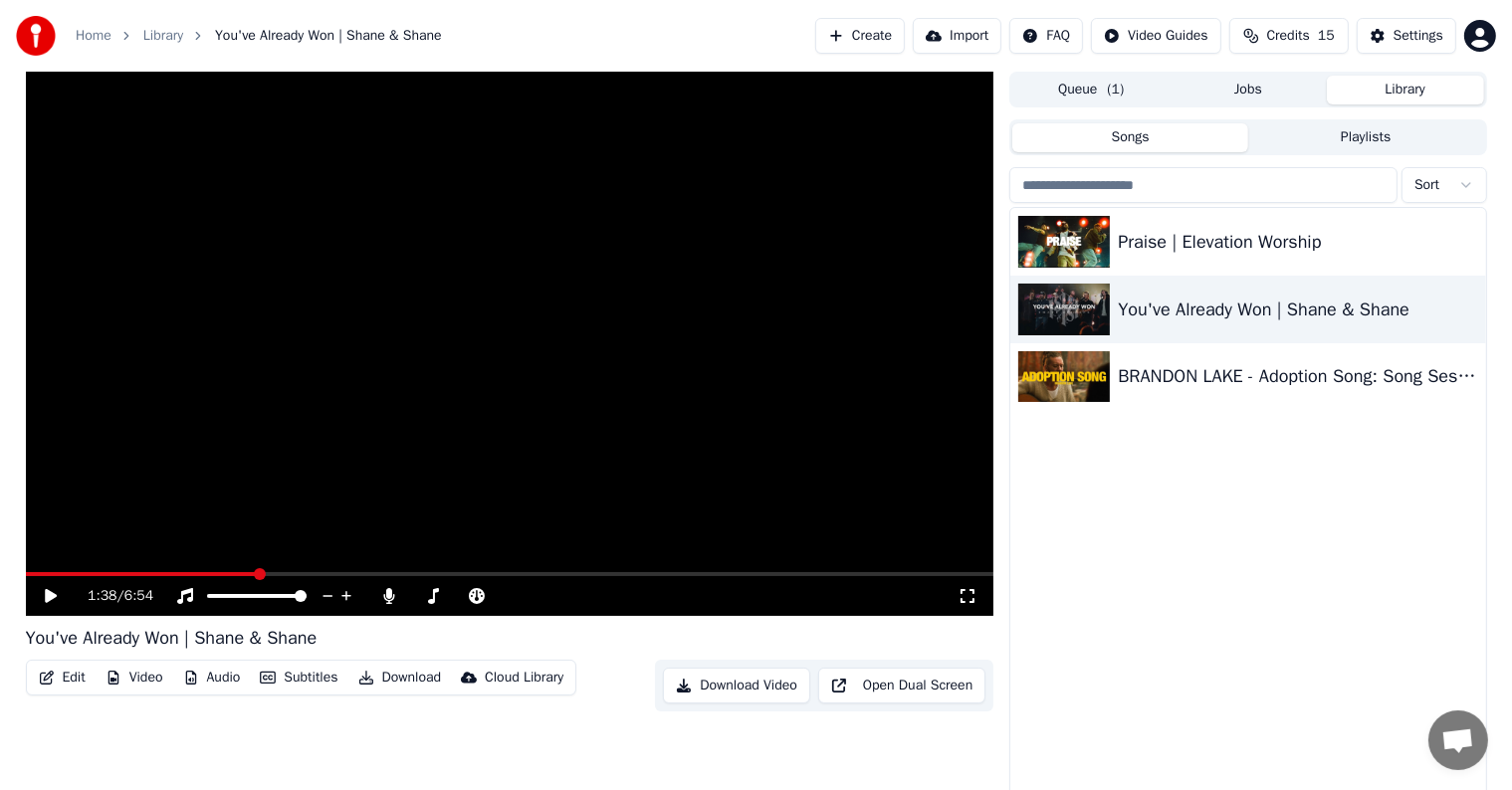click on "1:38  /  6:54" at bounding box center [510, 596] 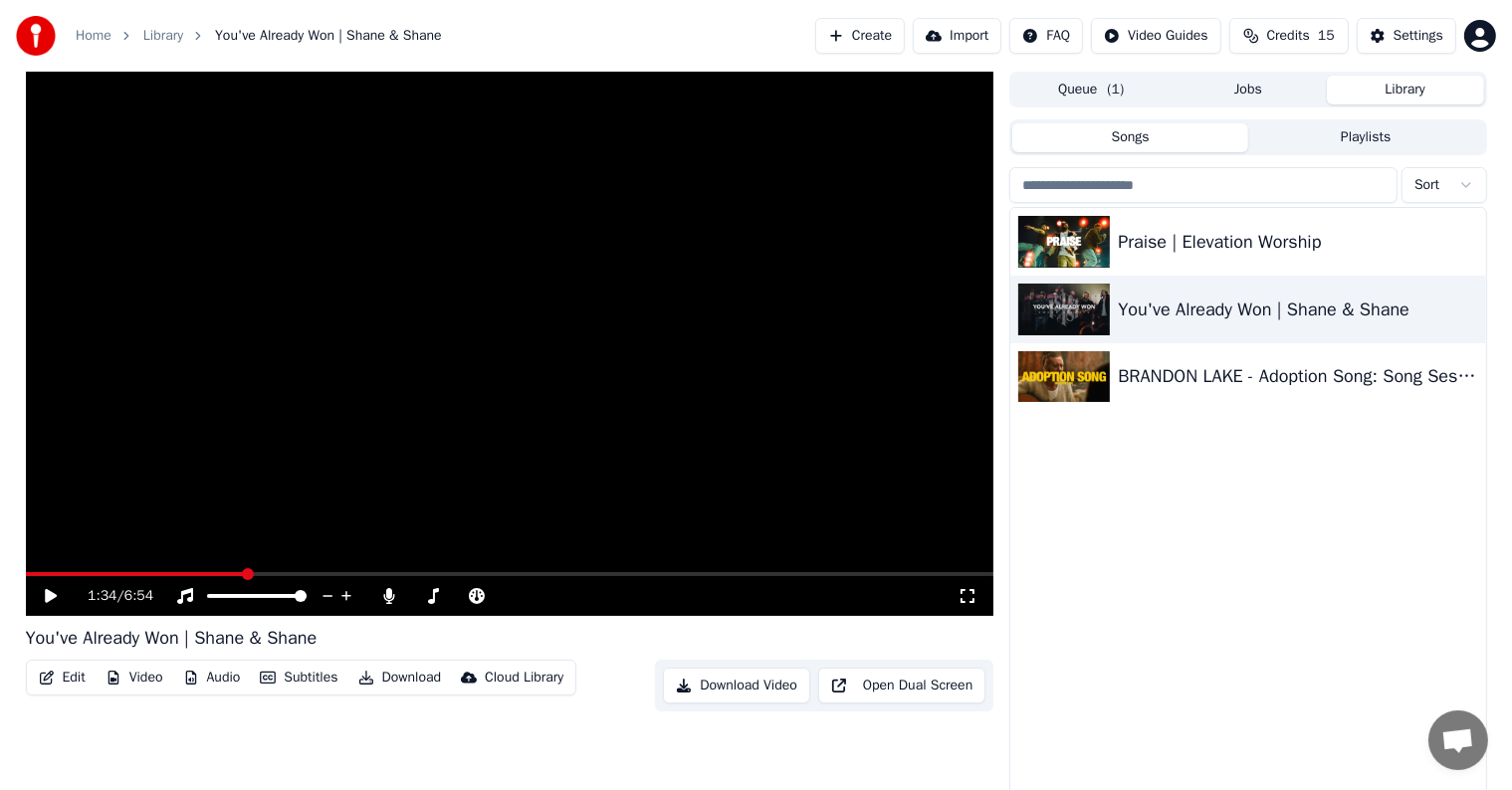 click at bounding box center (135, 574) 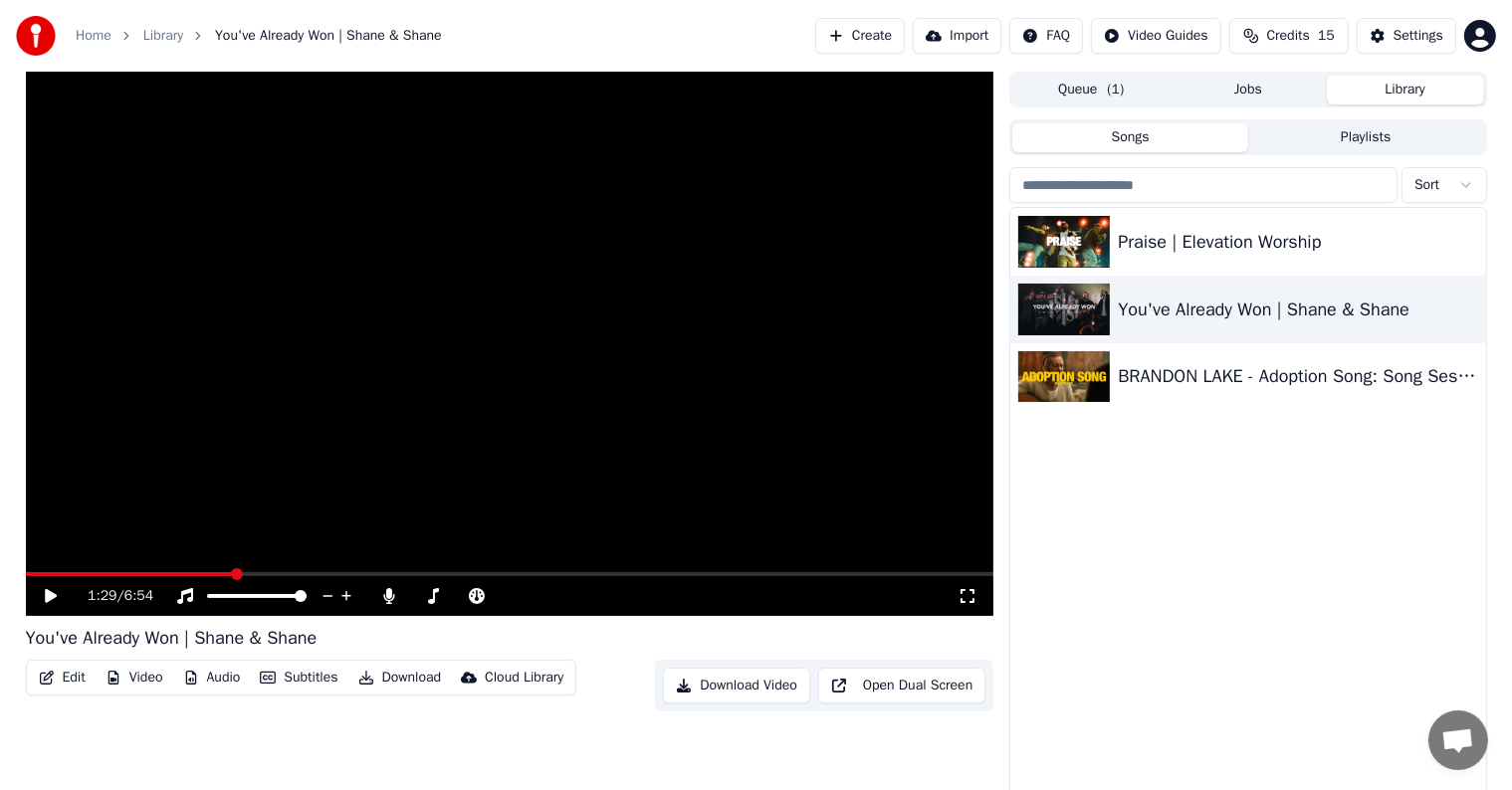click at bounding box center [129, 574] 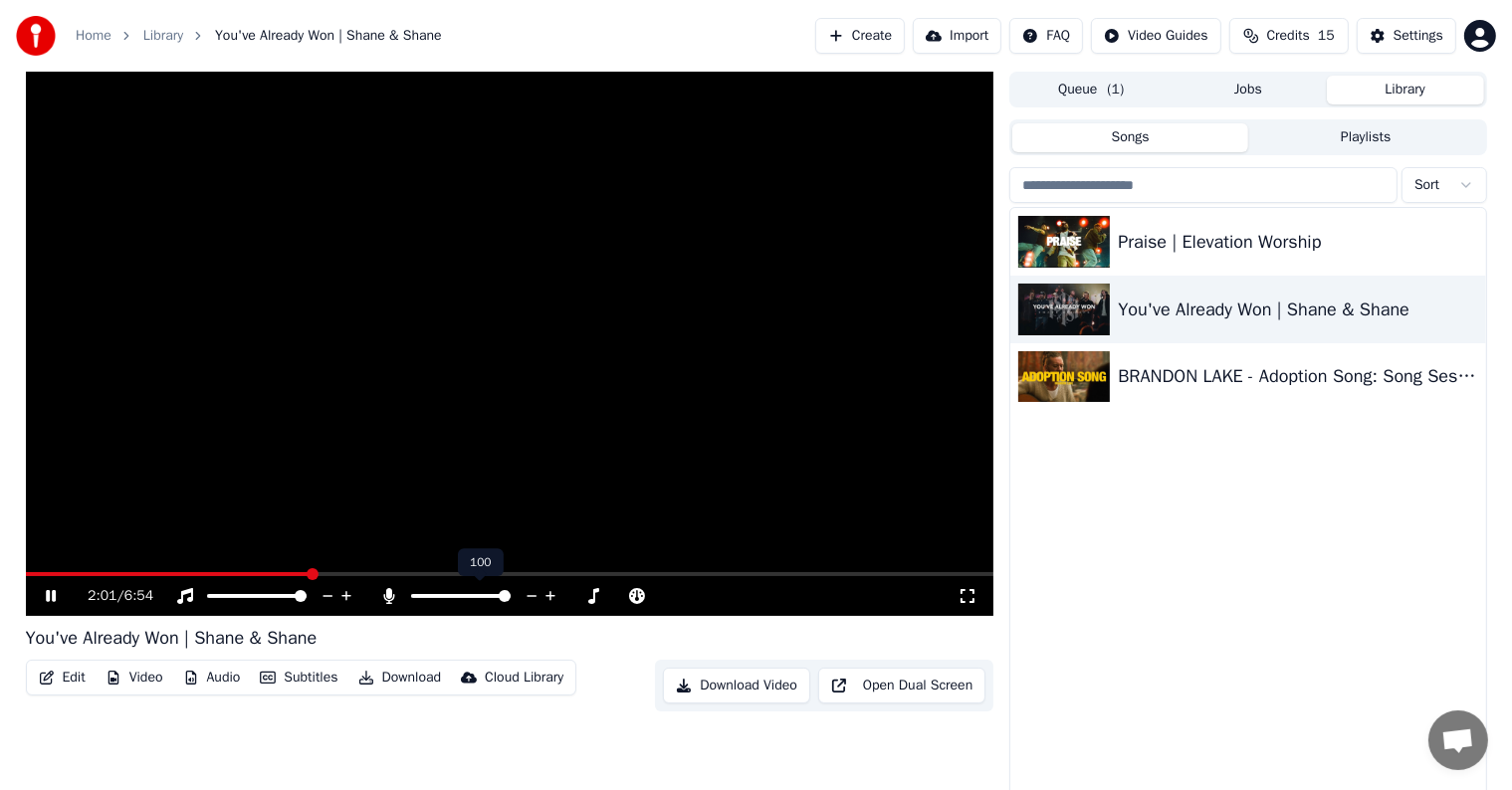 click at bounding box center (505, 596) 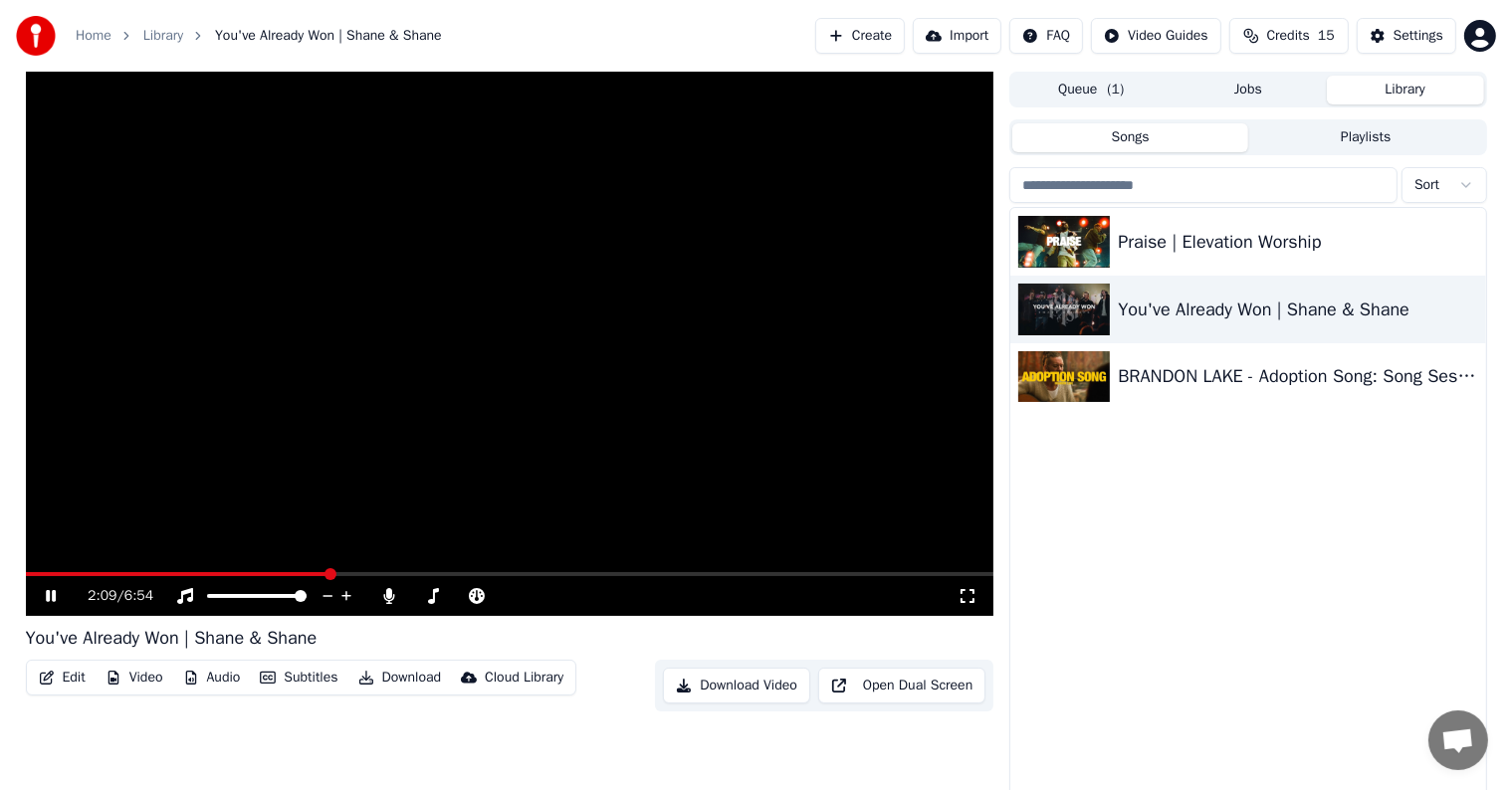 click at bounding box center [510, 343] 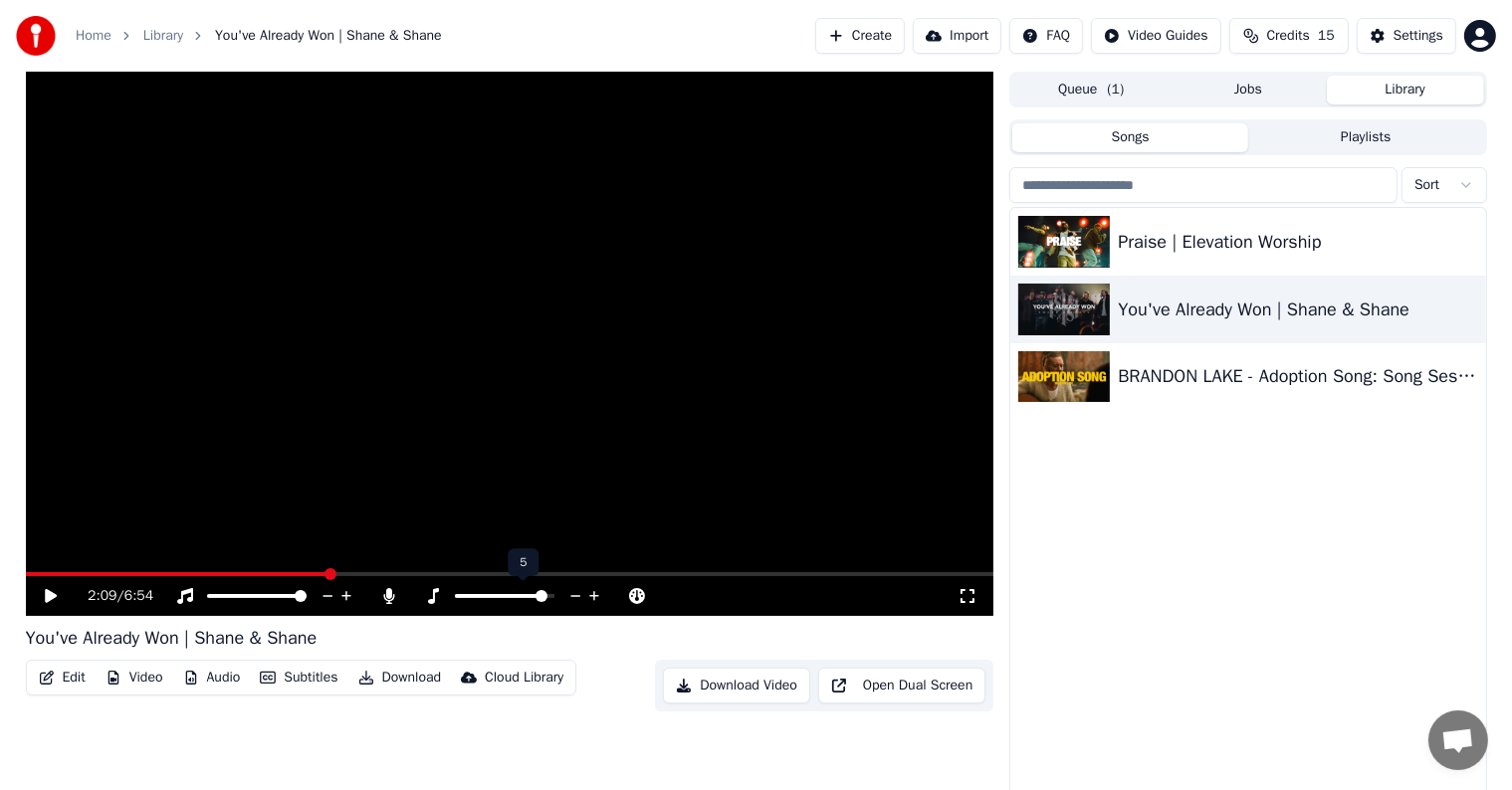 click at bounding box center [501, 596] 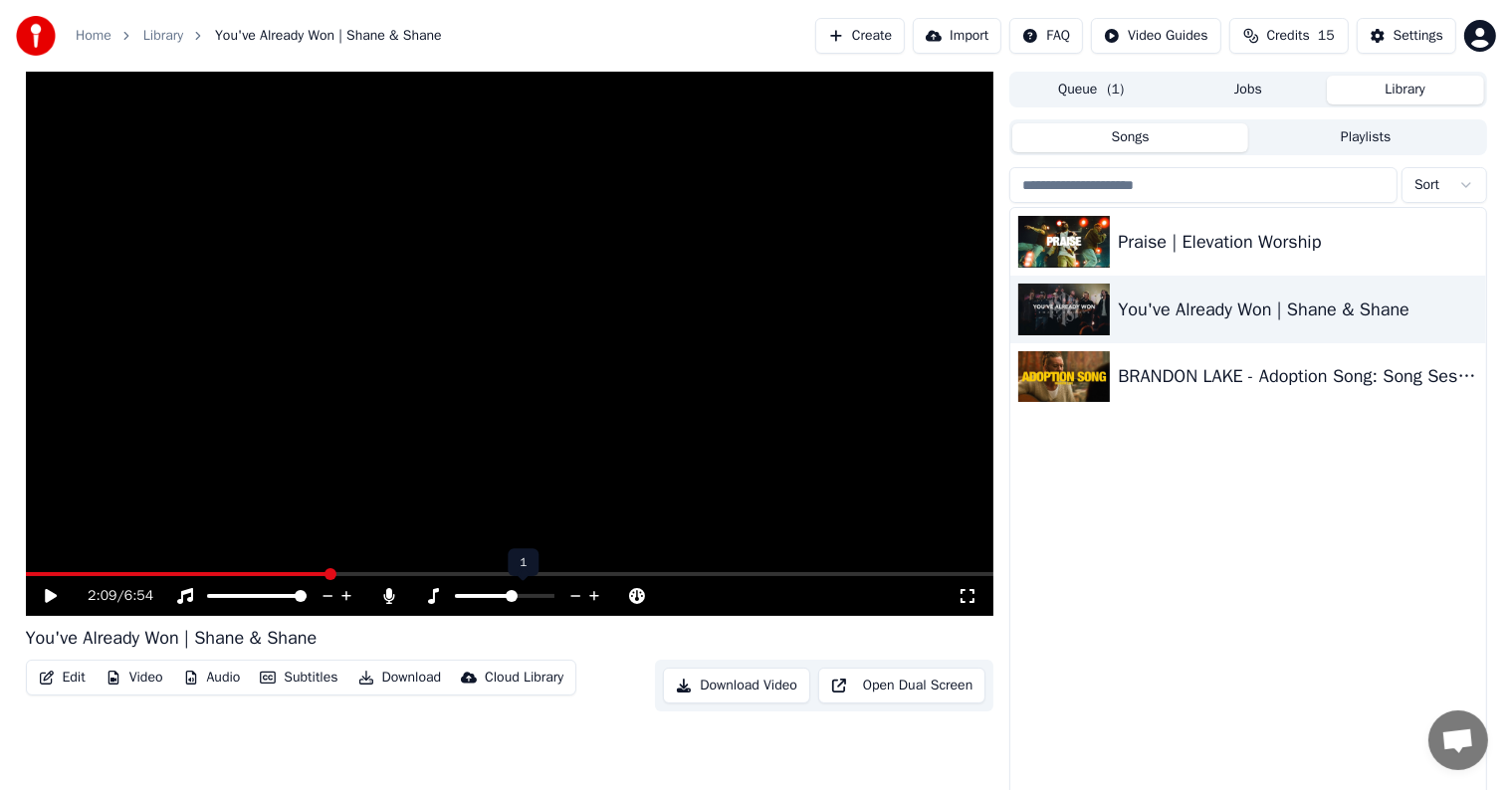 click at bounding box center [512, 596] 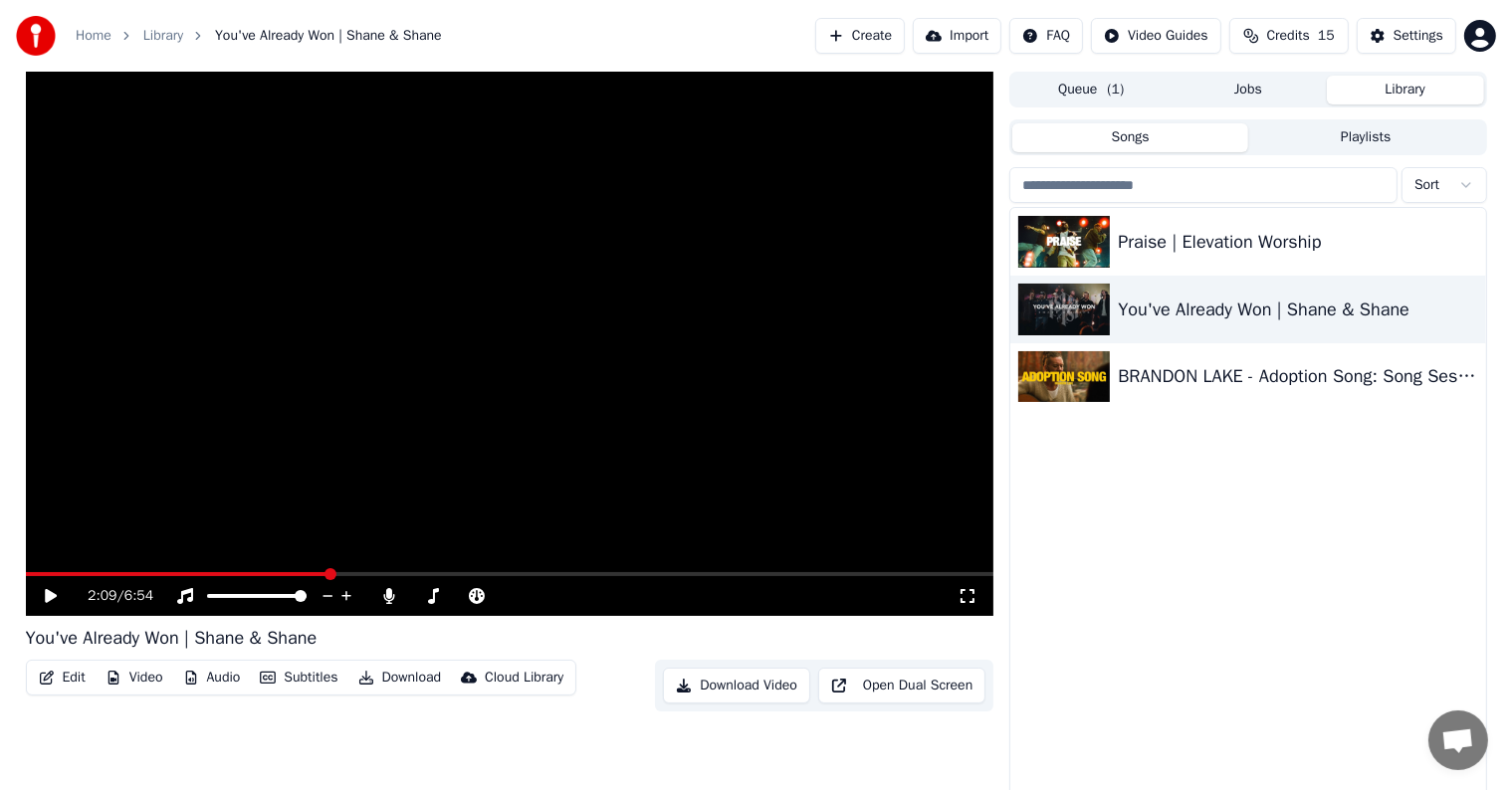 click at bounding box center (177, 574) 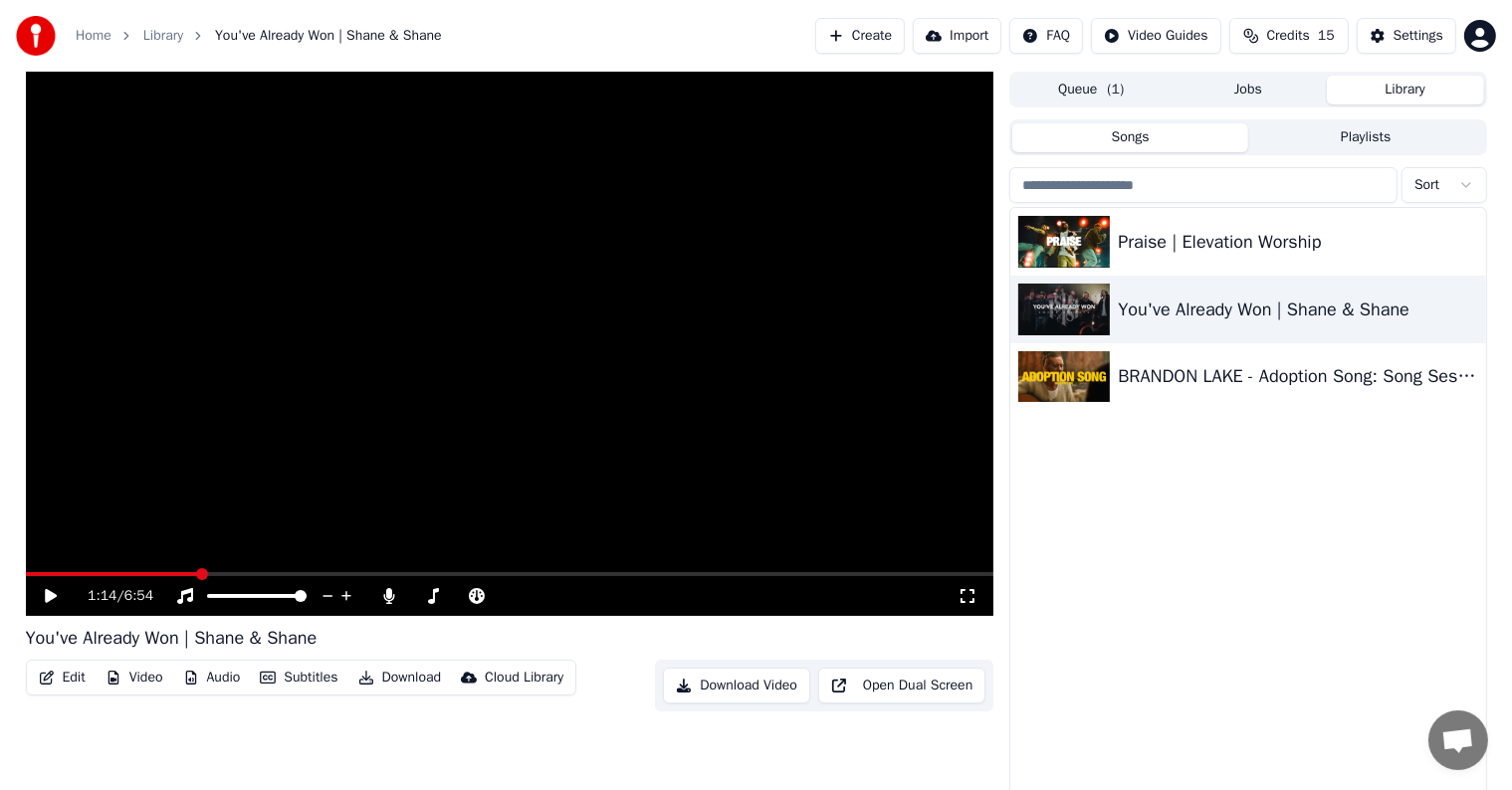 click at bounding box center [510, 574] 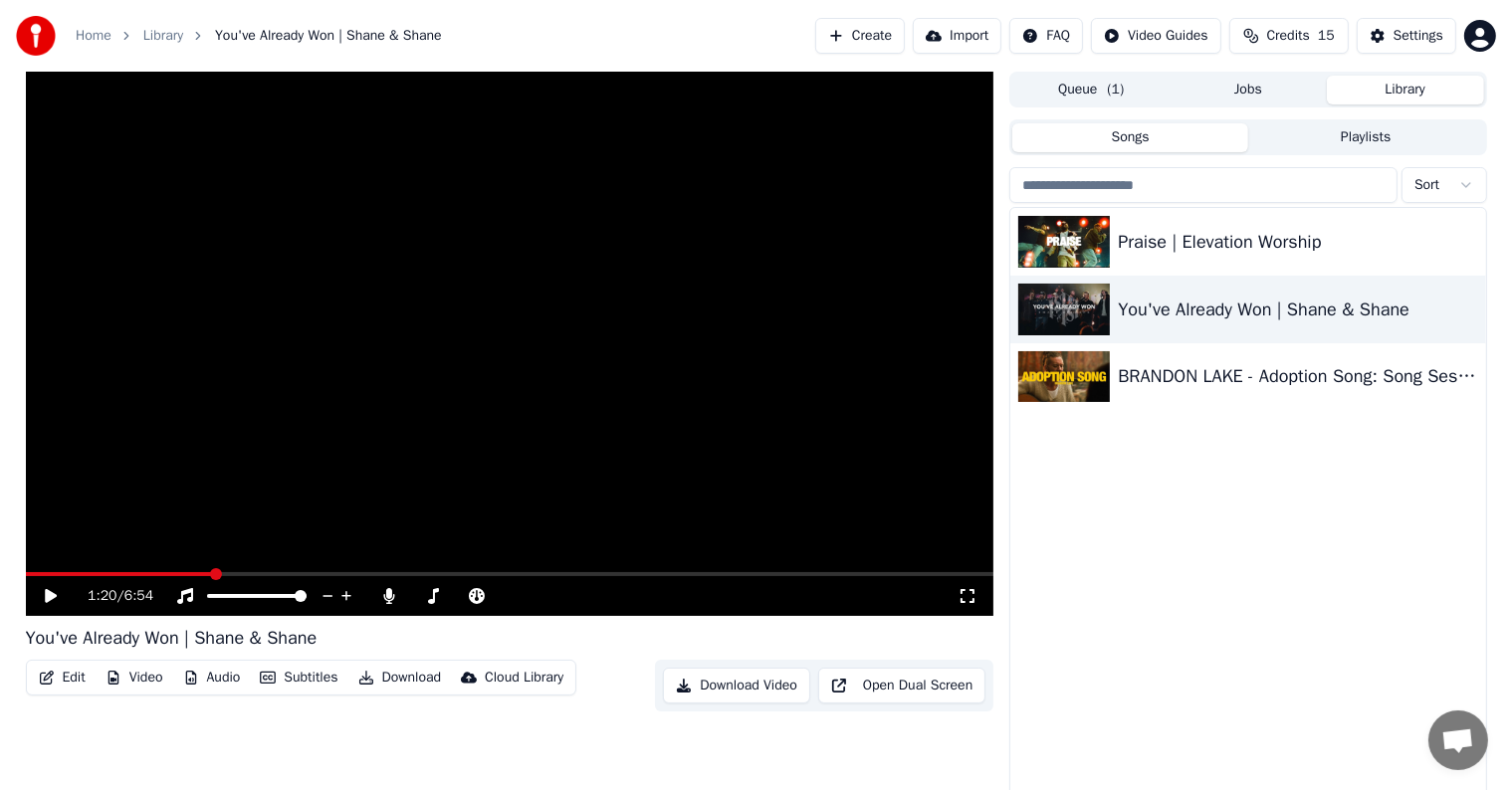 click at bounding box center (510, 343) 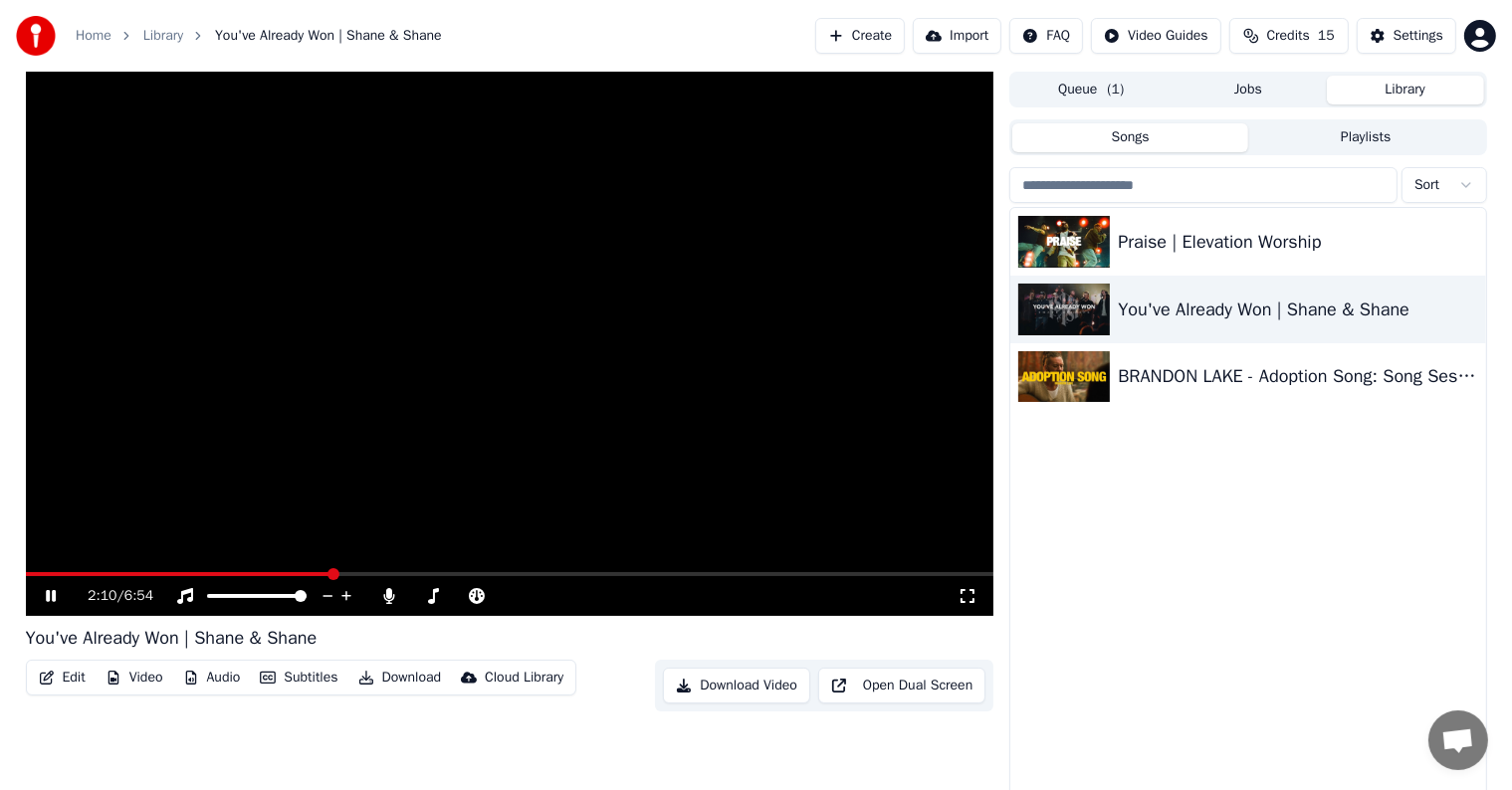 click at bounding box center (510, 343) 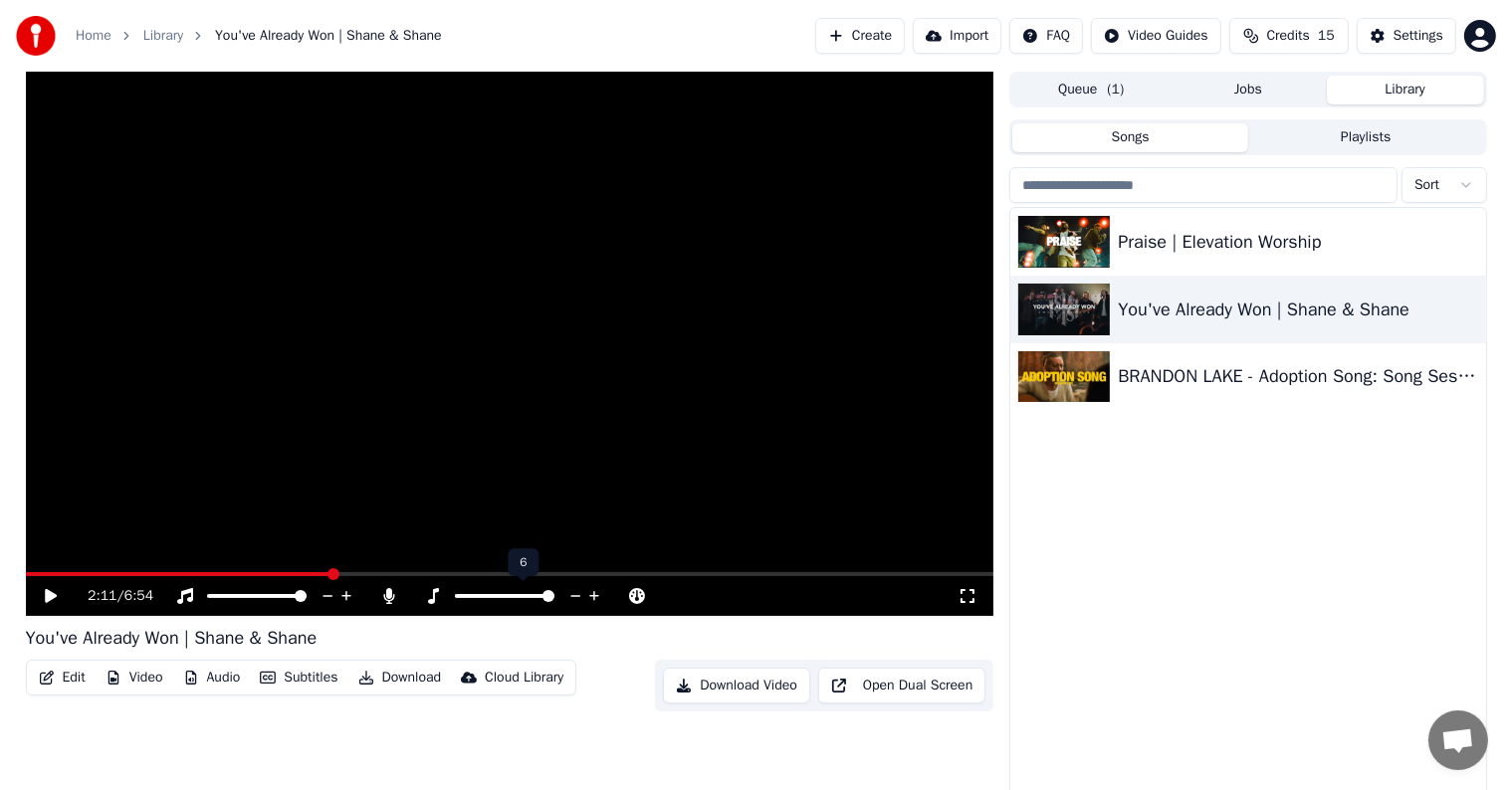 click at bounding box center (505, 596) 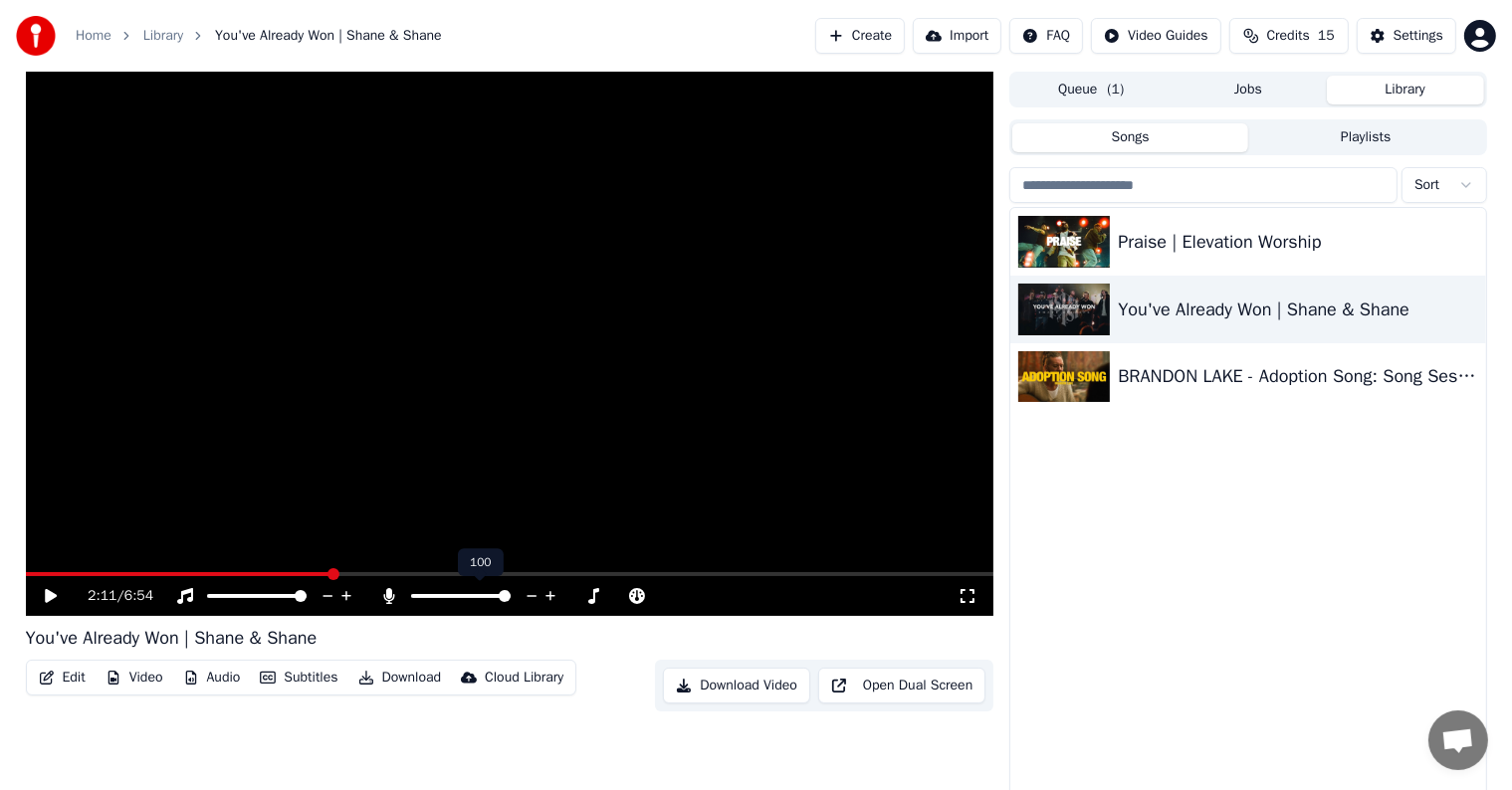 click at bounding box center [461, 596] 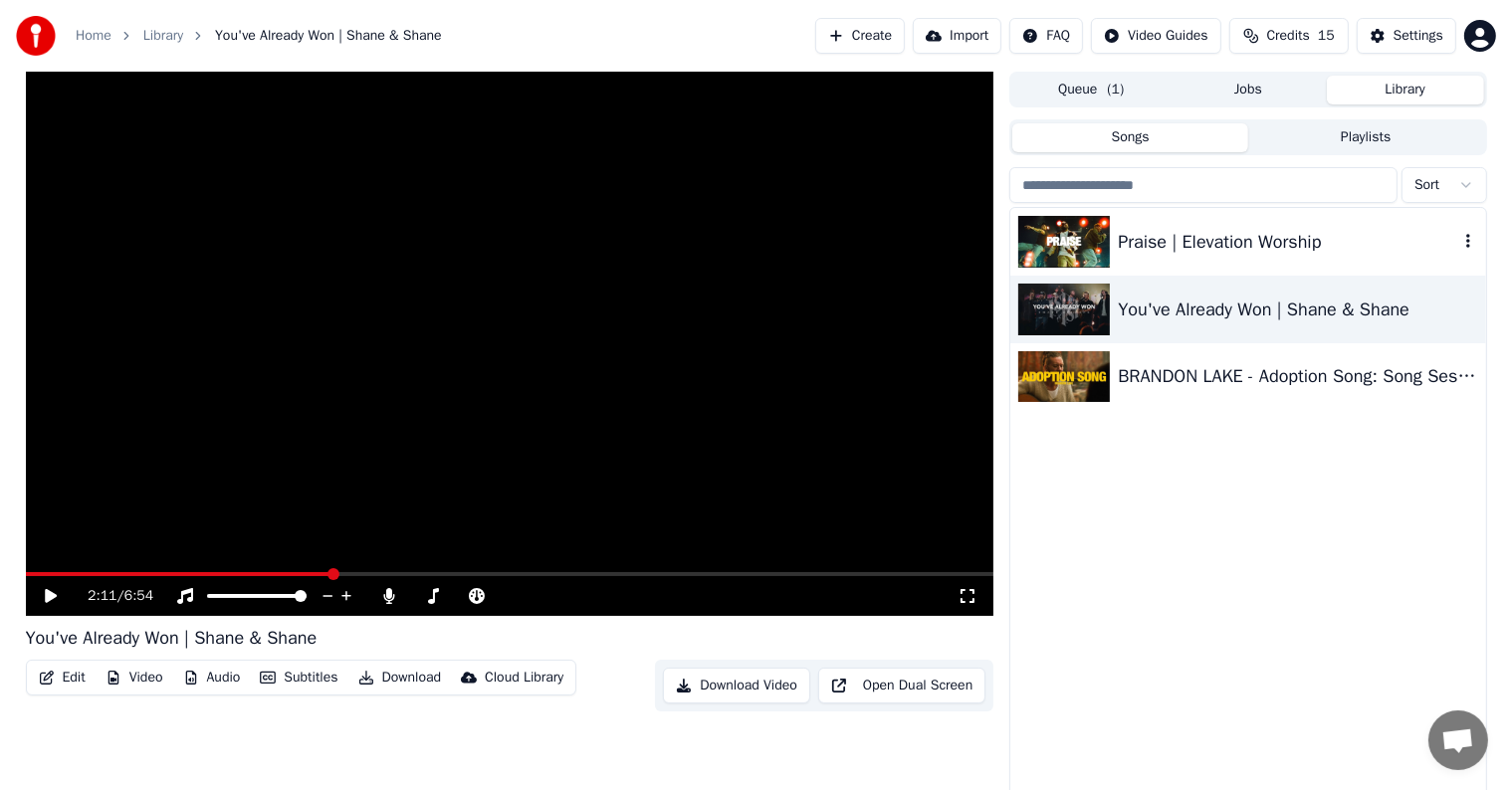 click at bounding box center (1064, 242) 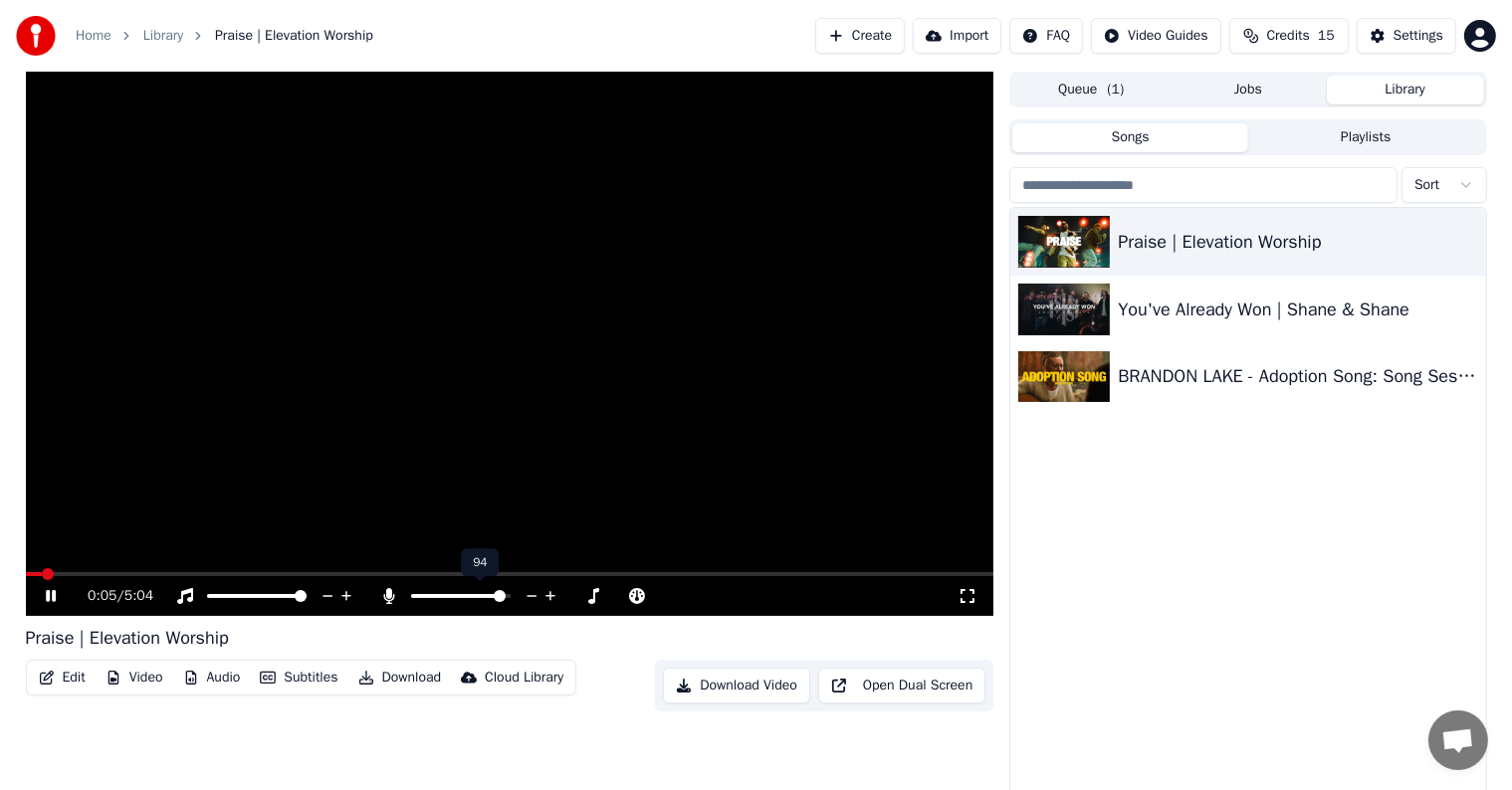 click at bounding box center (500, 596) 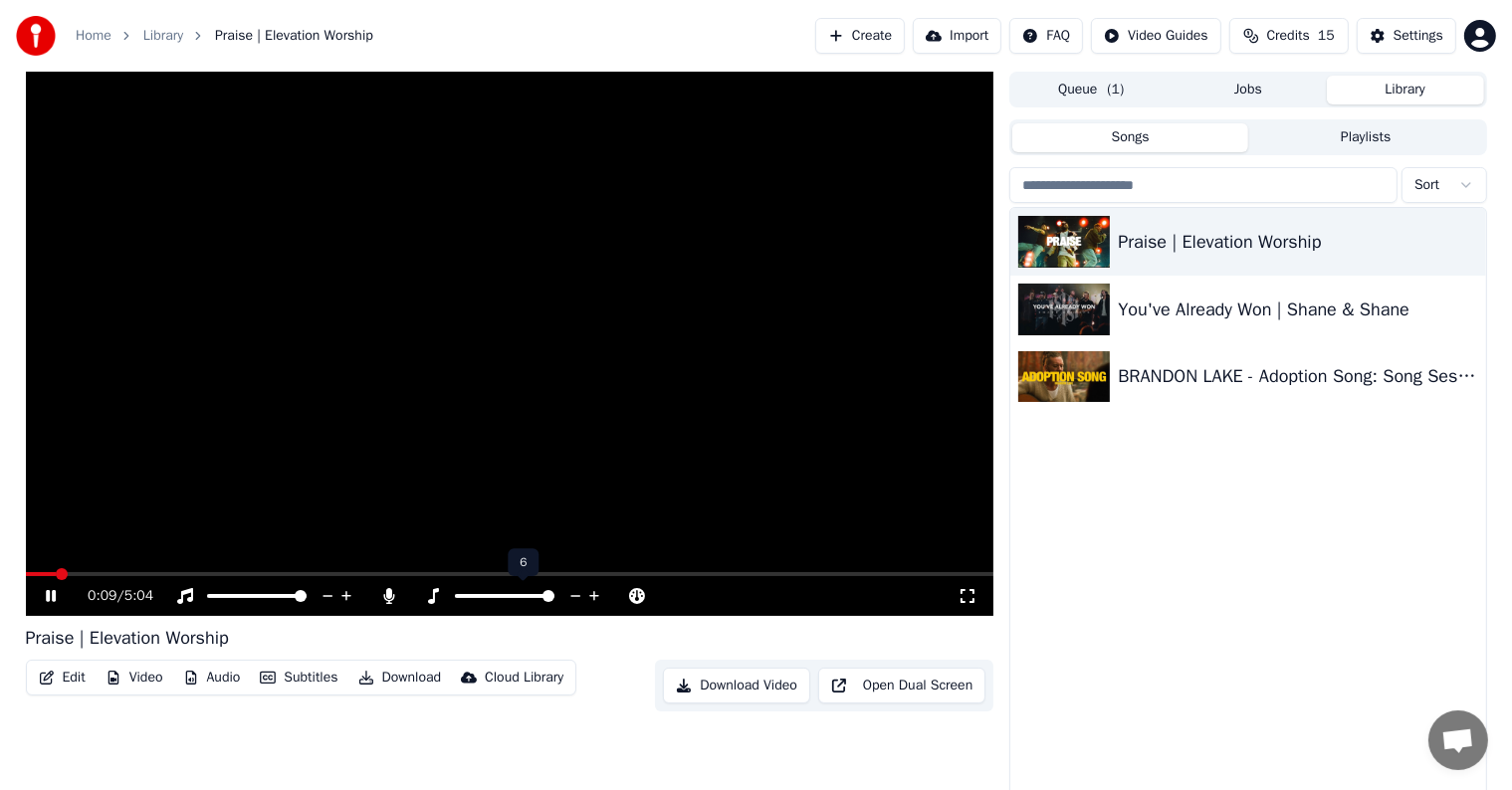 click at bounding box center [505, 596] 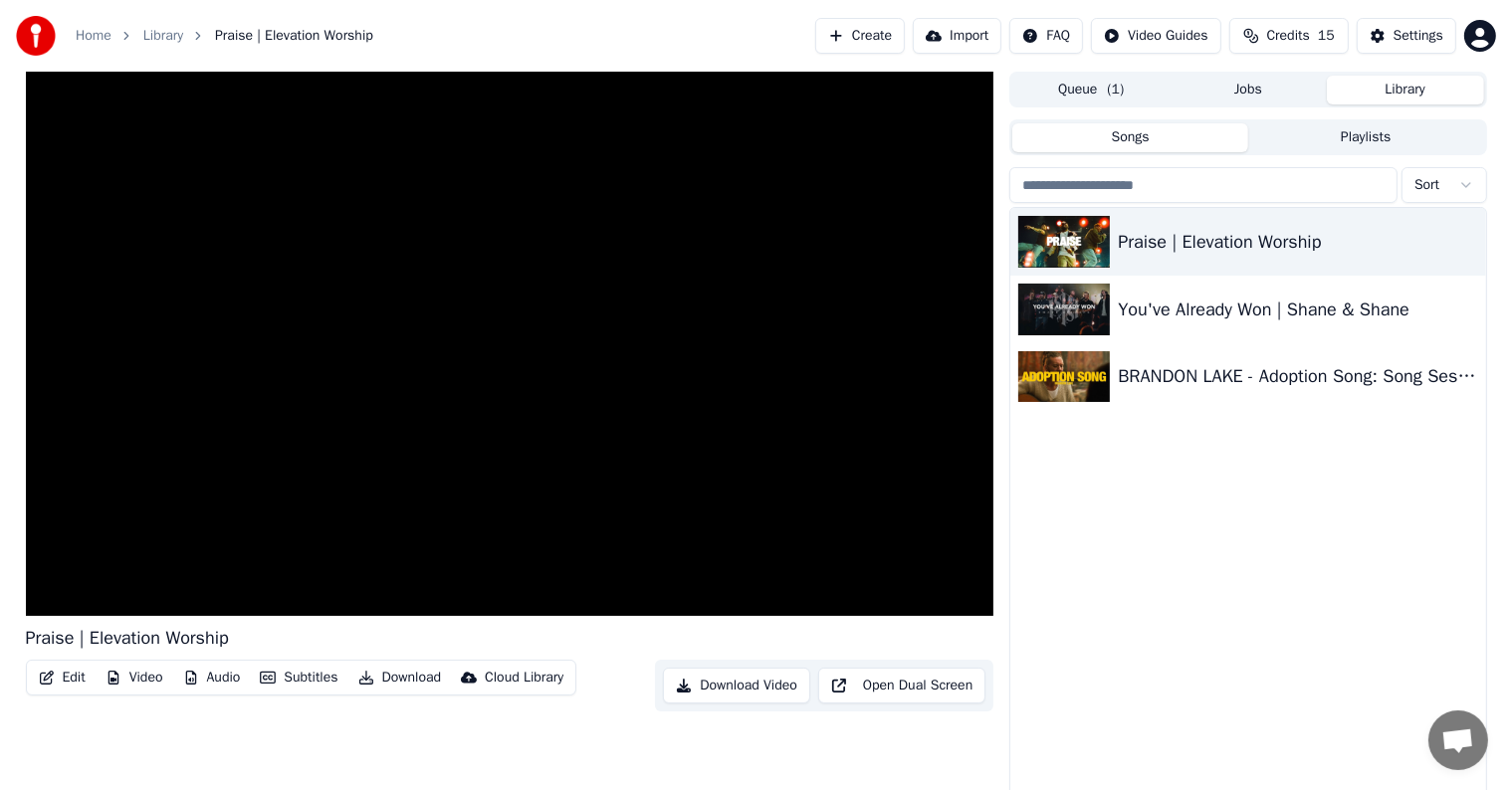 click at bounding box center (510, 343) 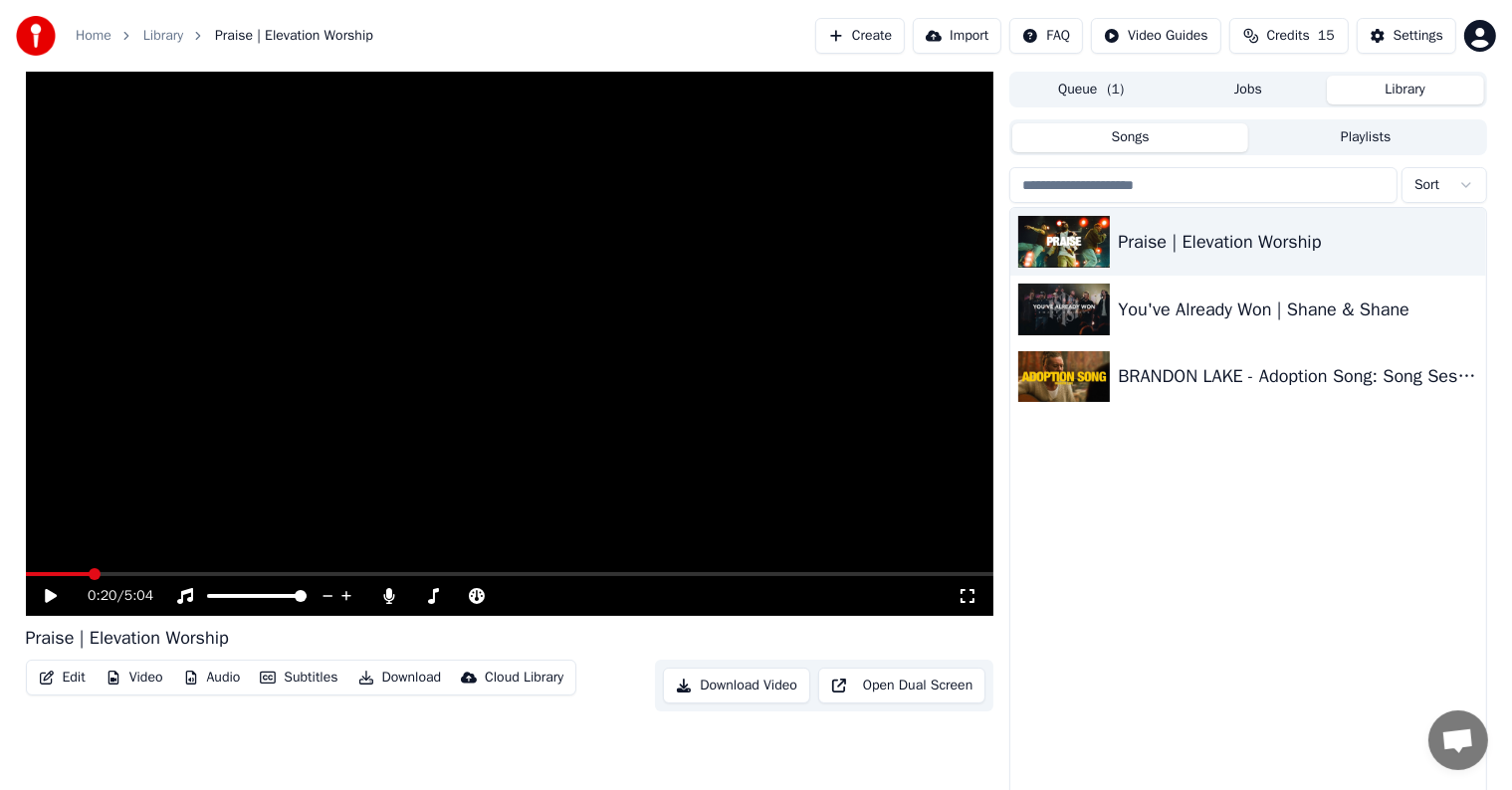click on "Edit Video Audio Subtitles Download Cloud Library" at bounding box center (302, 678) 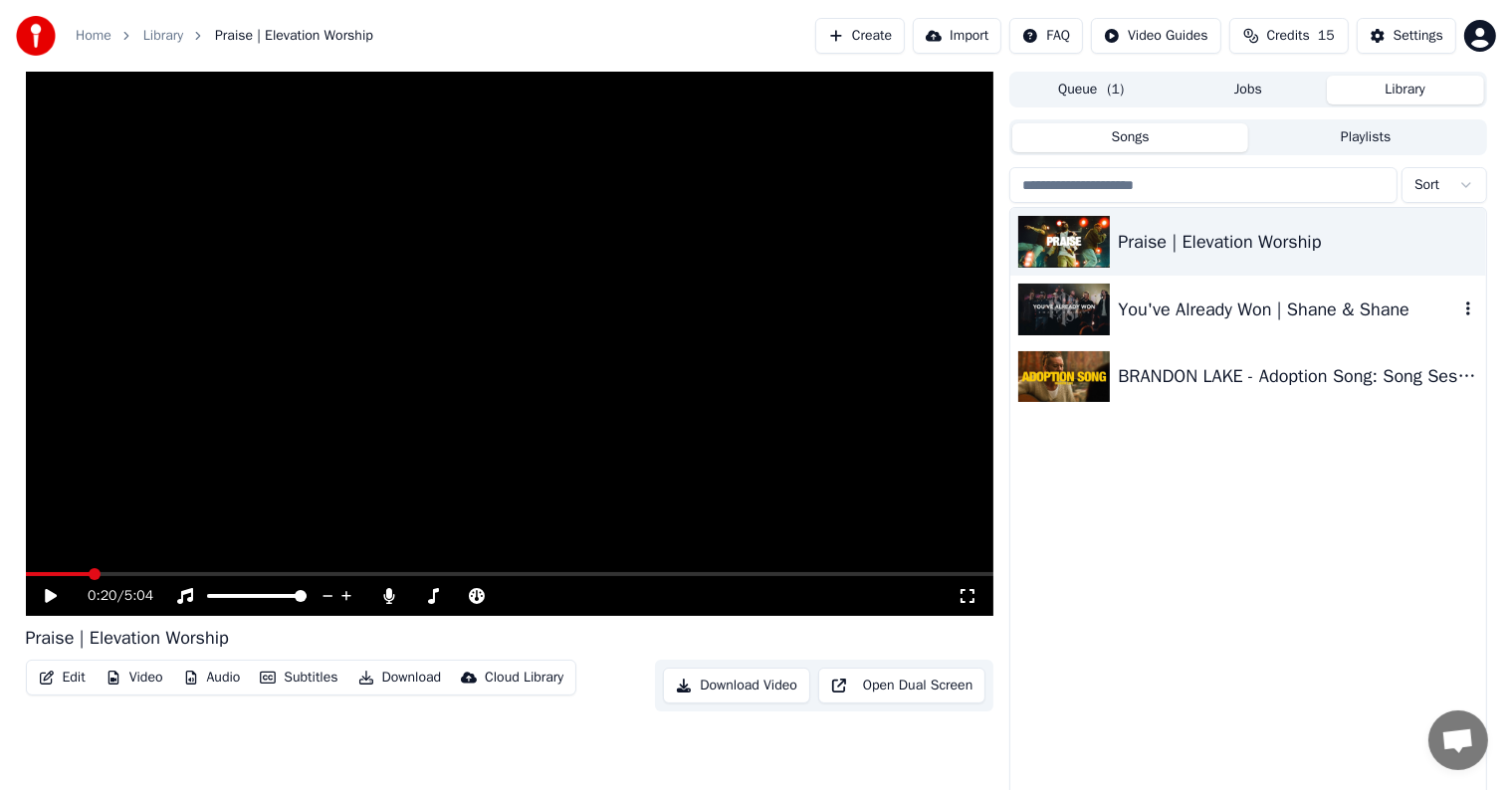 click at bounding box center [1064, 309] 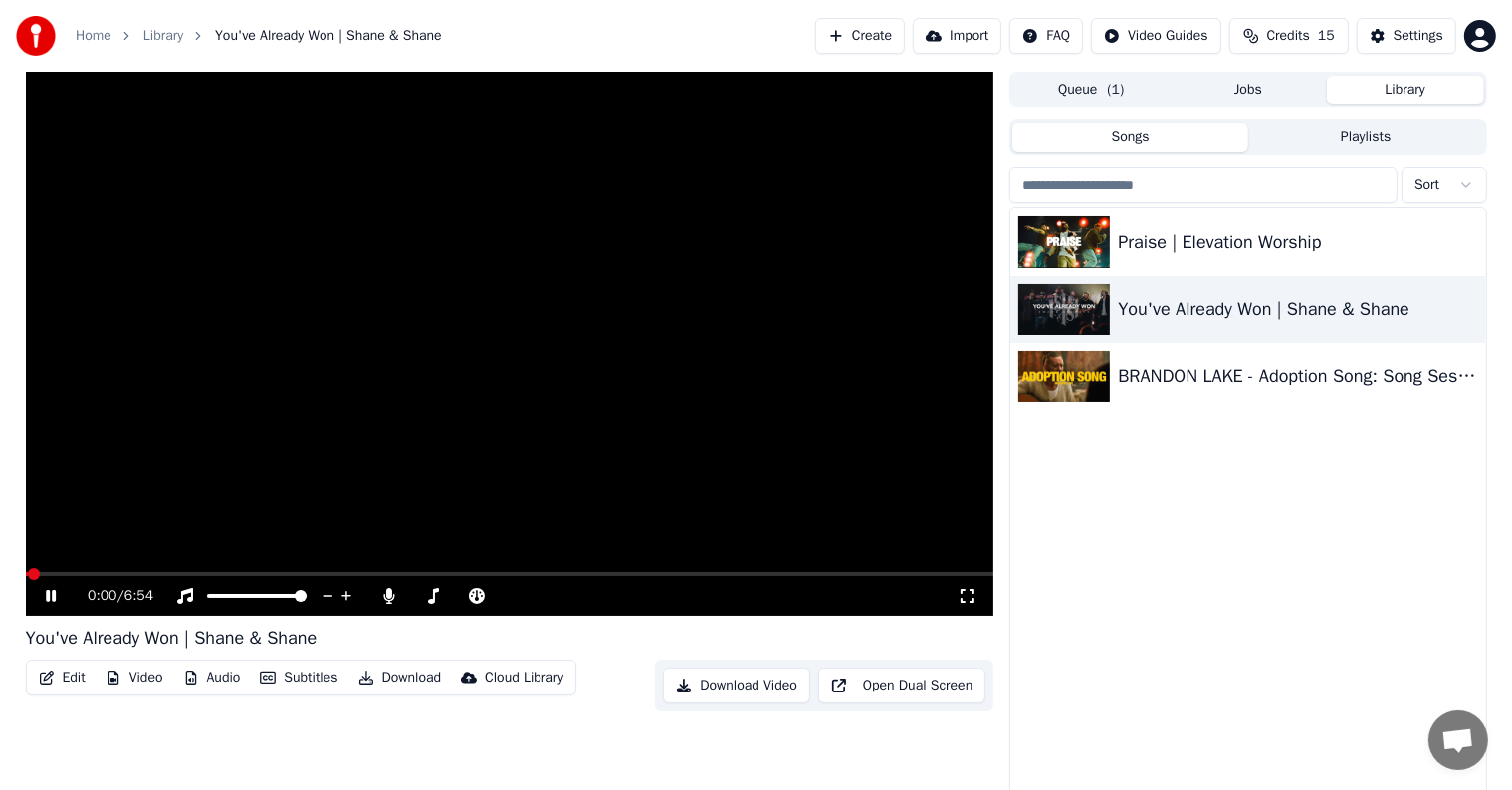 click at bounding box center [510, 343] 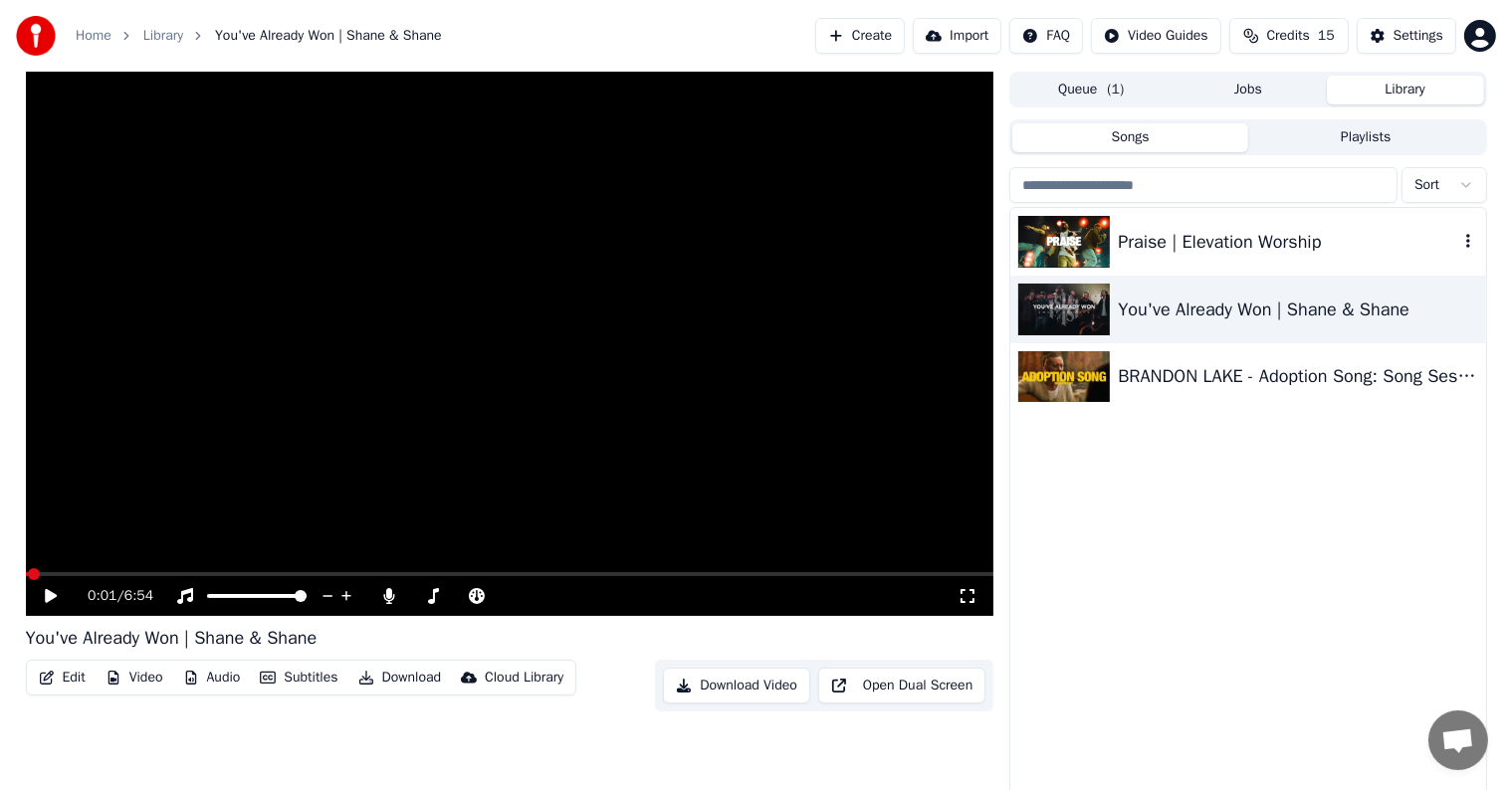 click at bounding box center (1064, 242) 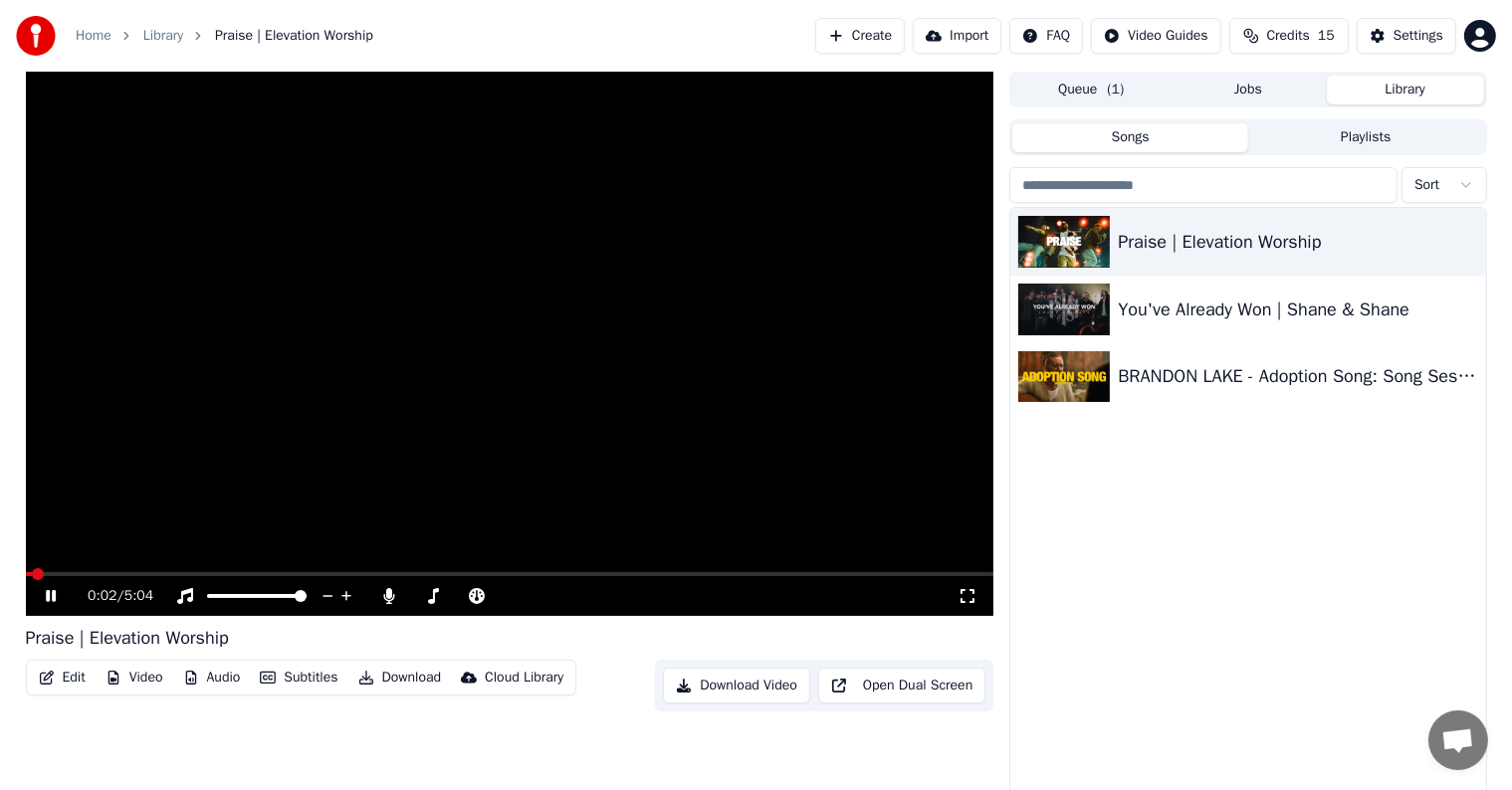 click at bounding box center (510, 343) 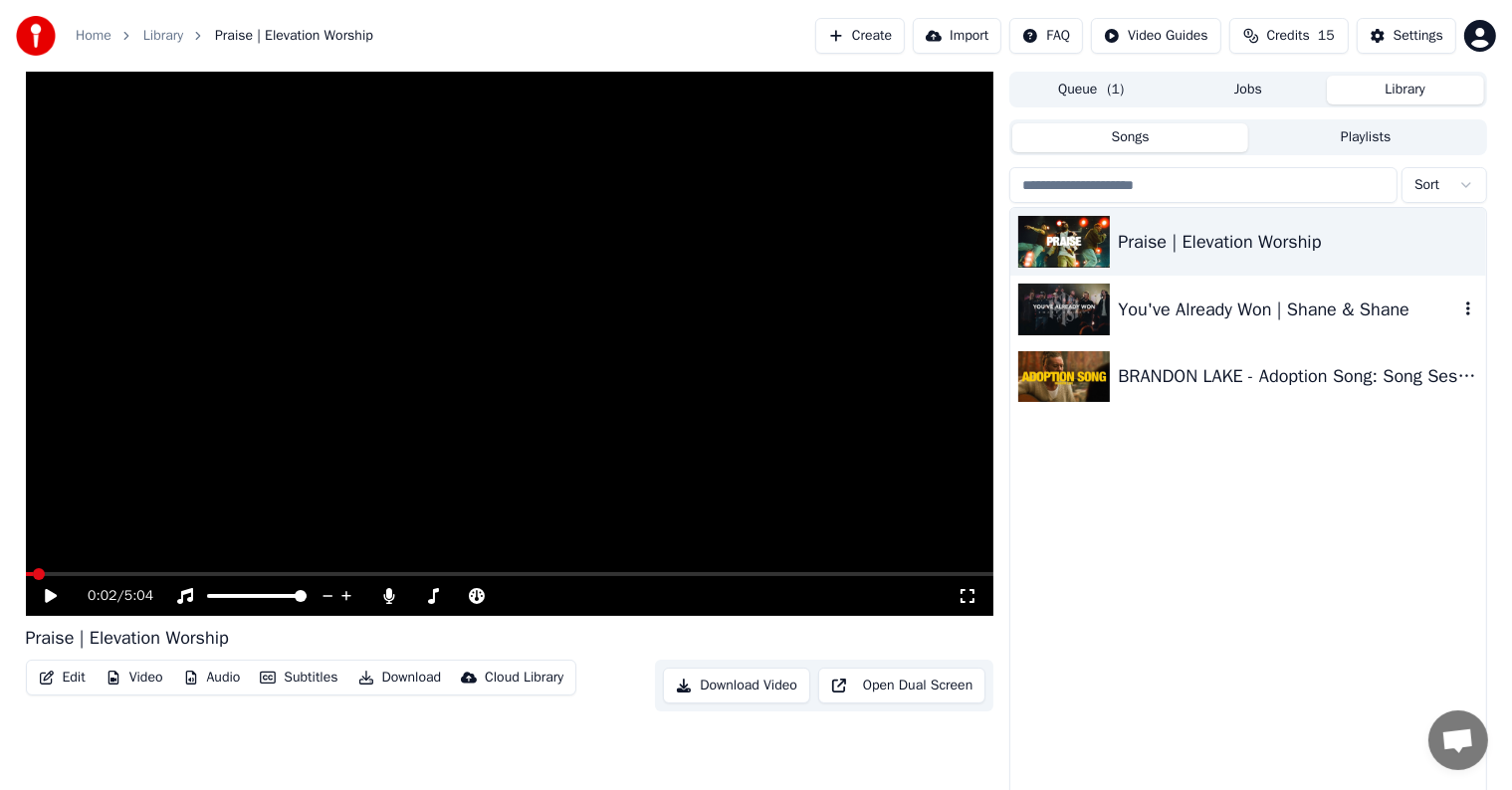 click at bounding box center (1064, 309) 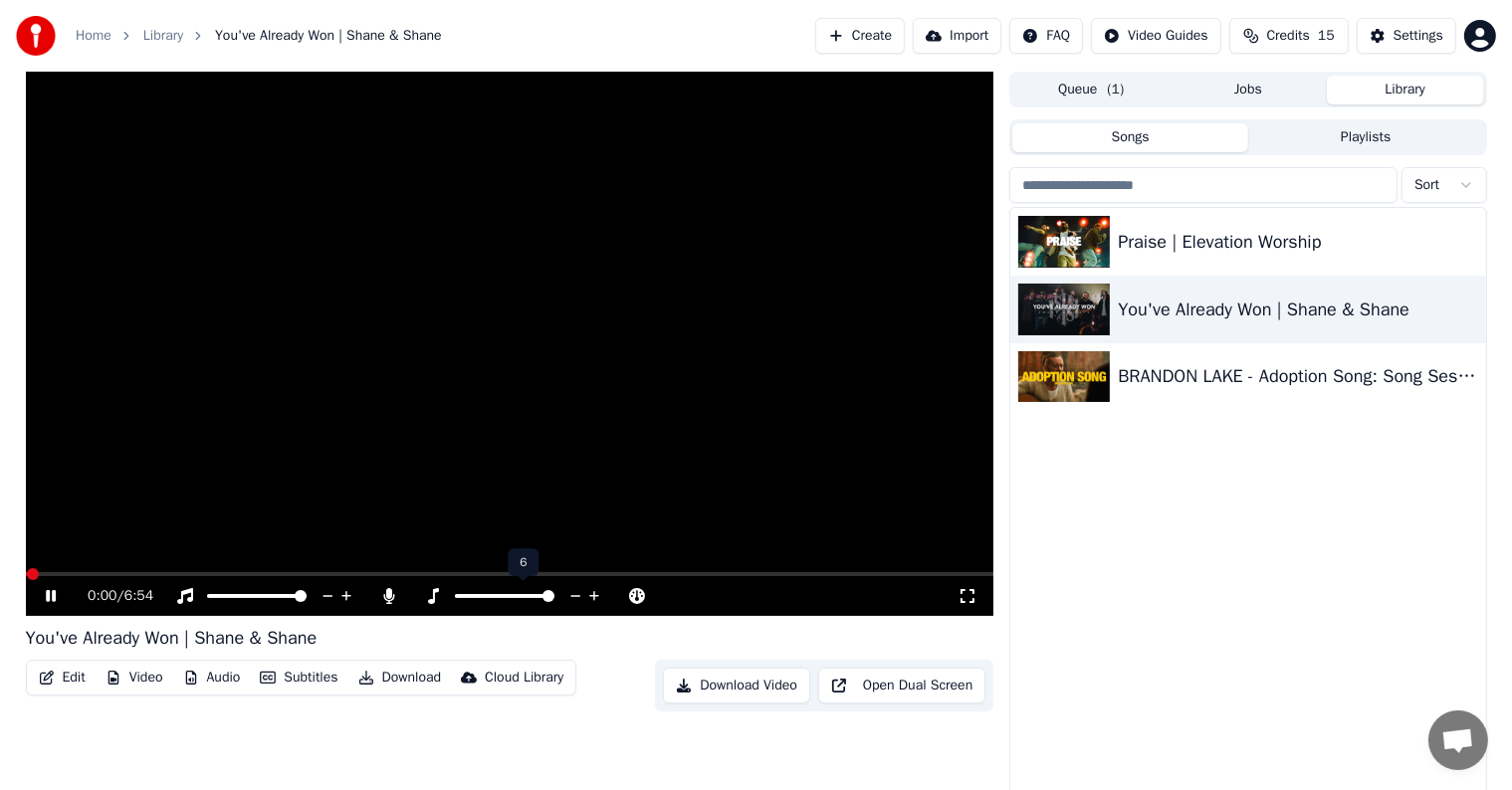 click at bounding box center [548, 596] 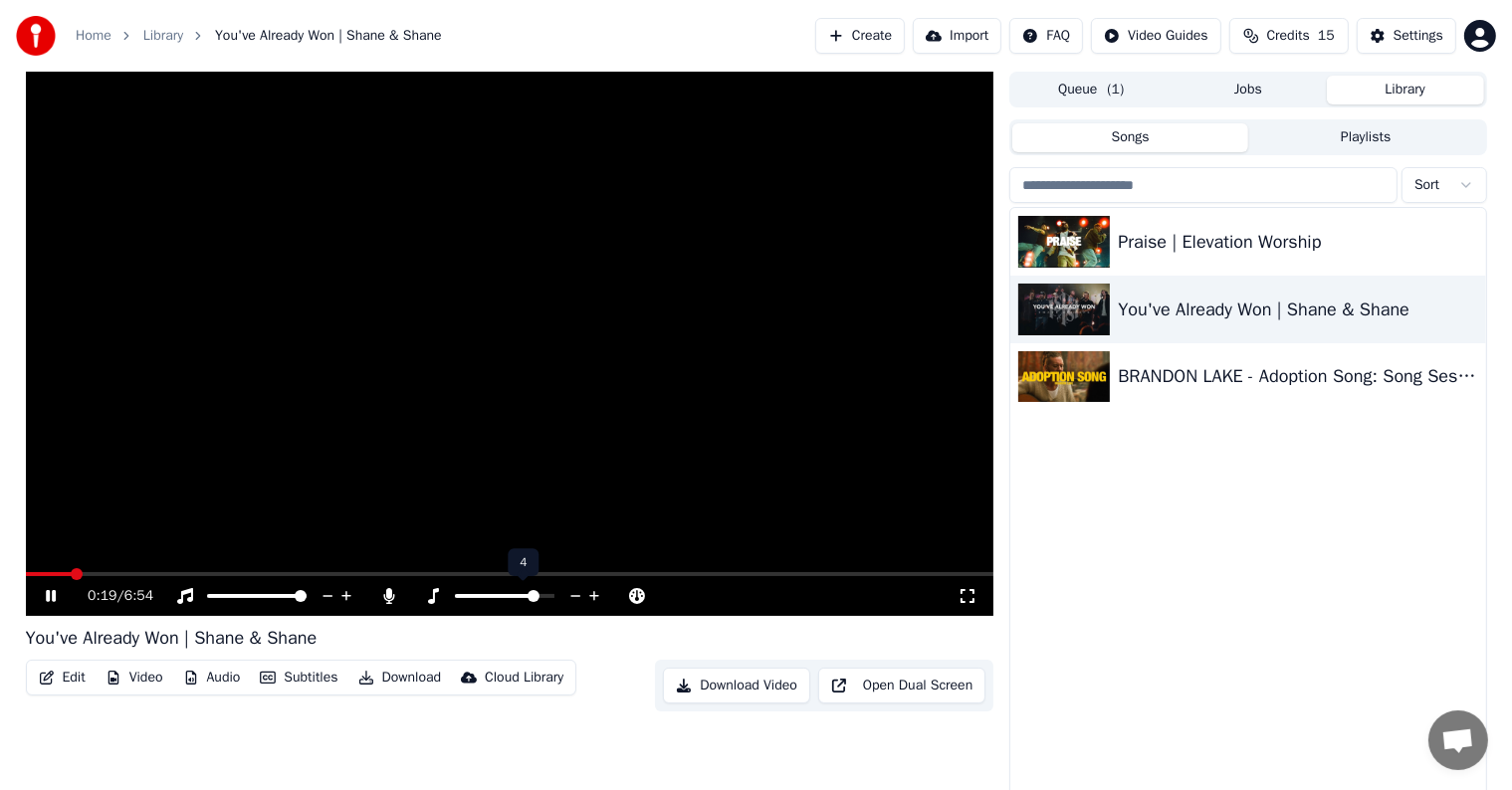 click at bounding box center (496, 596) 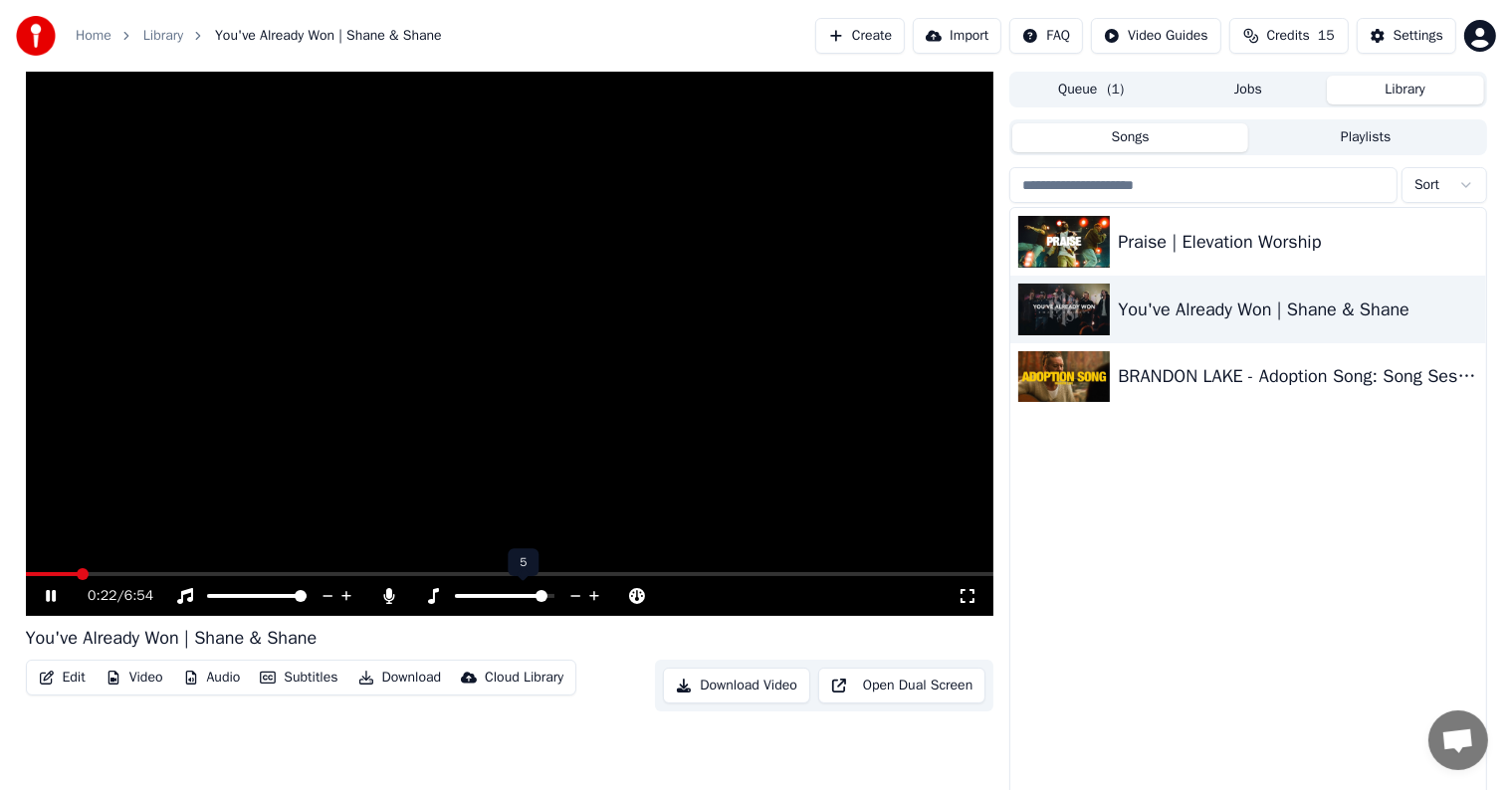 click at bounding box center (505, 596) 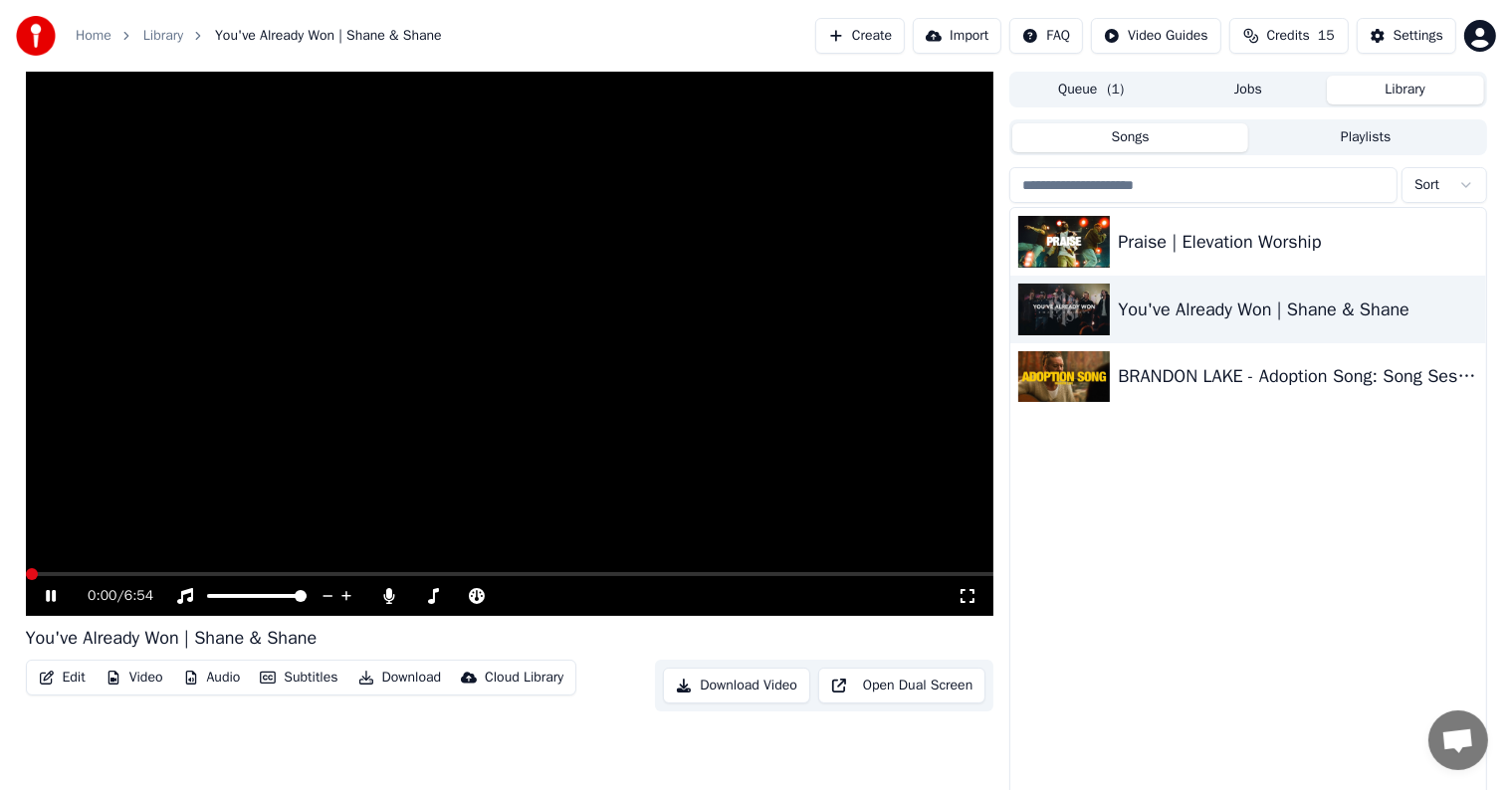 click at bounding box center [26, 574] 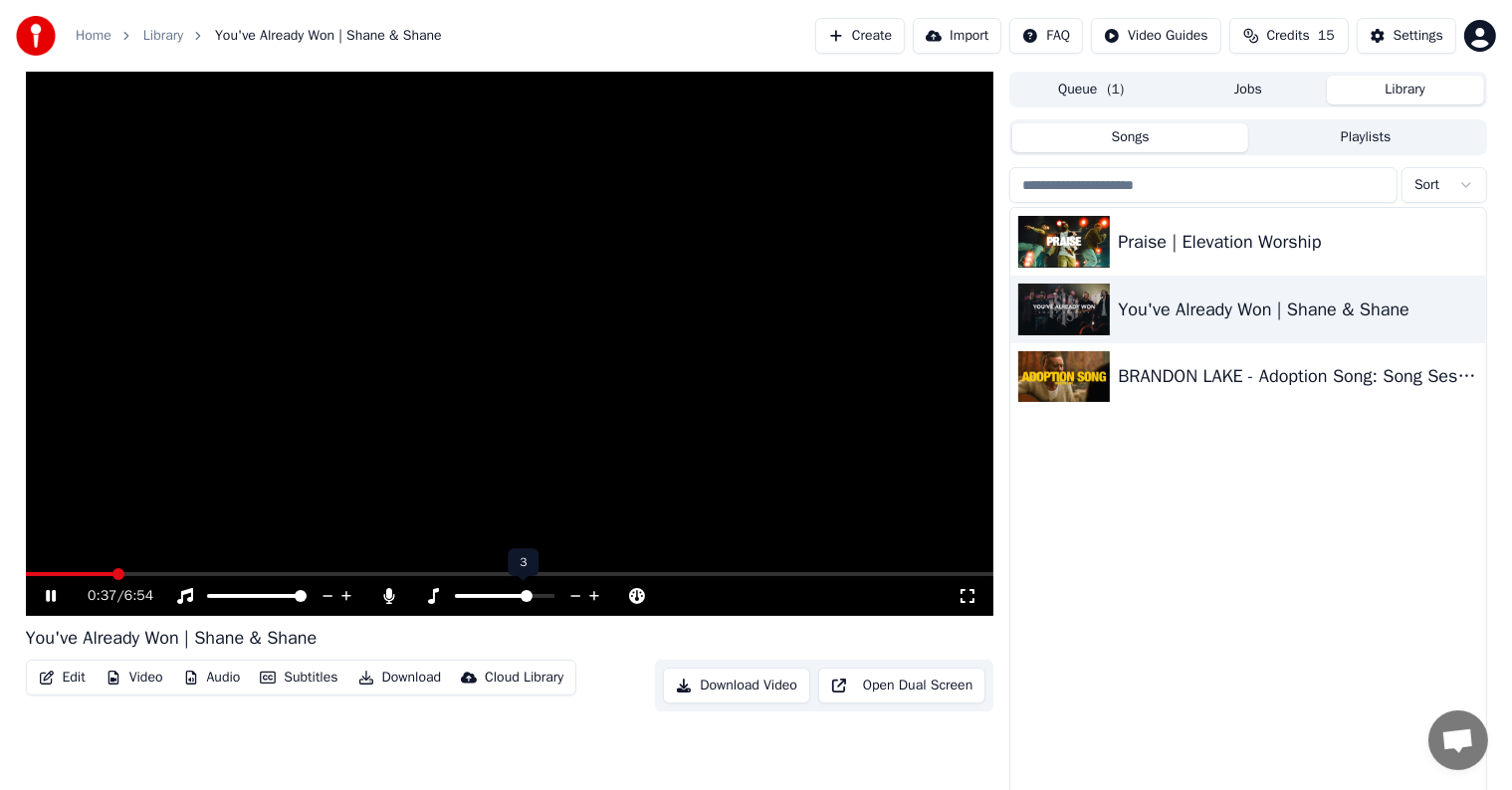 click at bounding box center [492, 596] 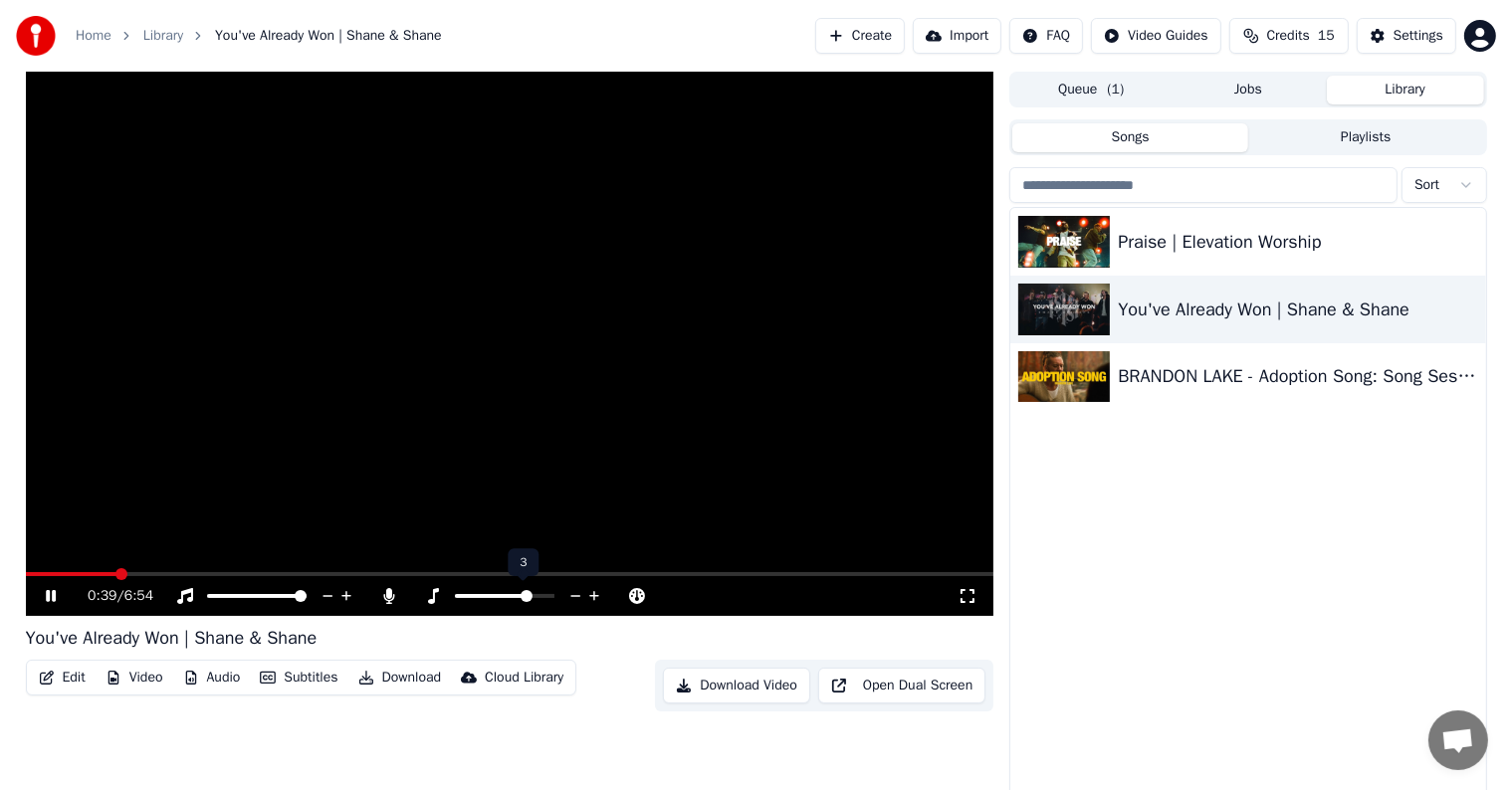 click at bounding box center (523, 596) 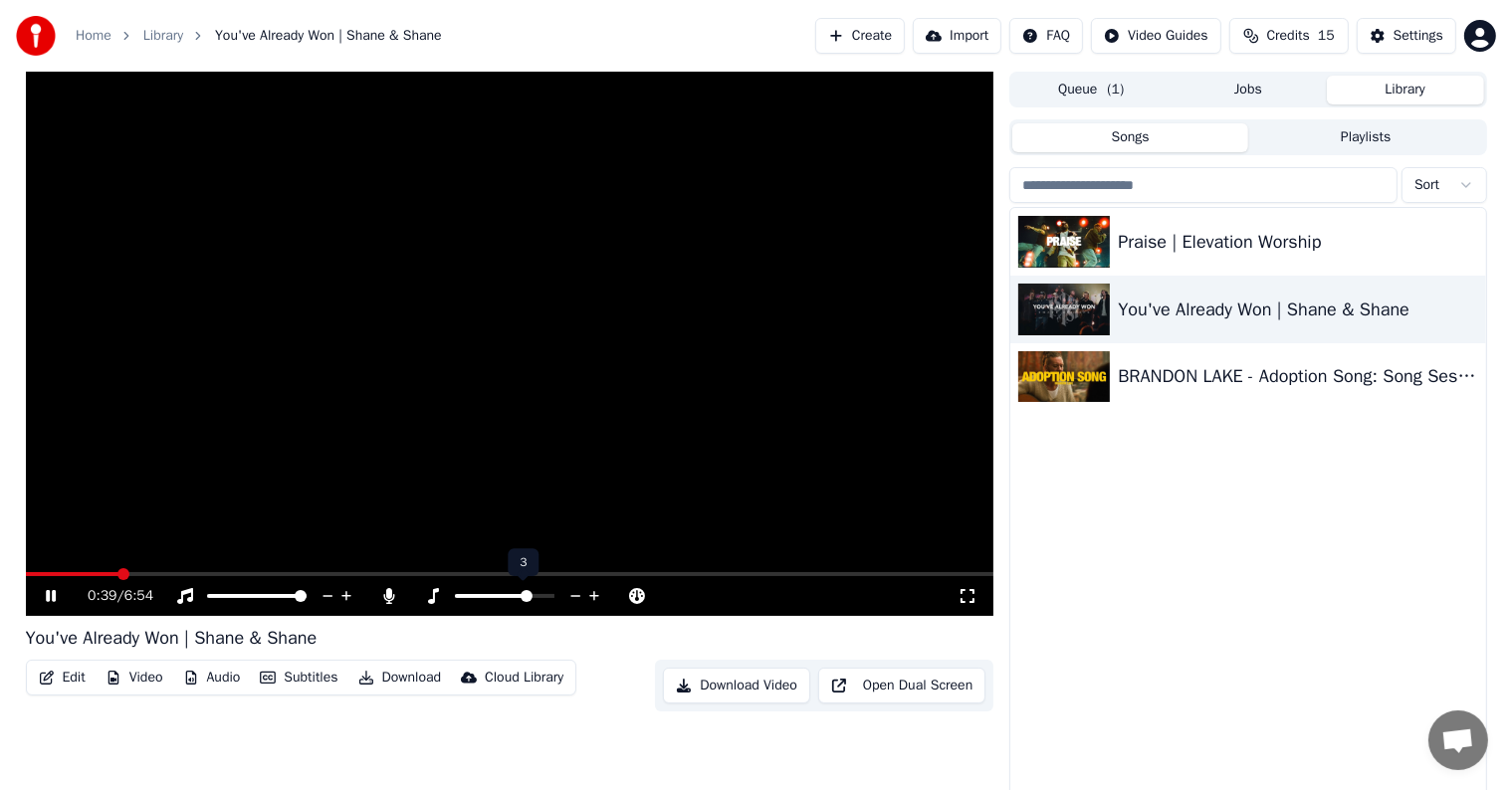 click at bounding box center (505, 596) 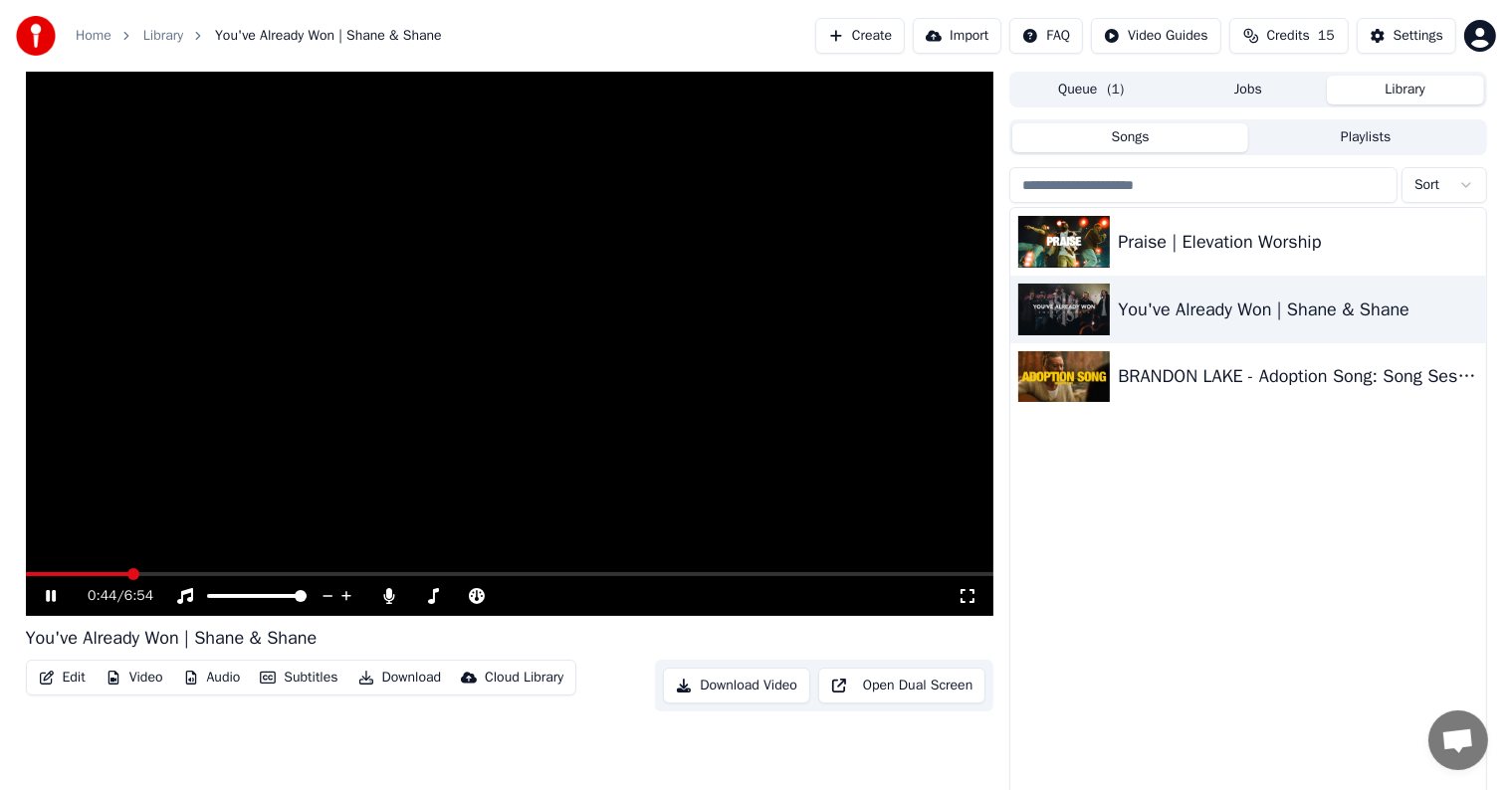 click at bounding box center (510, 574) 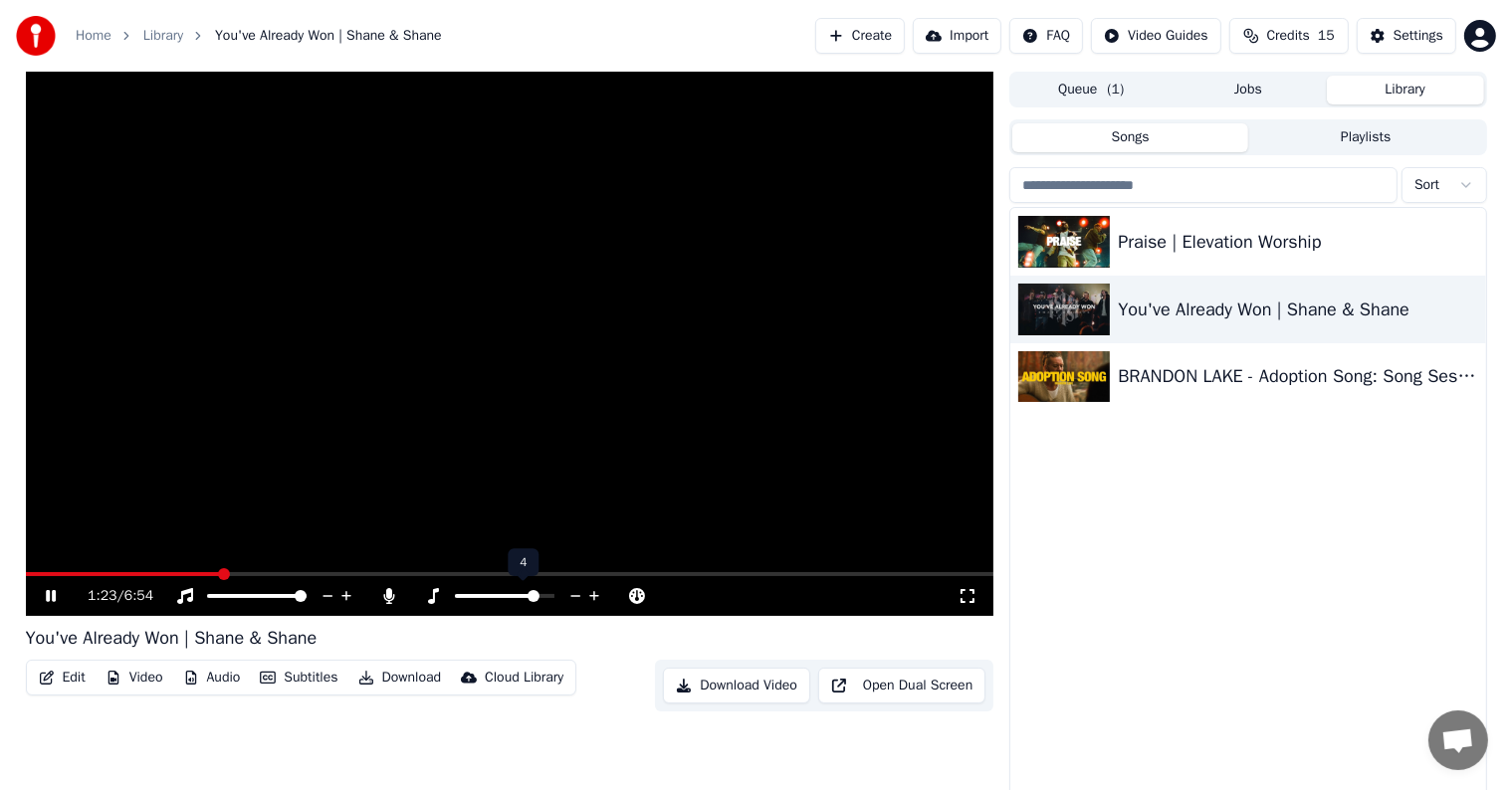 click at bounding box center [505, 596] 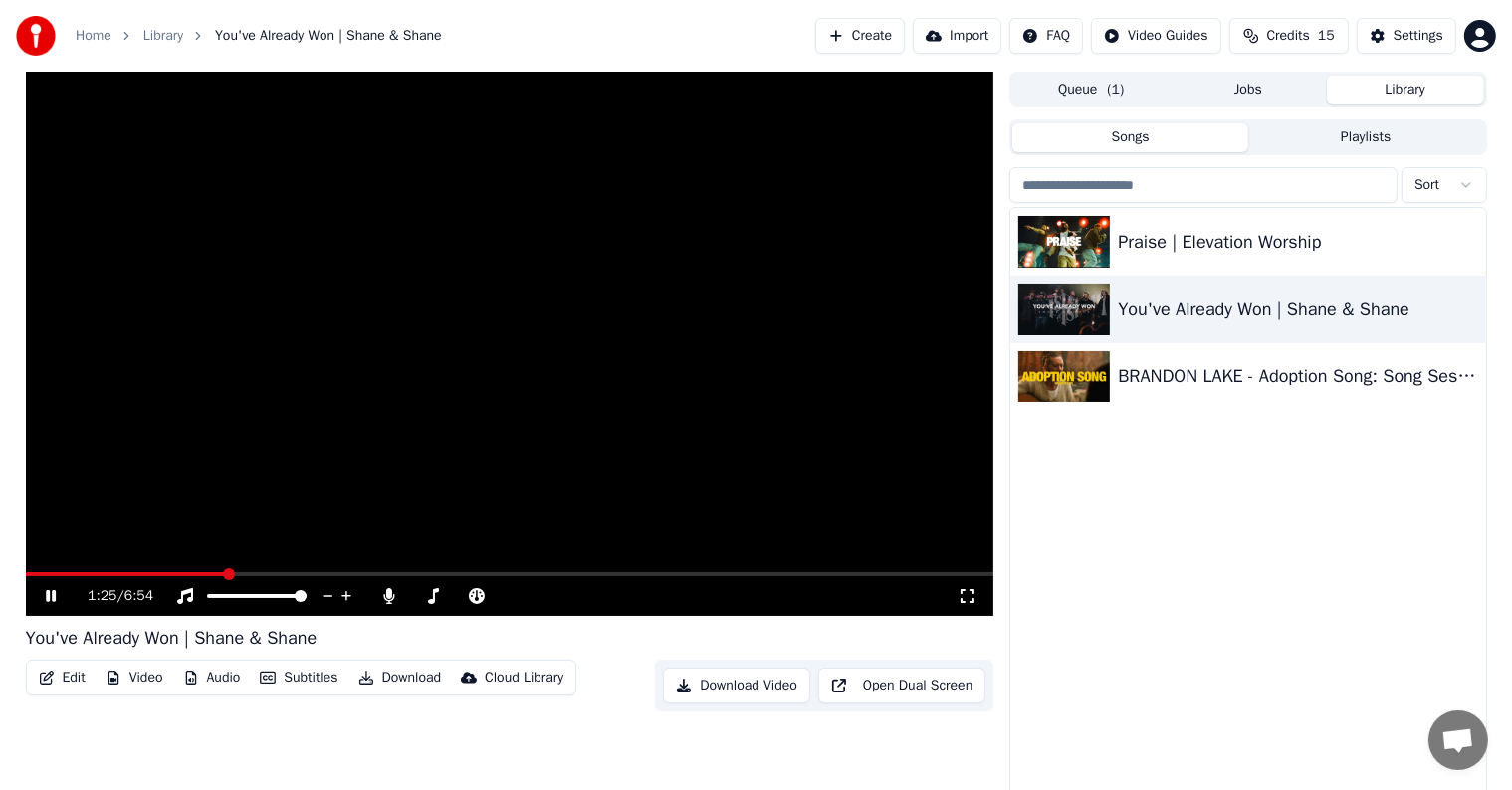 click at bounding box center (510, 343) 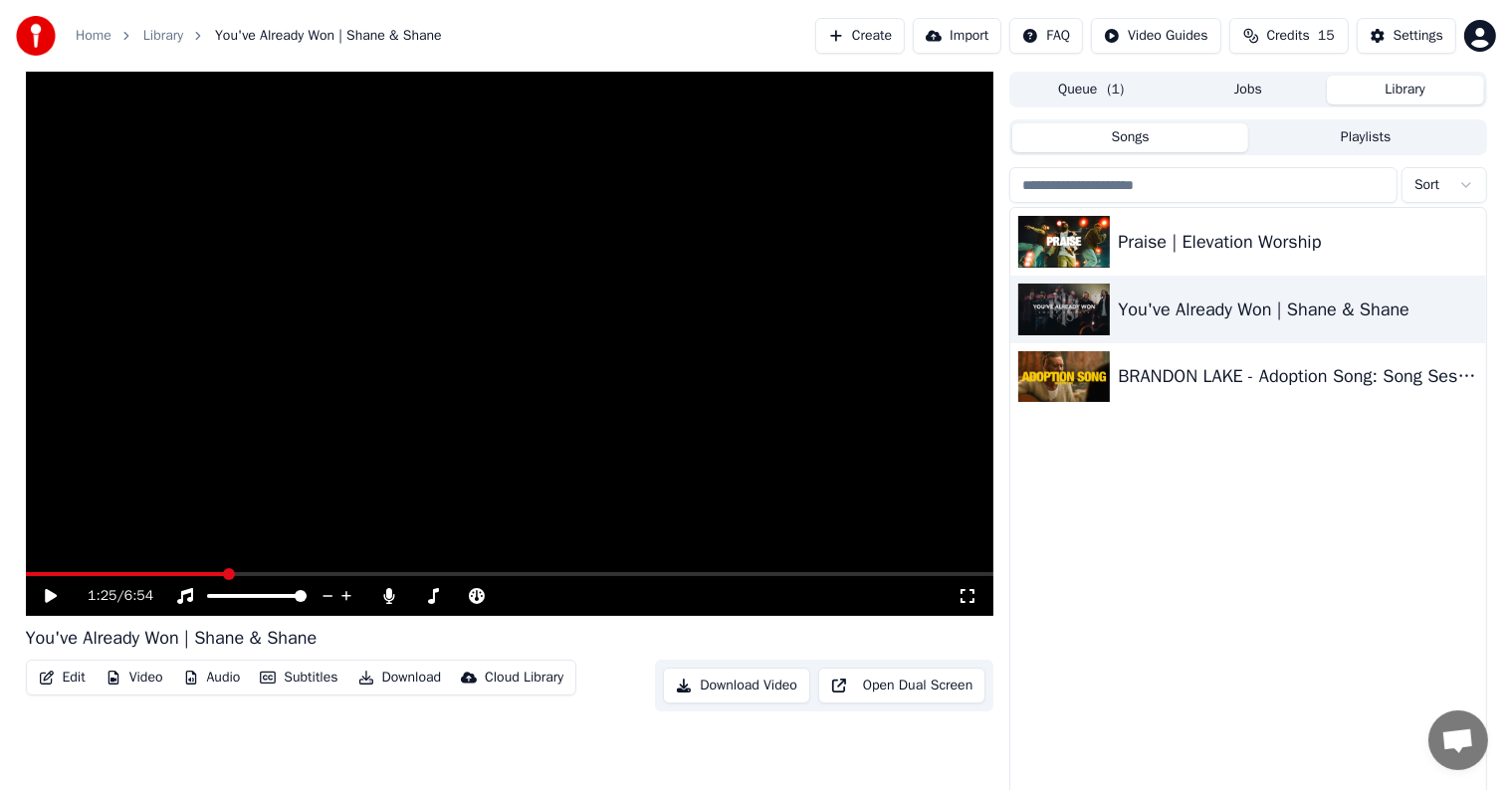 click at bounding box center [125, 574] 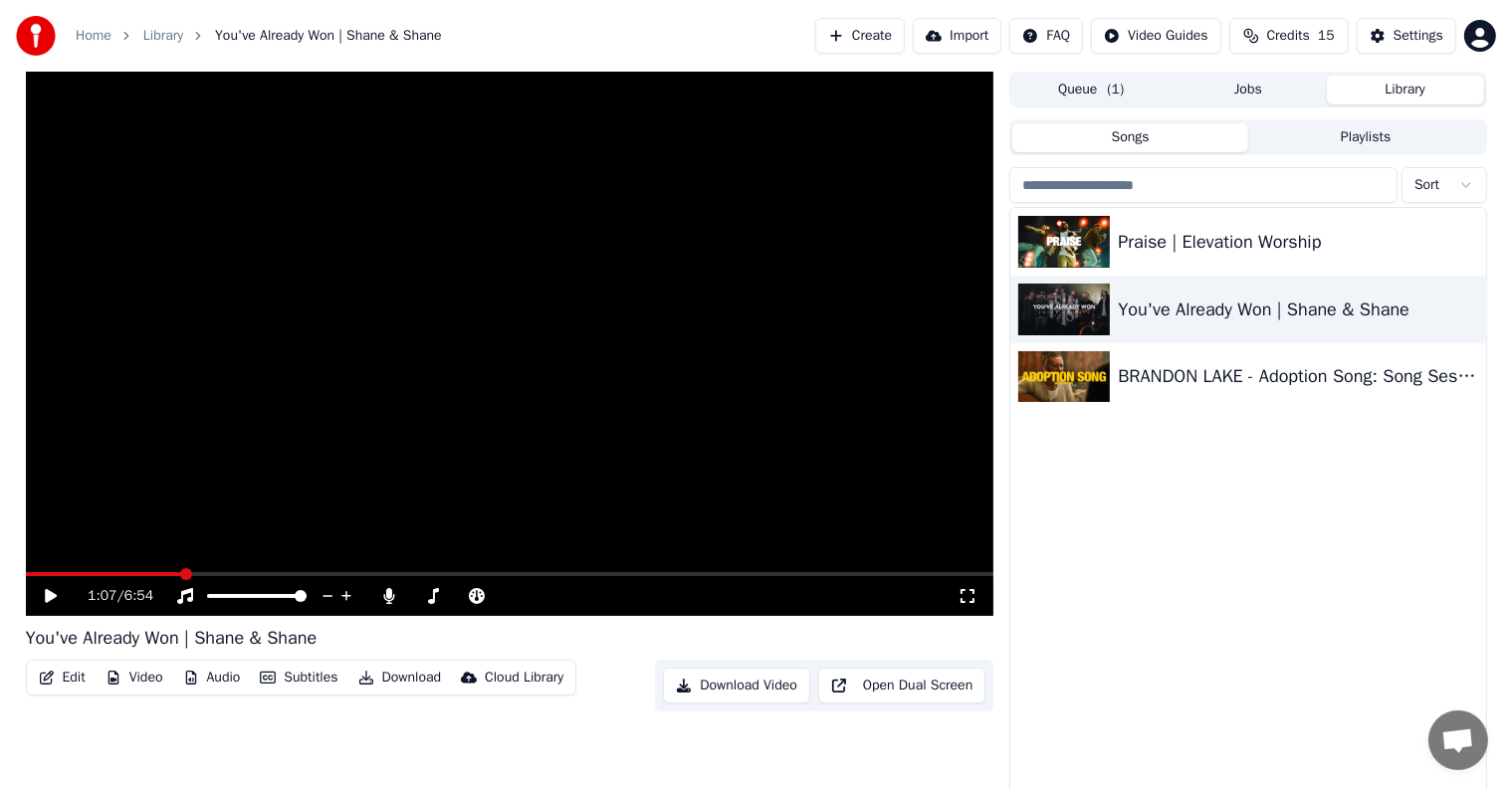 click at bounding box center [510, 343] 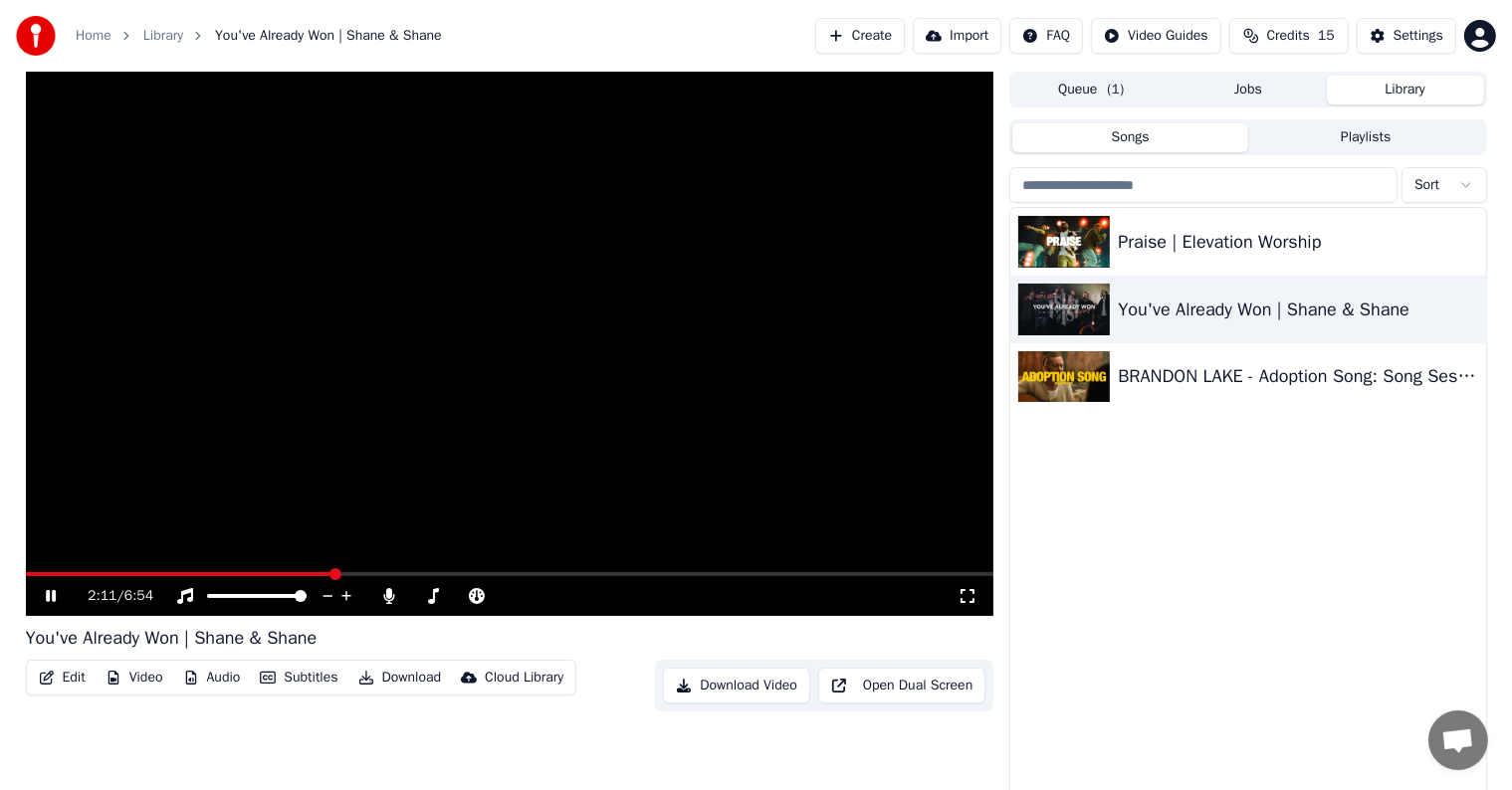 click at bounding box center (510, 343) 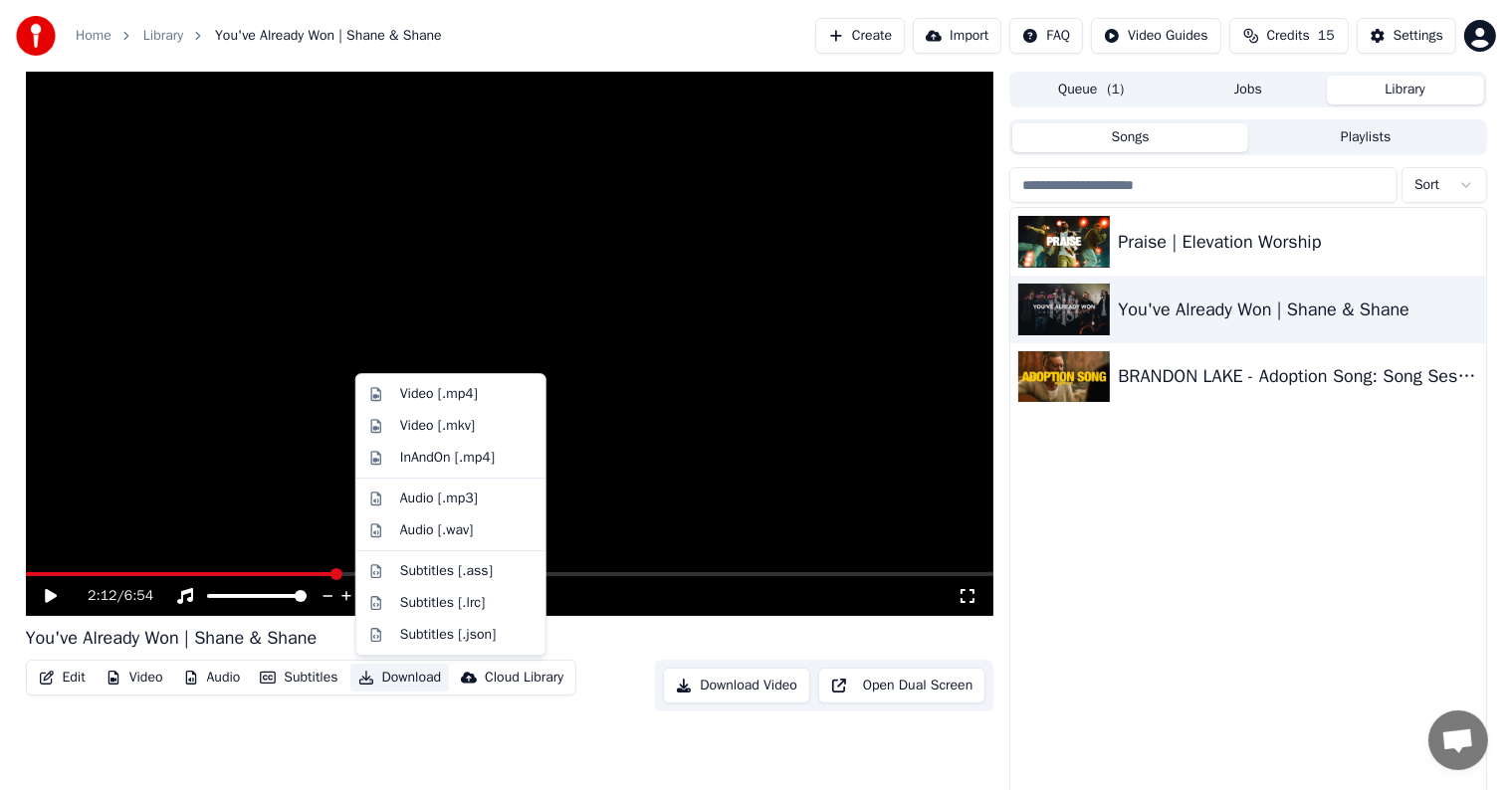 click on "Download" at bounding box center (400, 678) 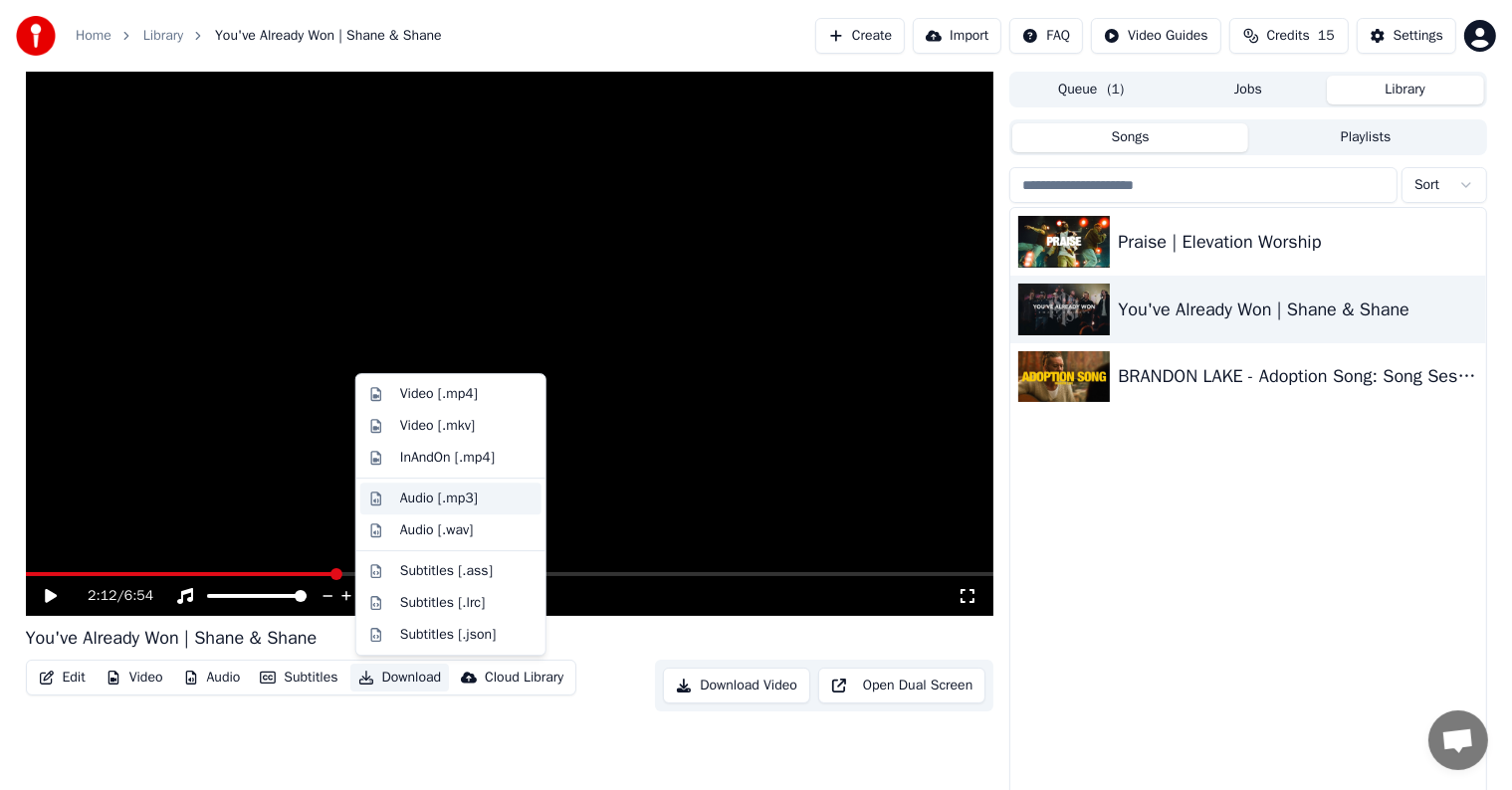 click on "Audio [.mp3]" at bounding box center (439, 498) 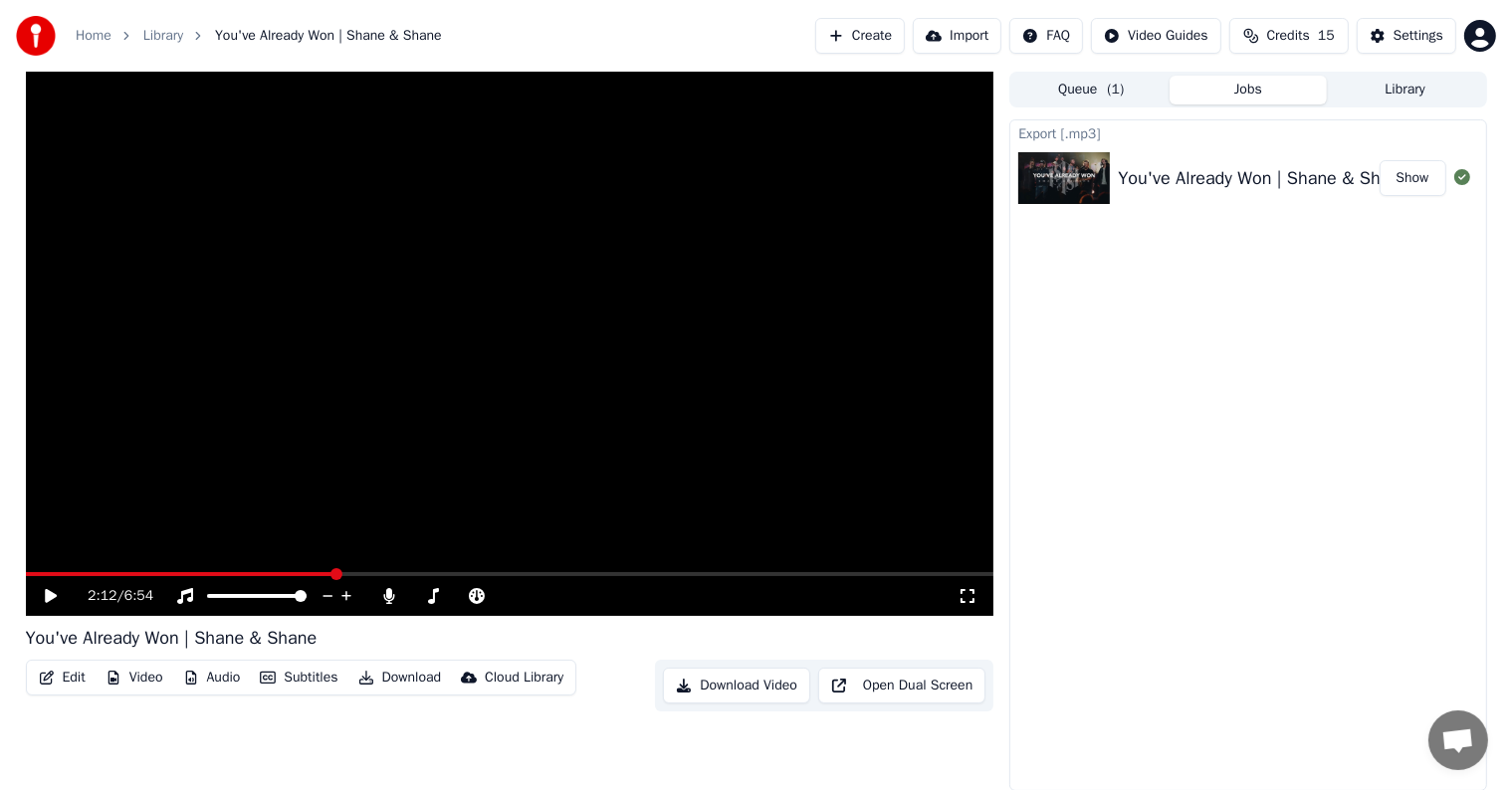 click on "Show" at bounding box center [1412, 178] 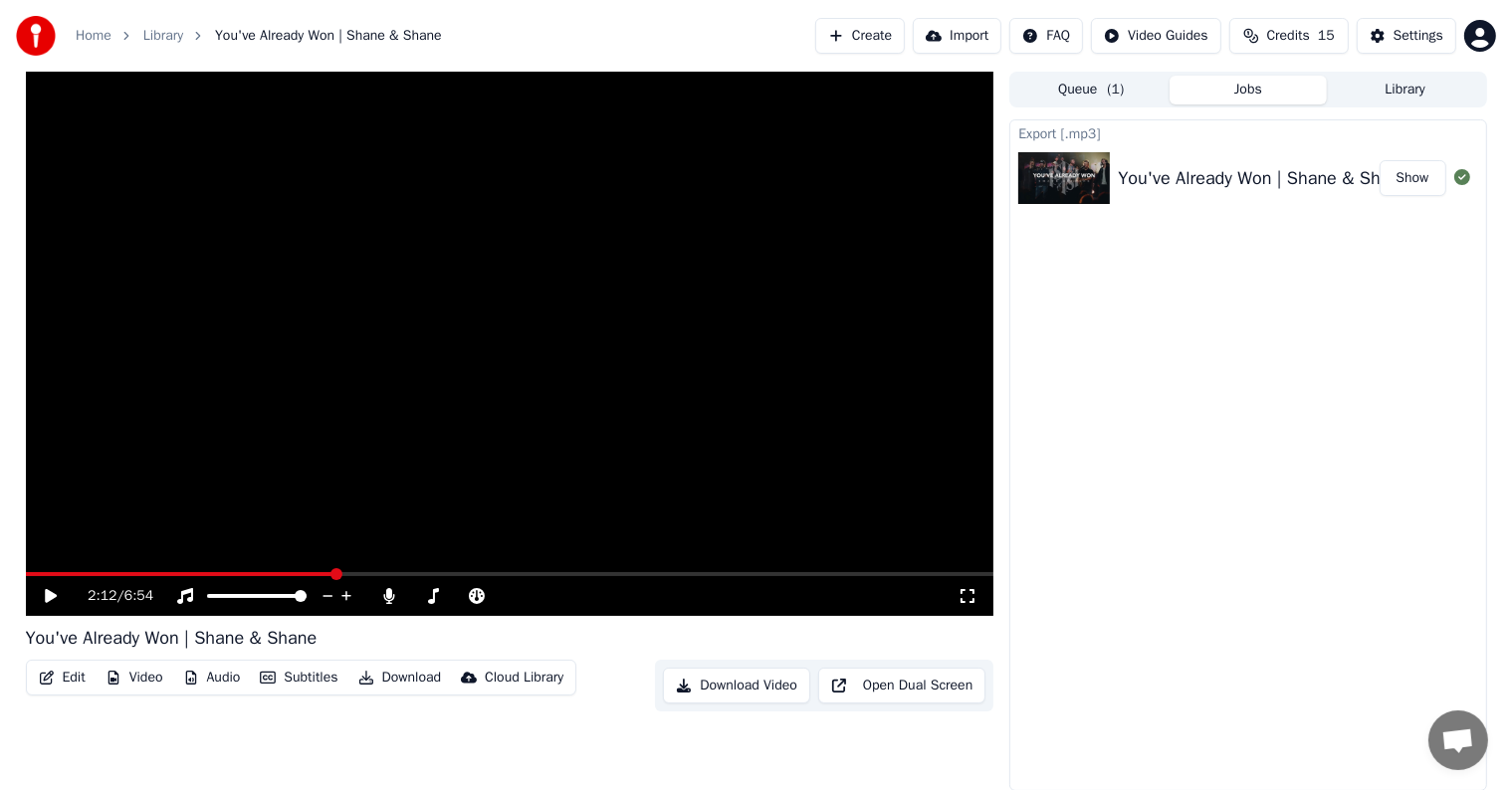 click on "Queue ( 1 )" at bounding box center (1091, 90) 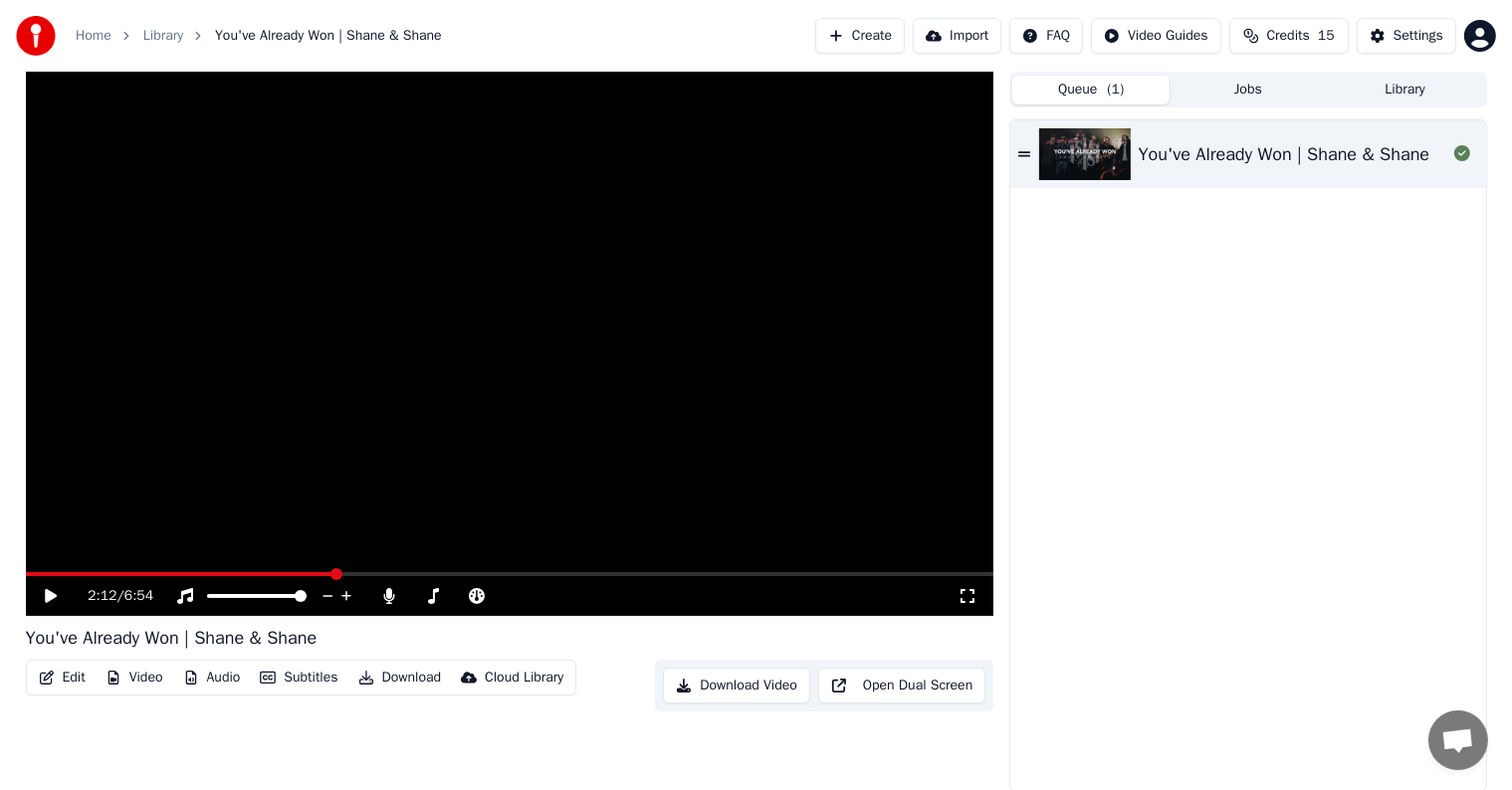 click on "Library" at bounding box center (1405, 90) 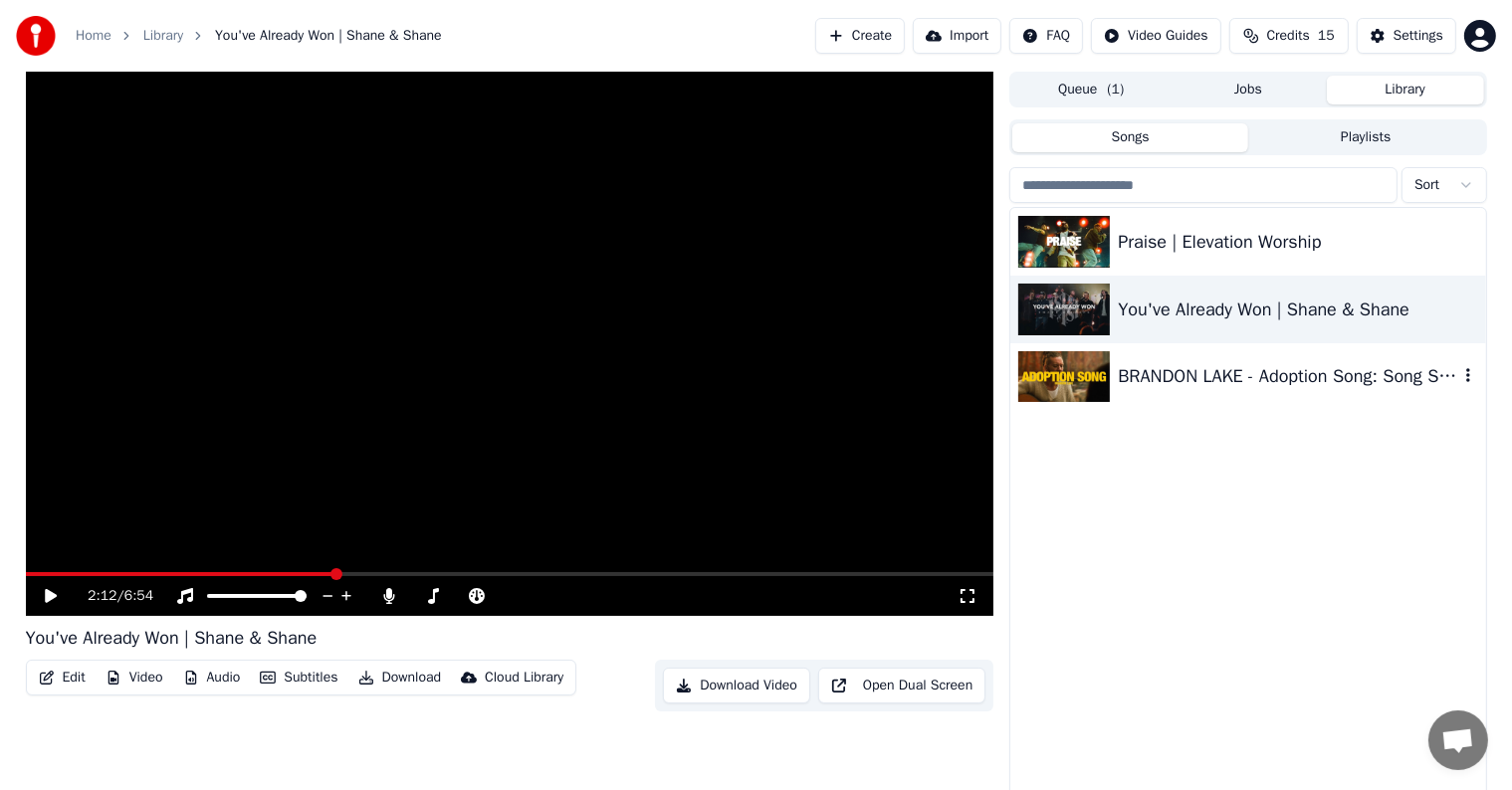 click at bounding box center (1064, 377) 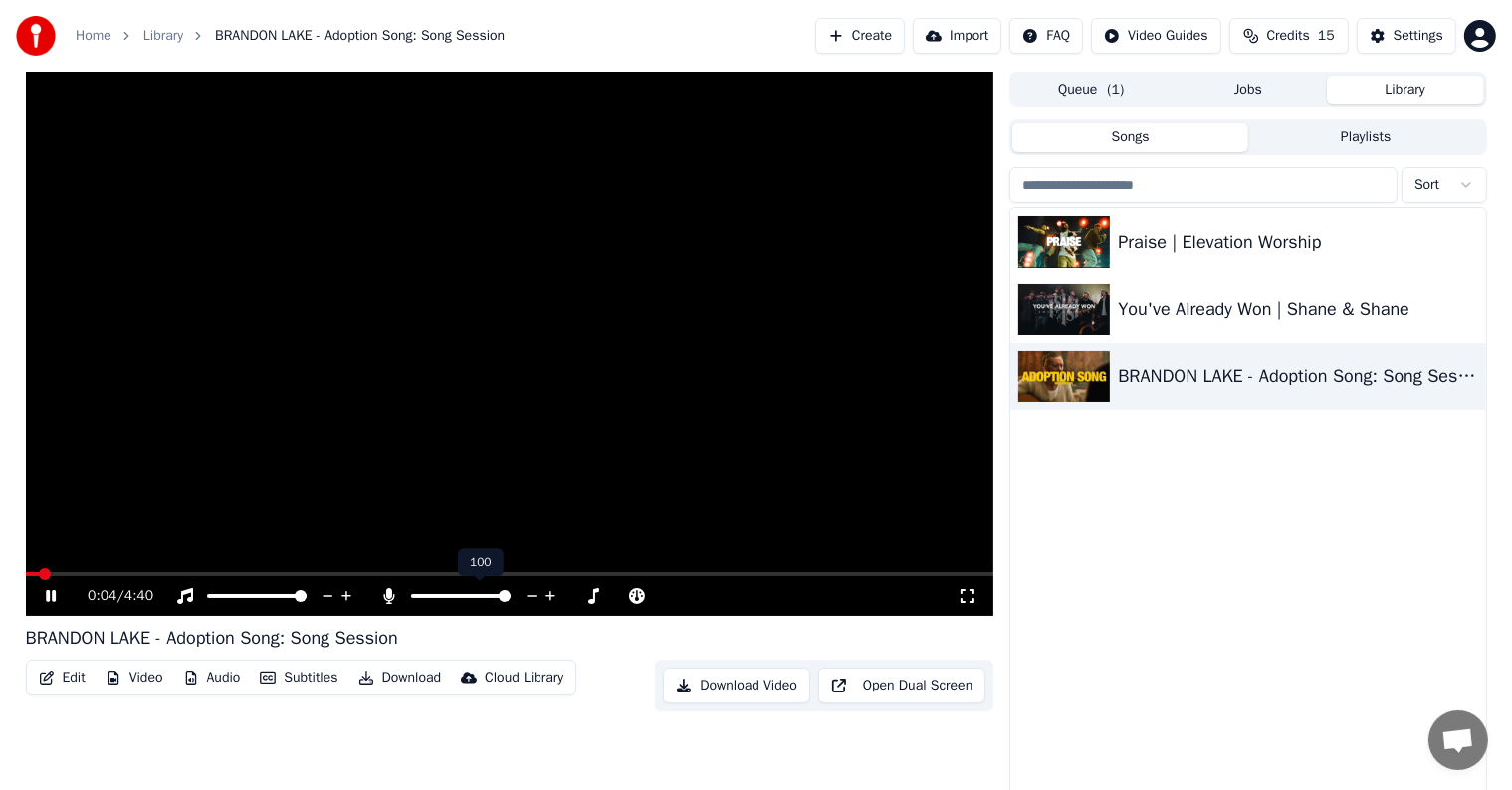 click at bounding box center [505, 596] 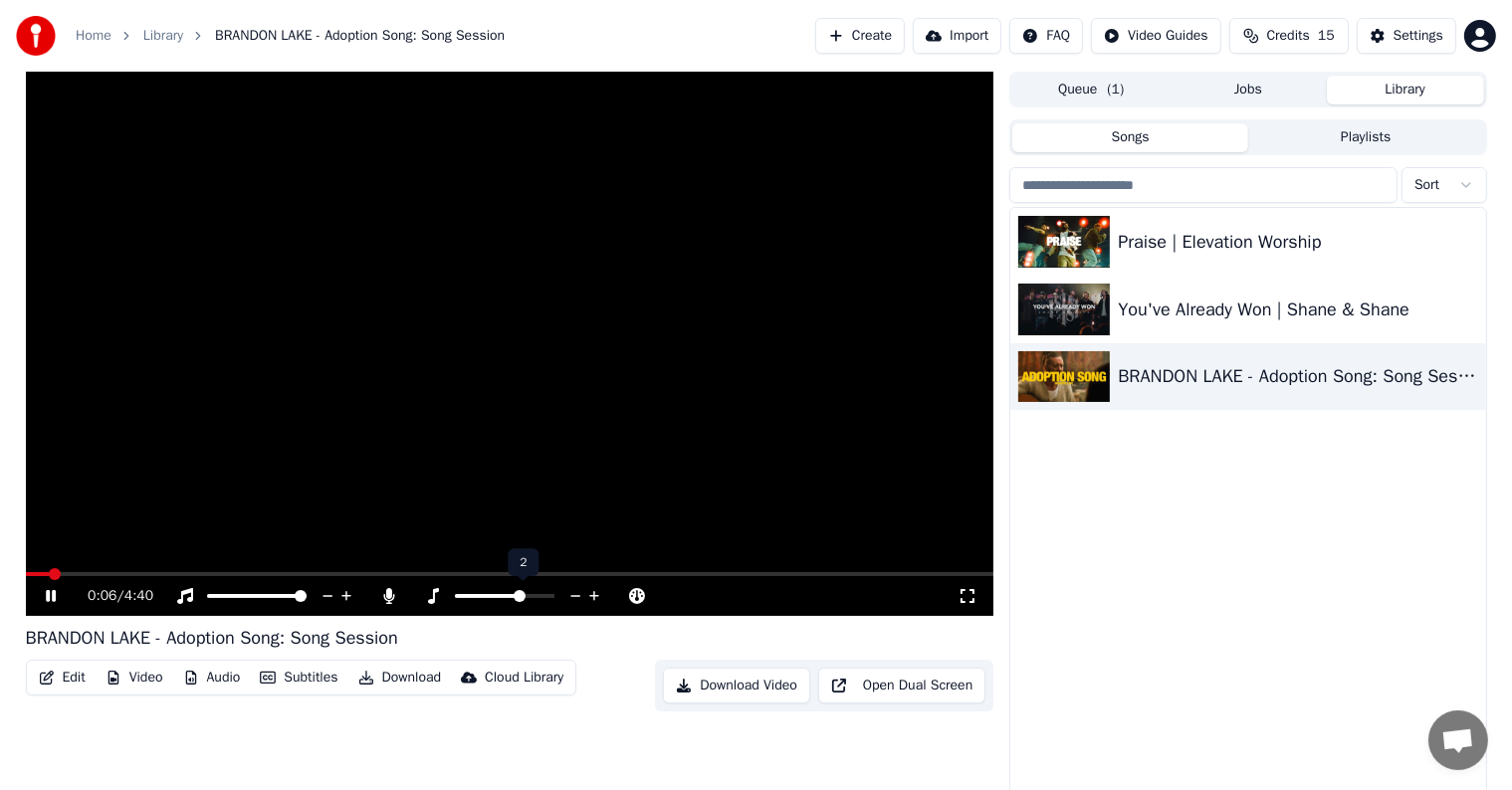 click at bounding box center [488, 596] 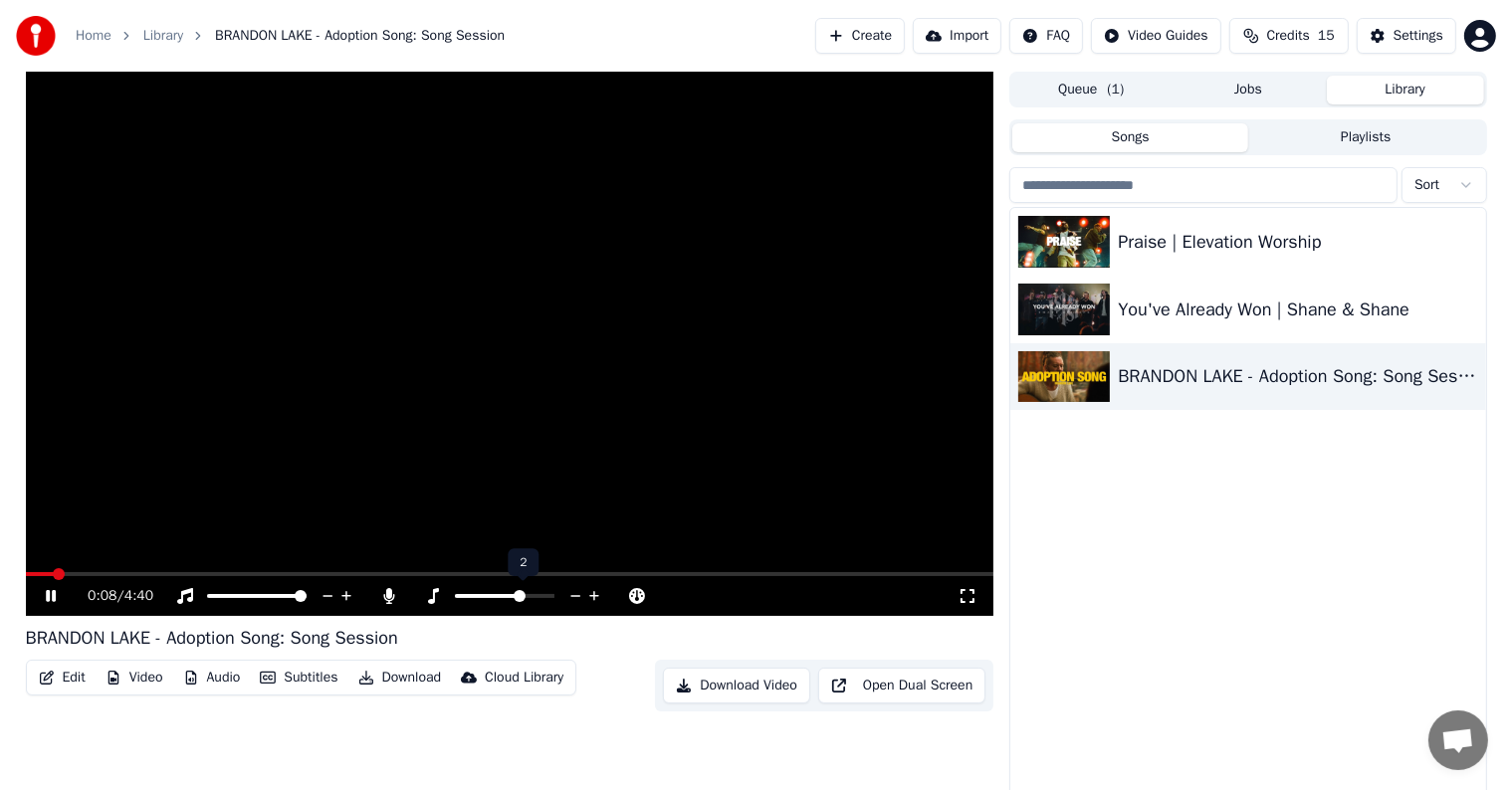 click at bounding box center (520, 596) 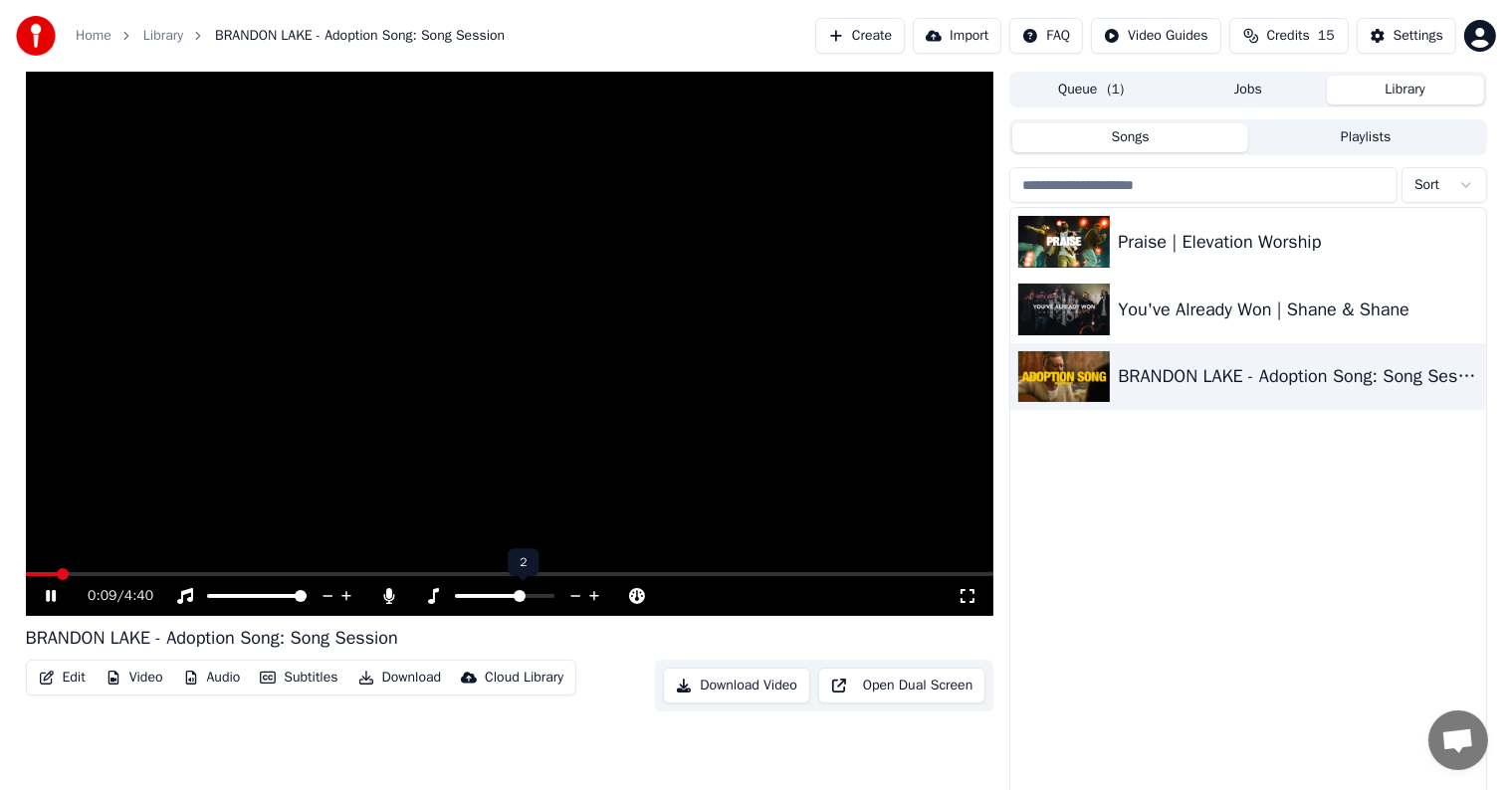 click at bounding box center [488, 596] 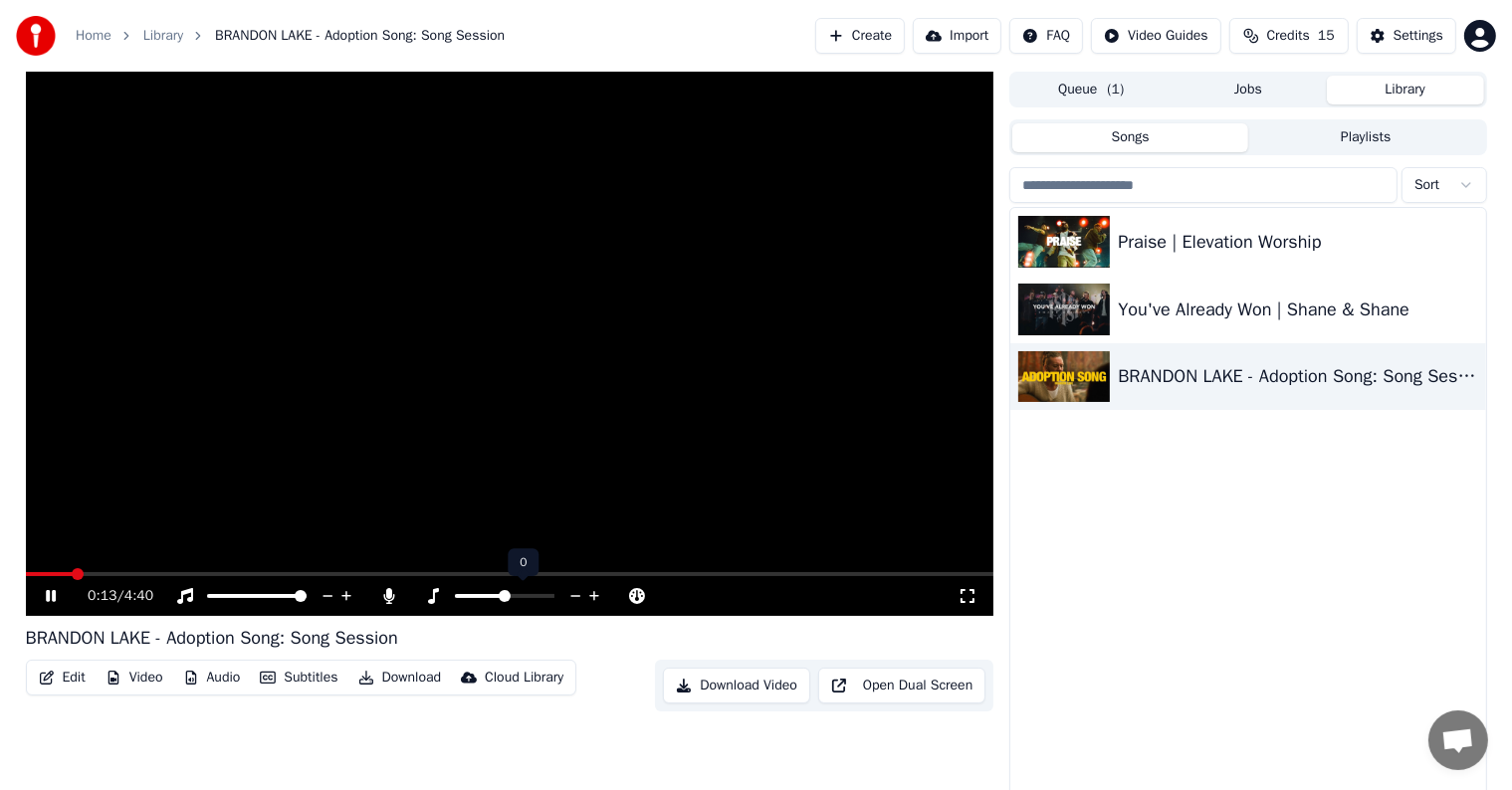 click at bounding box center [523, 596] 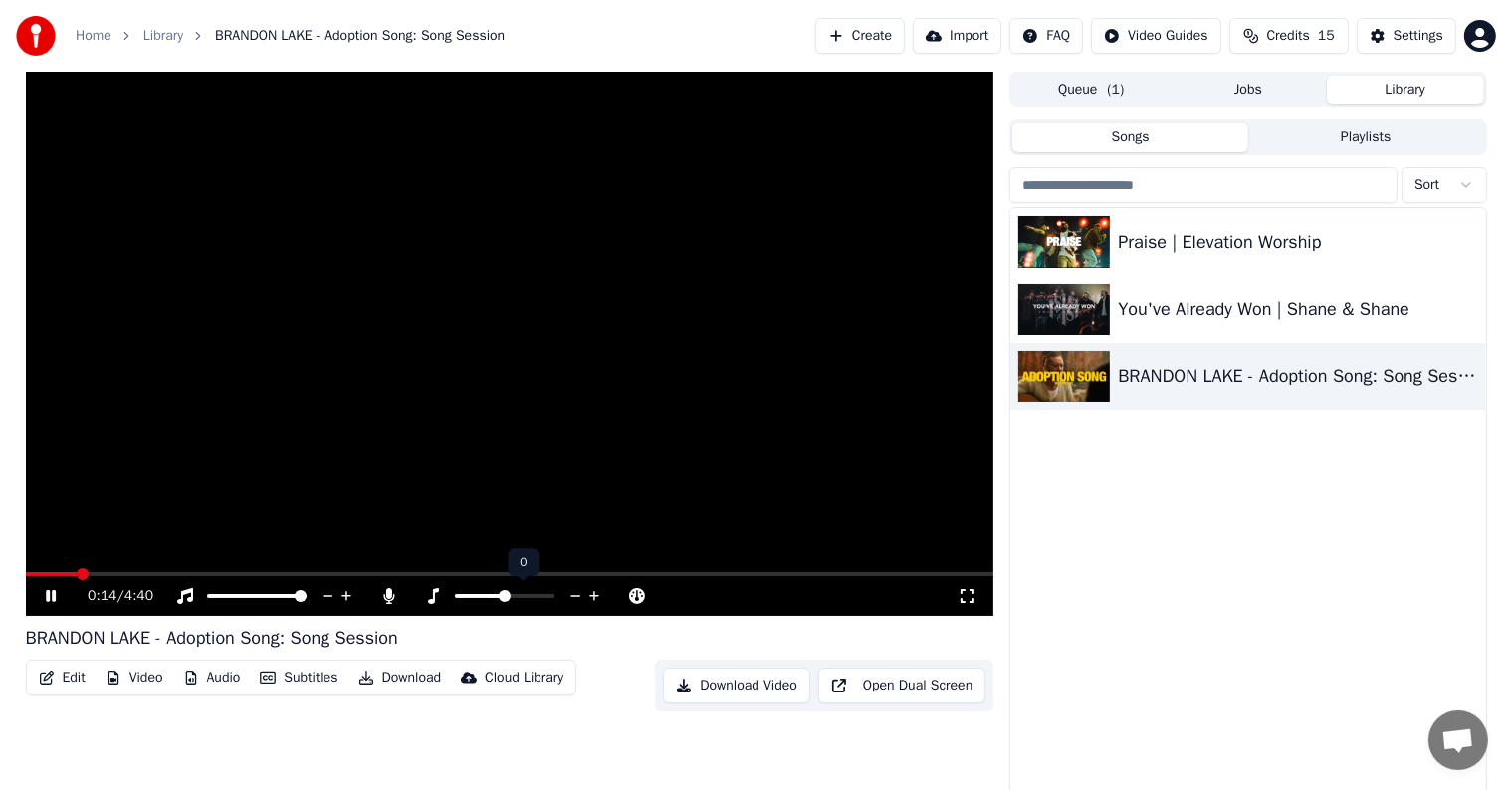 click at bounding box center [480, 596] 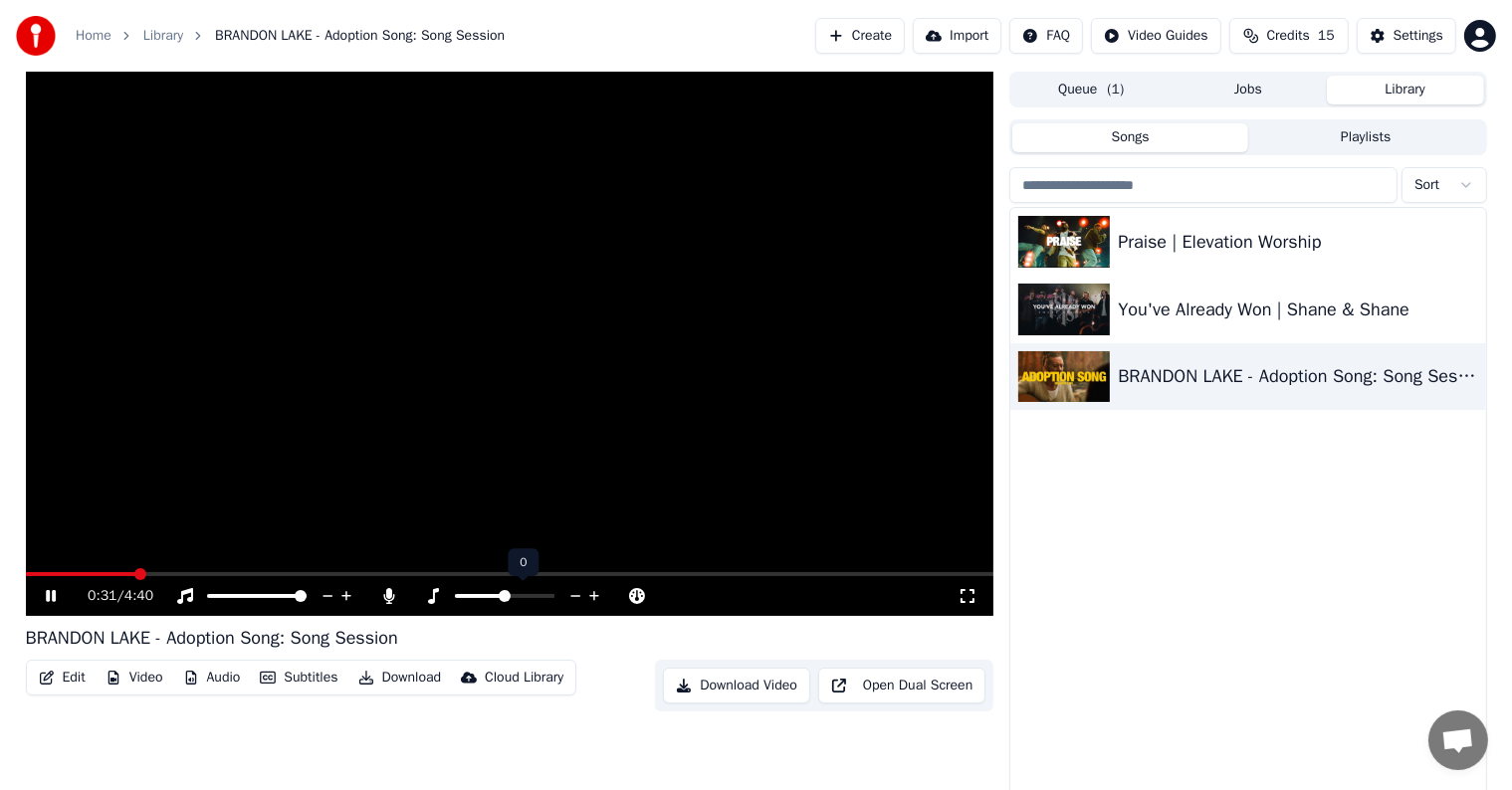 click at bounding box center (505, 596) 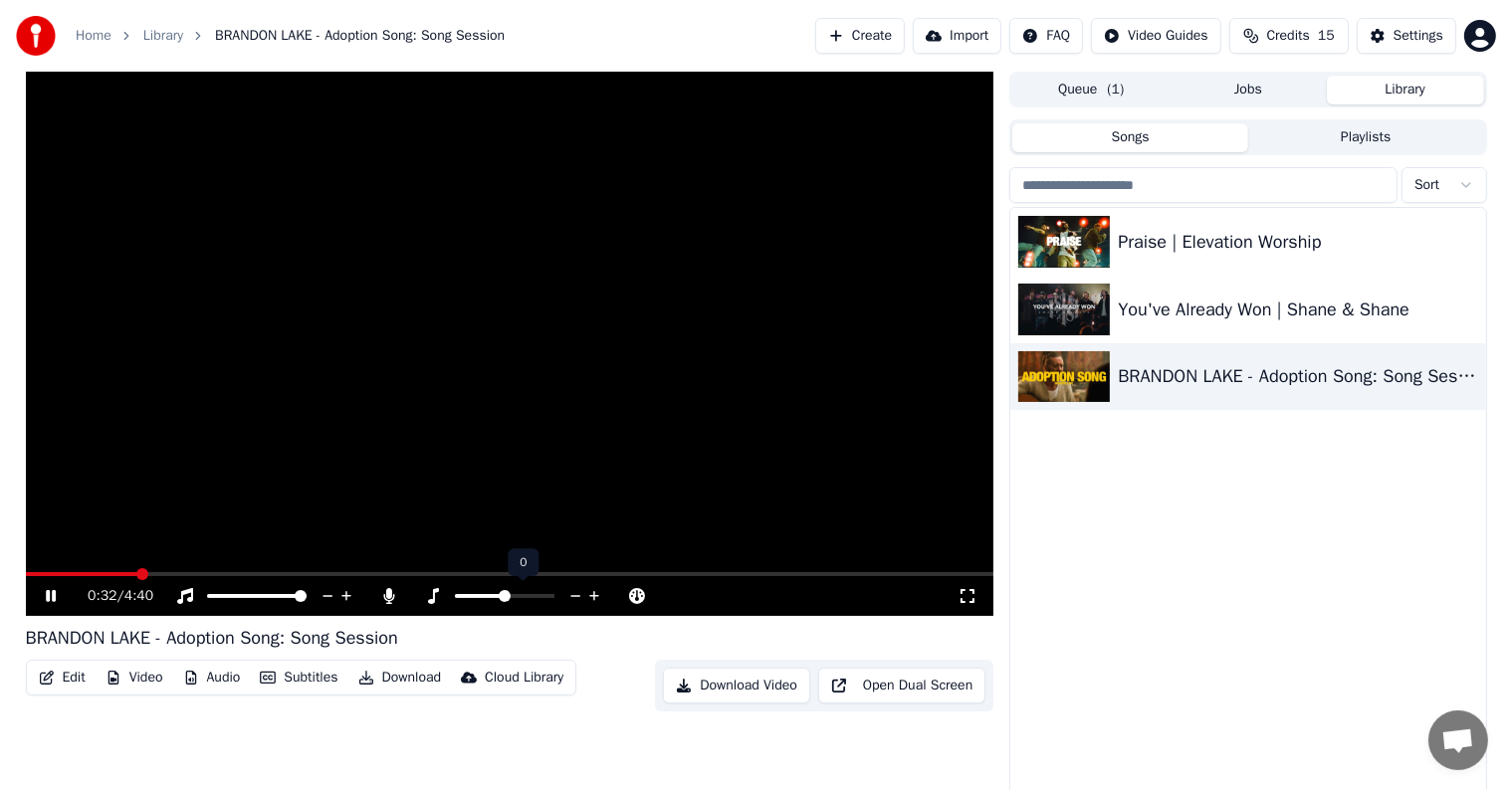 click at bounding box center [505, 596] 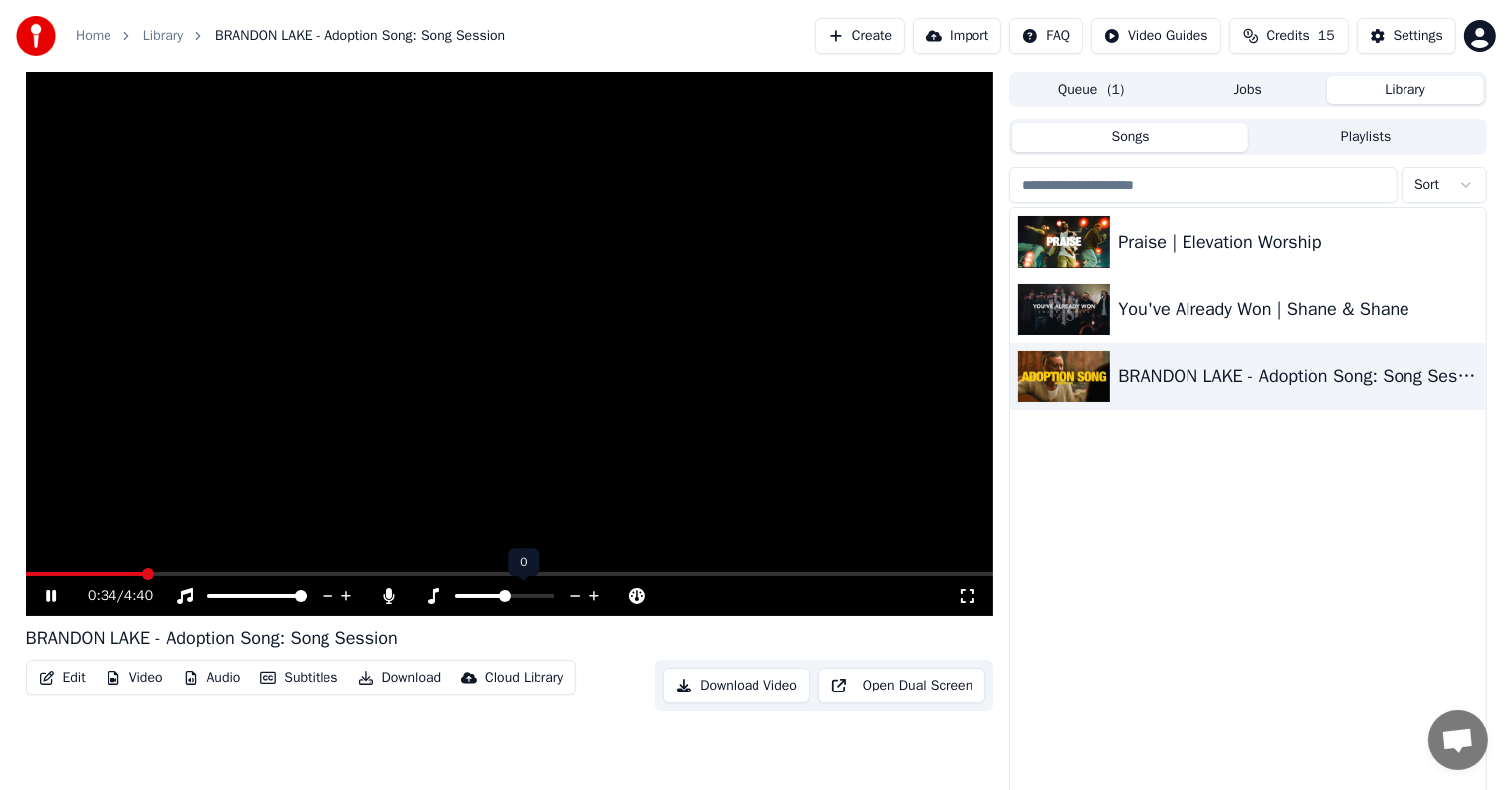 click at bounding box center [523, 596] 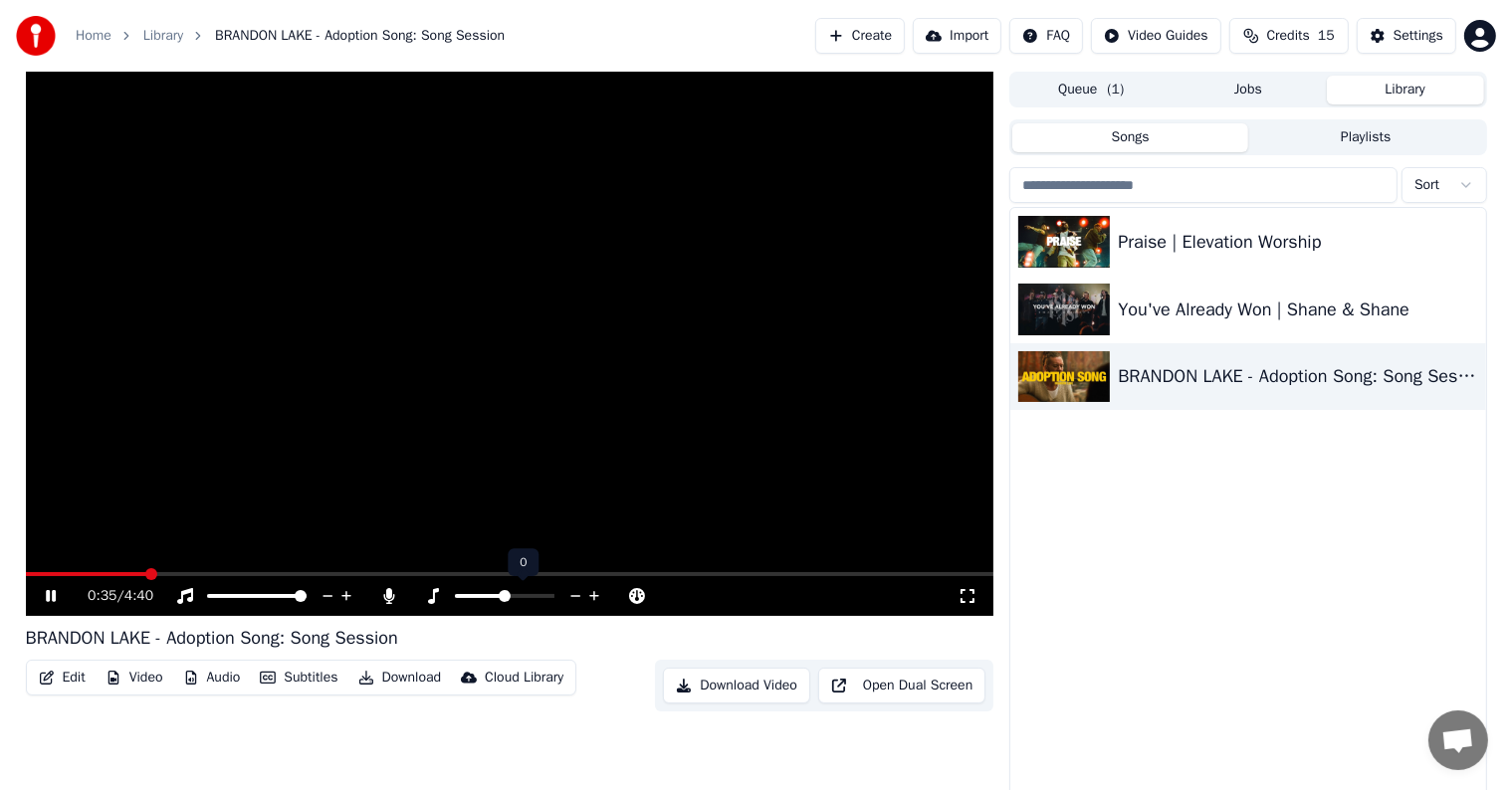 click at bounding box center (523, 596) 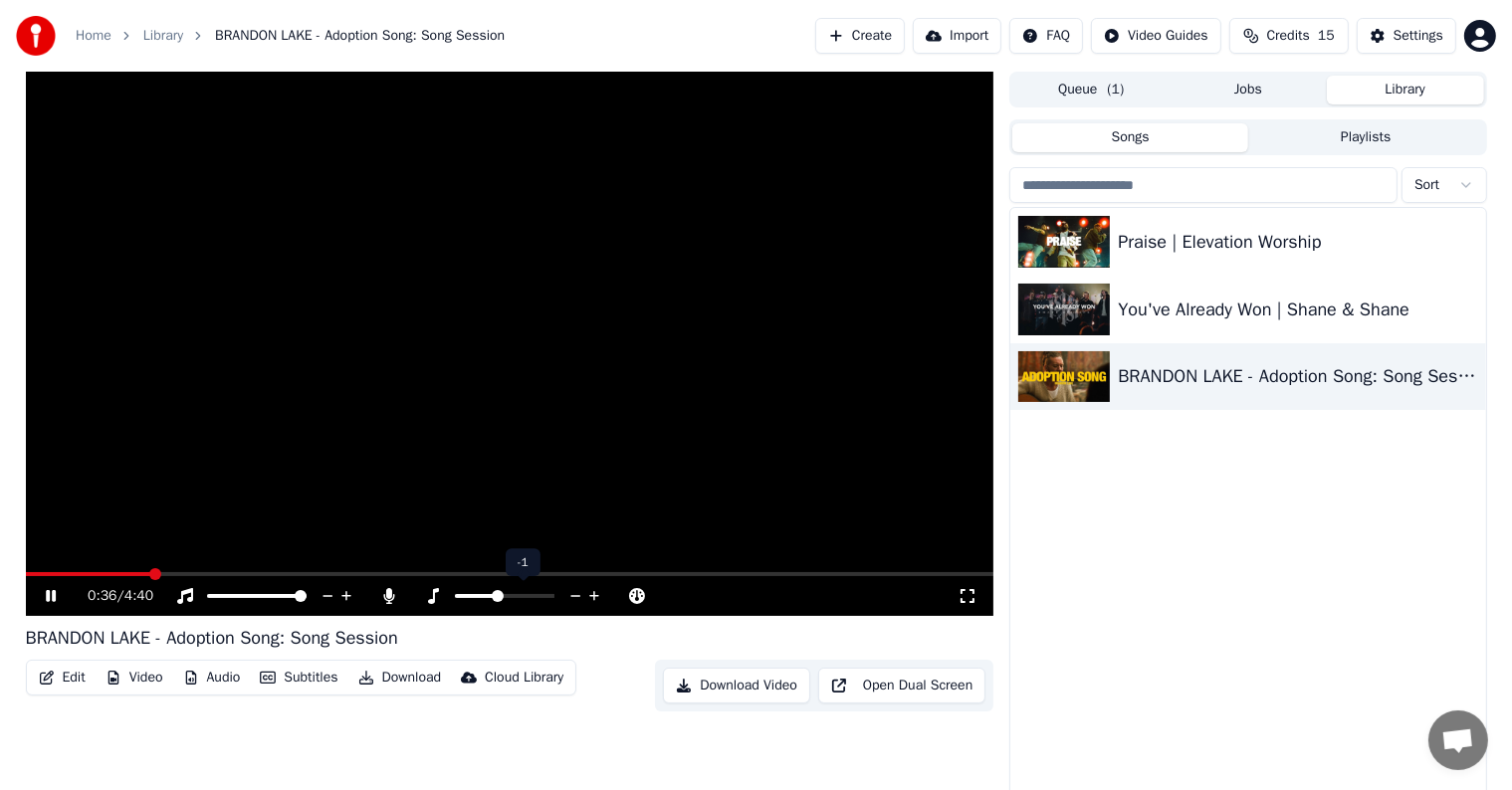 click at bounding box center (476, 596) 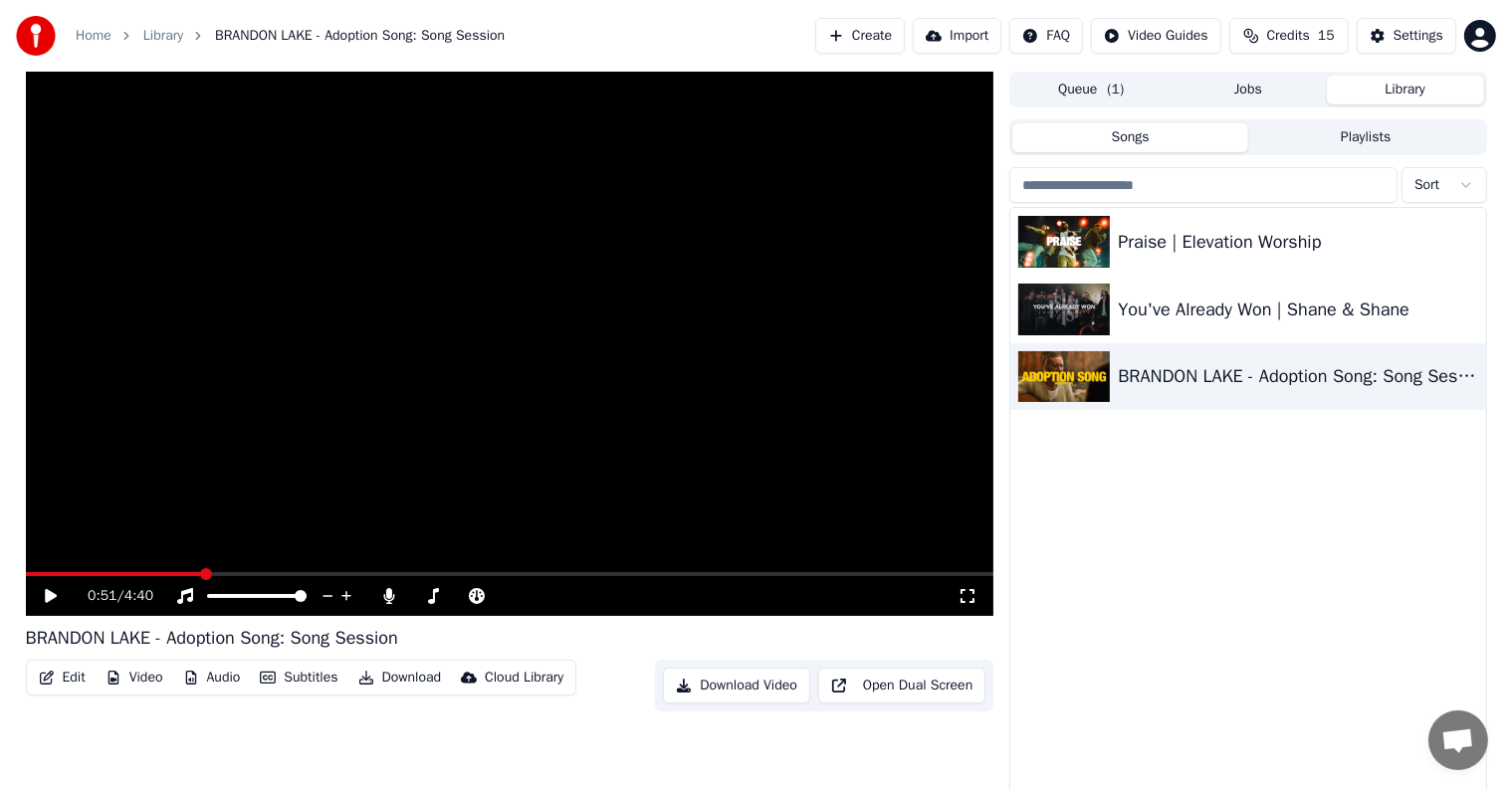 scroll, scrollTop: 9, scrollLeft: 0, axis: vertical 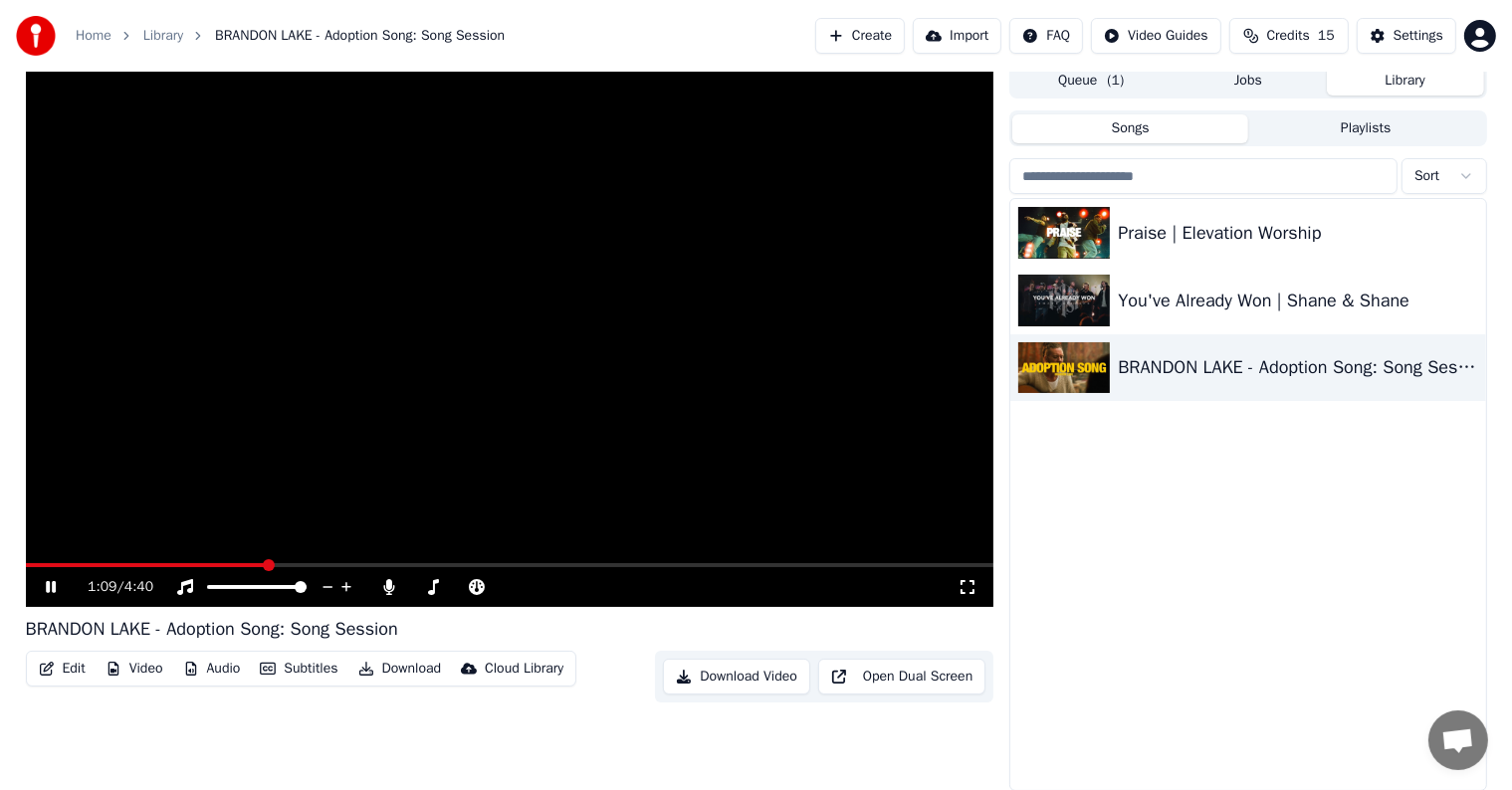 click on "Credits" at bounding box center (1288, 36) 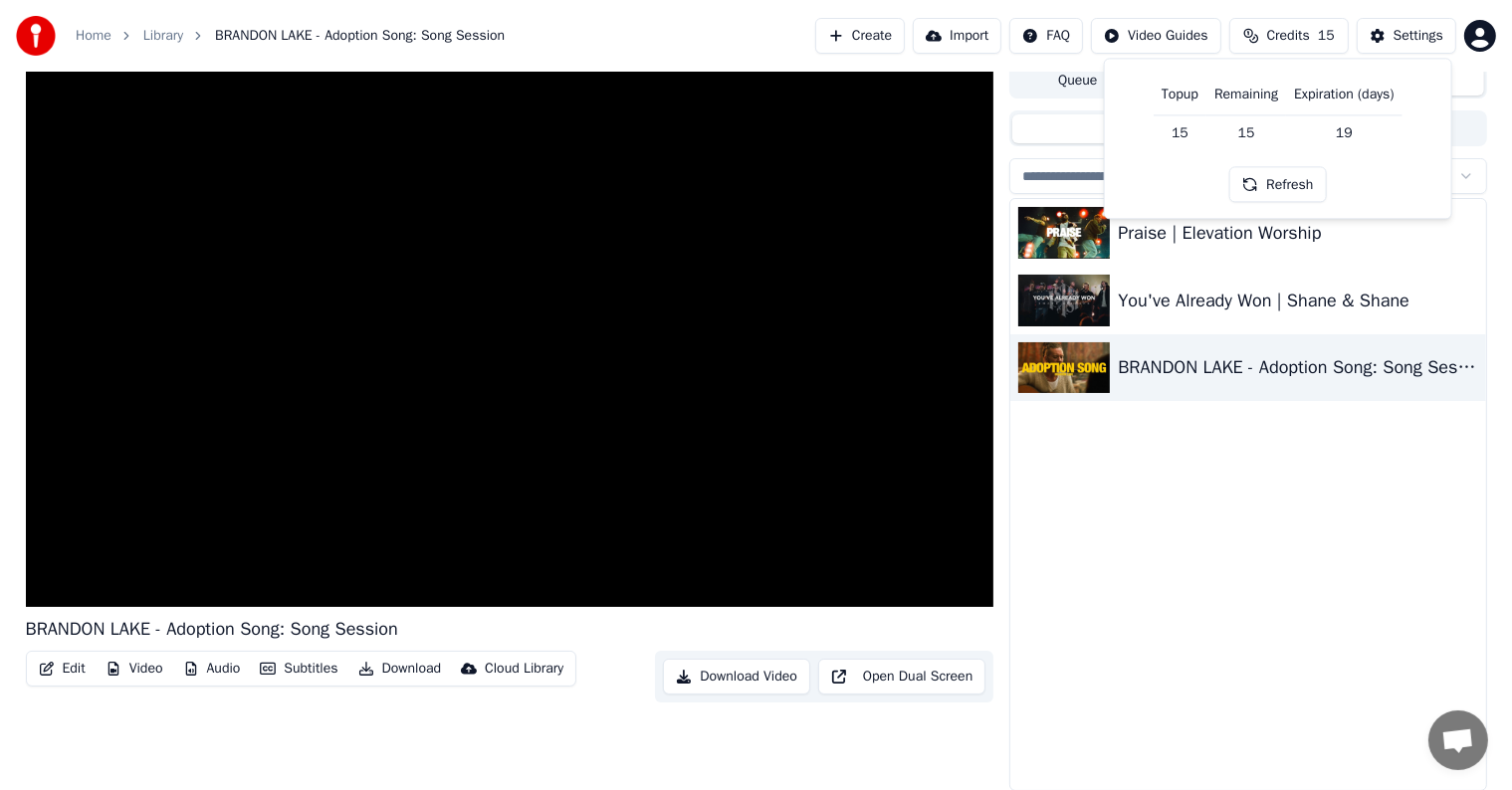 click on "Praise | Elevation Worship You've Already Won | Shane & Shane BRANDON LAKE - Adoption Song: Song Session" at bounding box center (1247, 494) 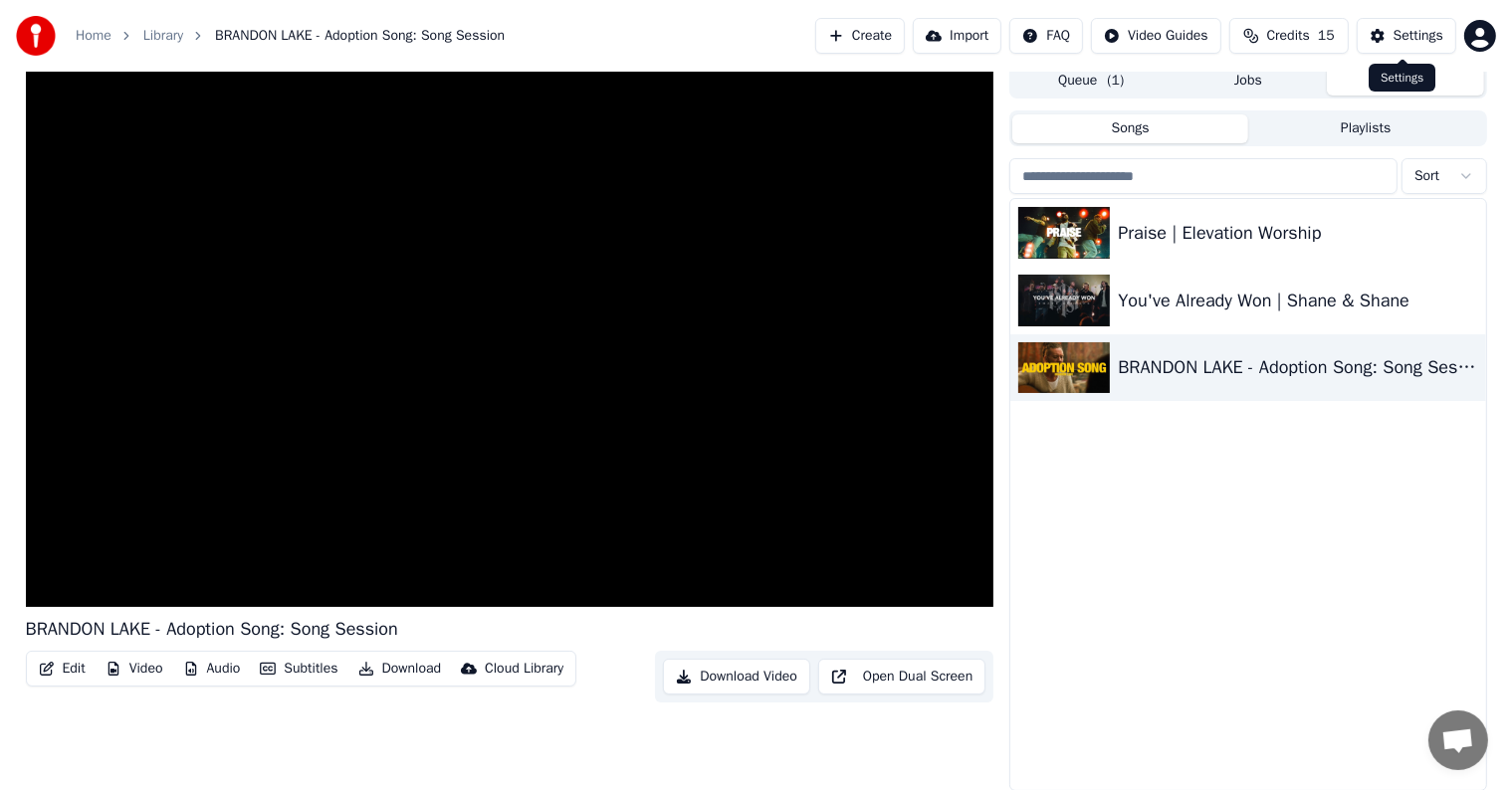 click on "Settings" at bounding box center (1418, 36) 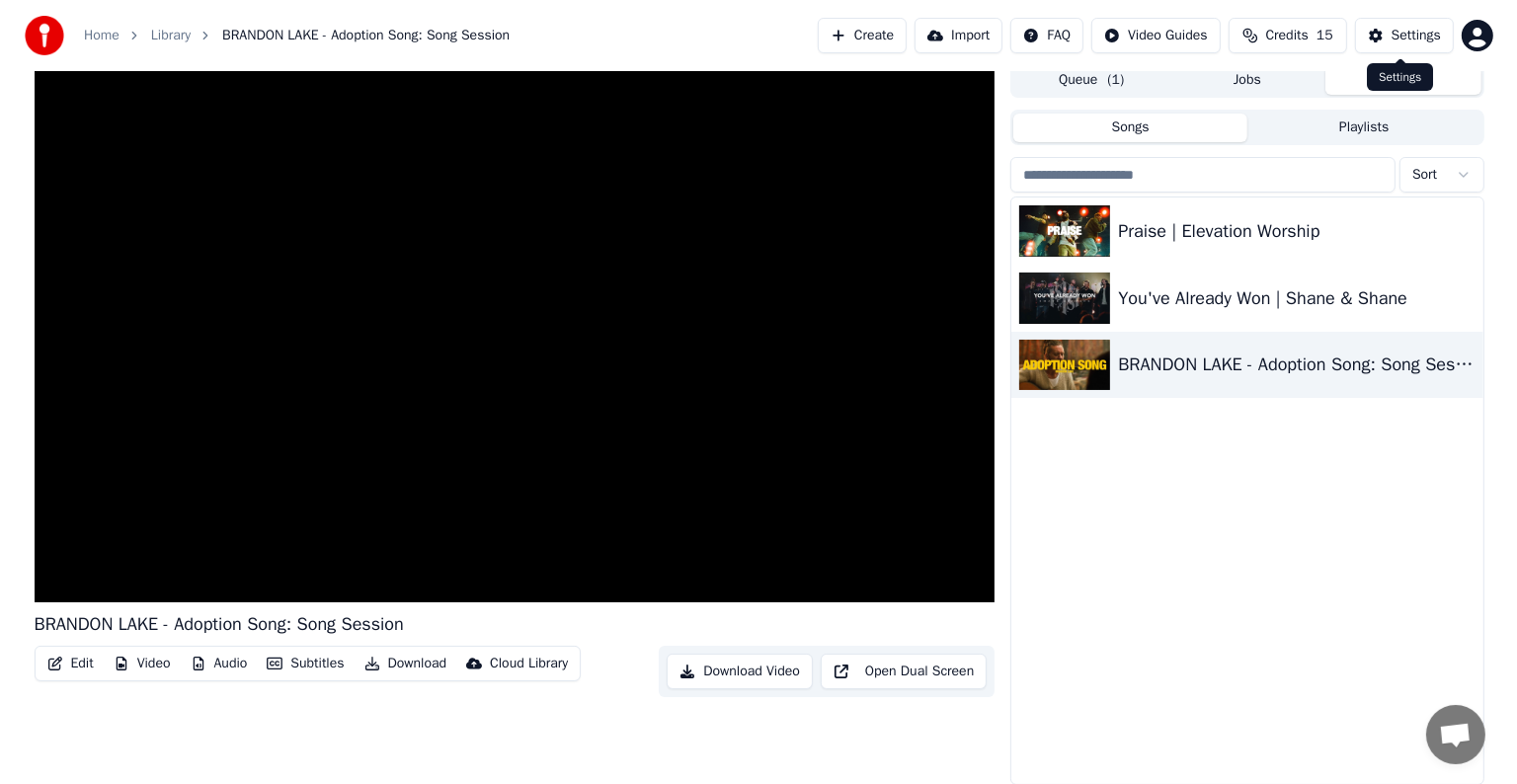 scroll, scrollTop: 0, scrollLeft: 0, axis: both 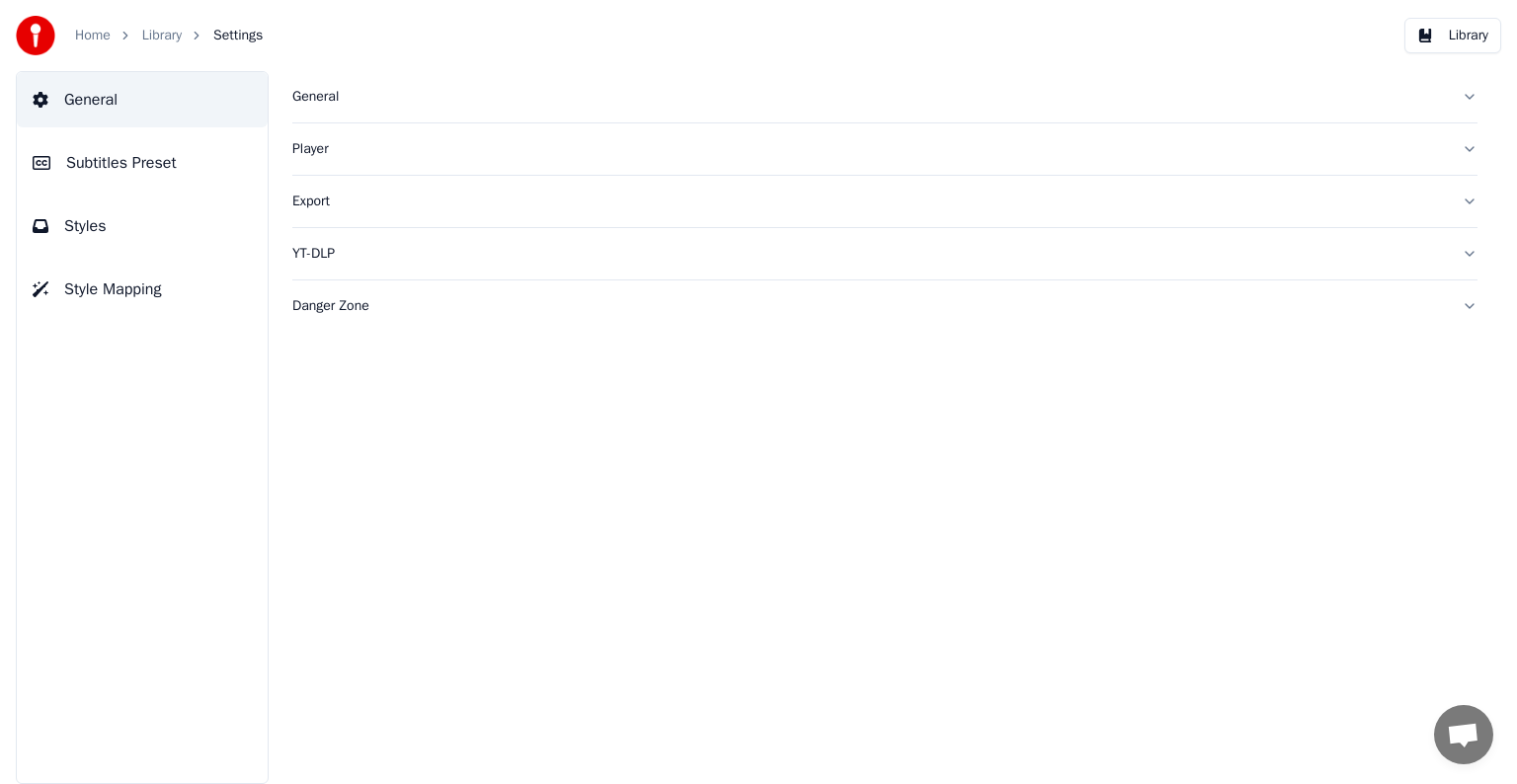 click on "Library" at bounding box center [1453, 36] 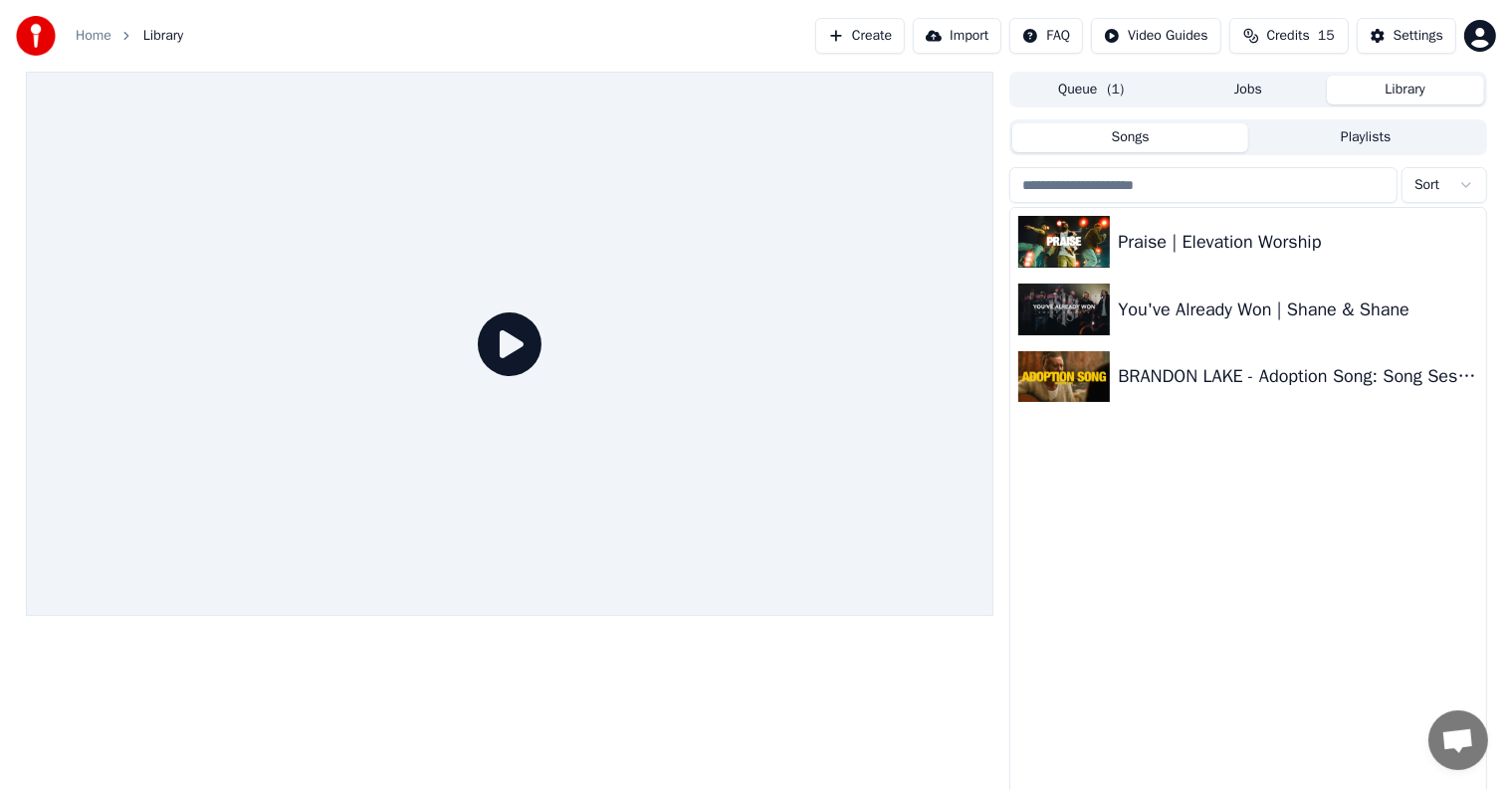 click at bounding box center [510, 343] 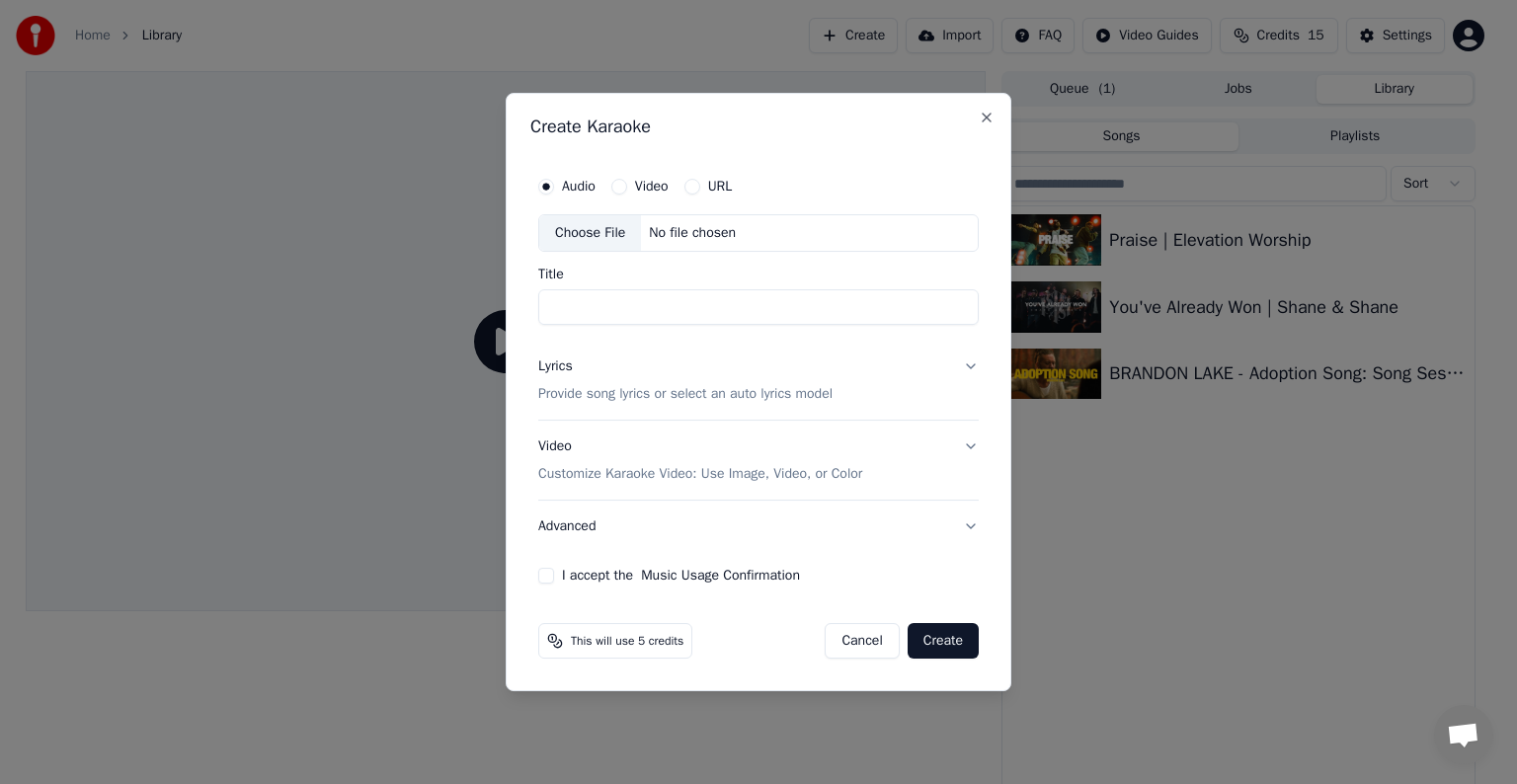 click on "This will use 5 credits Cancel Create" at bounding box center [758, 641] 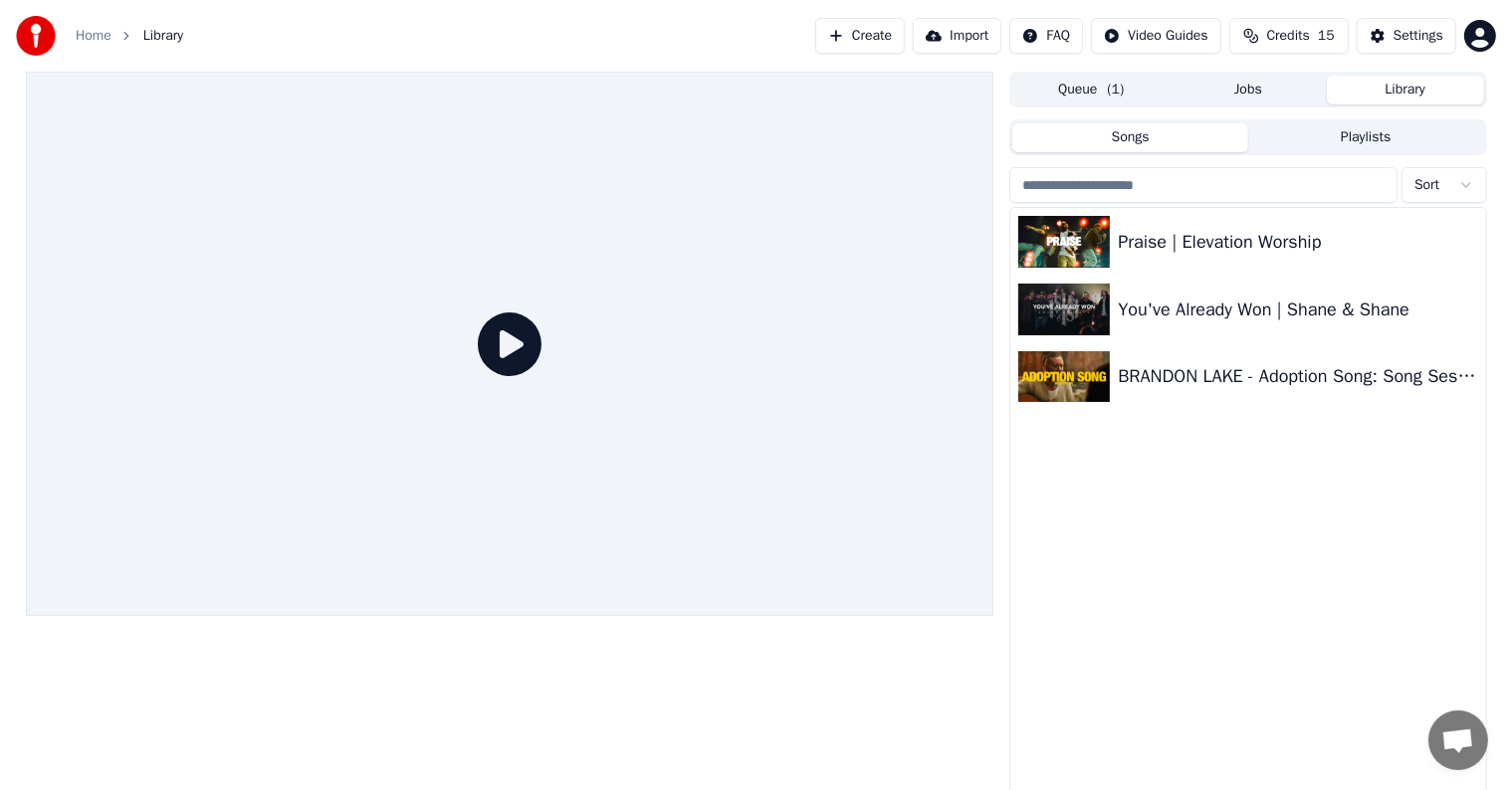 click on "Credits" at bounding box center (1288, 36) 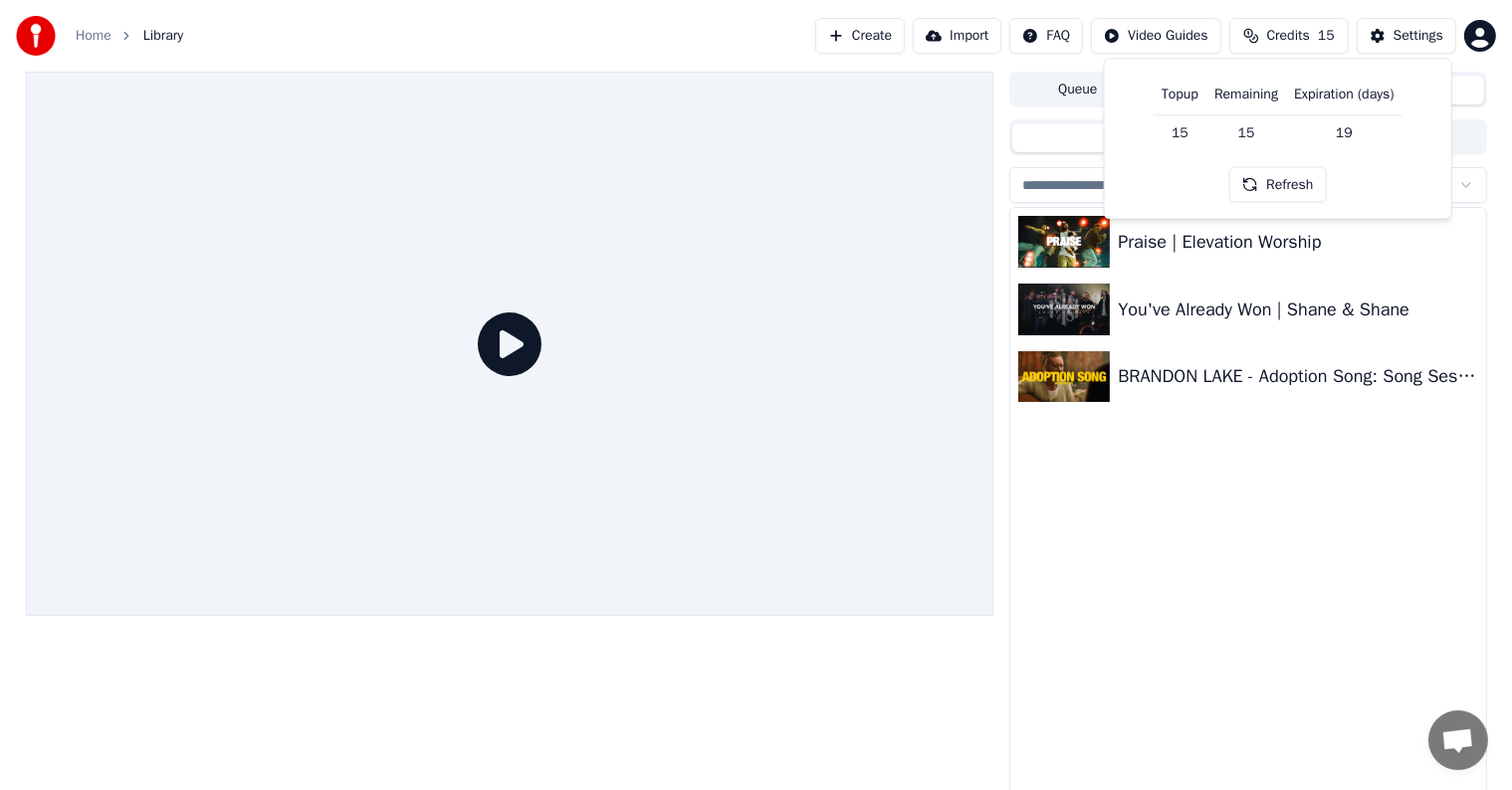 click on "Refresh" at bounding box center [1277, 185] 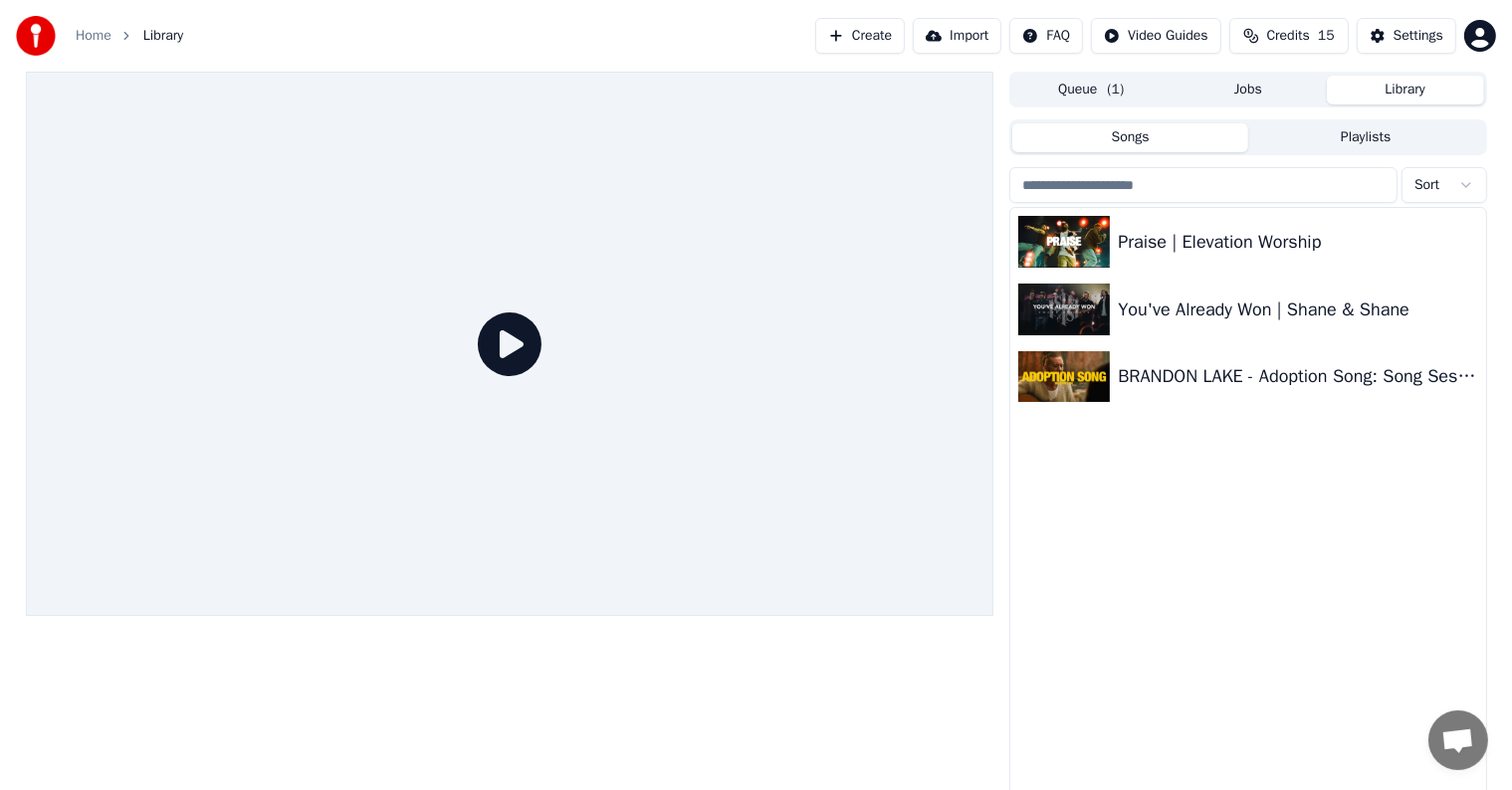 click on "Import" at bounding box center [957, 36] 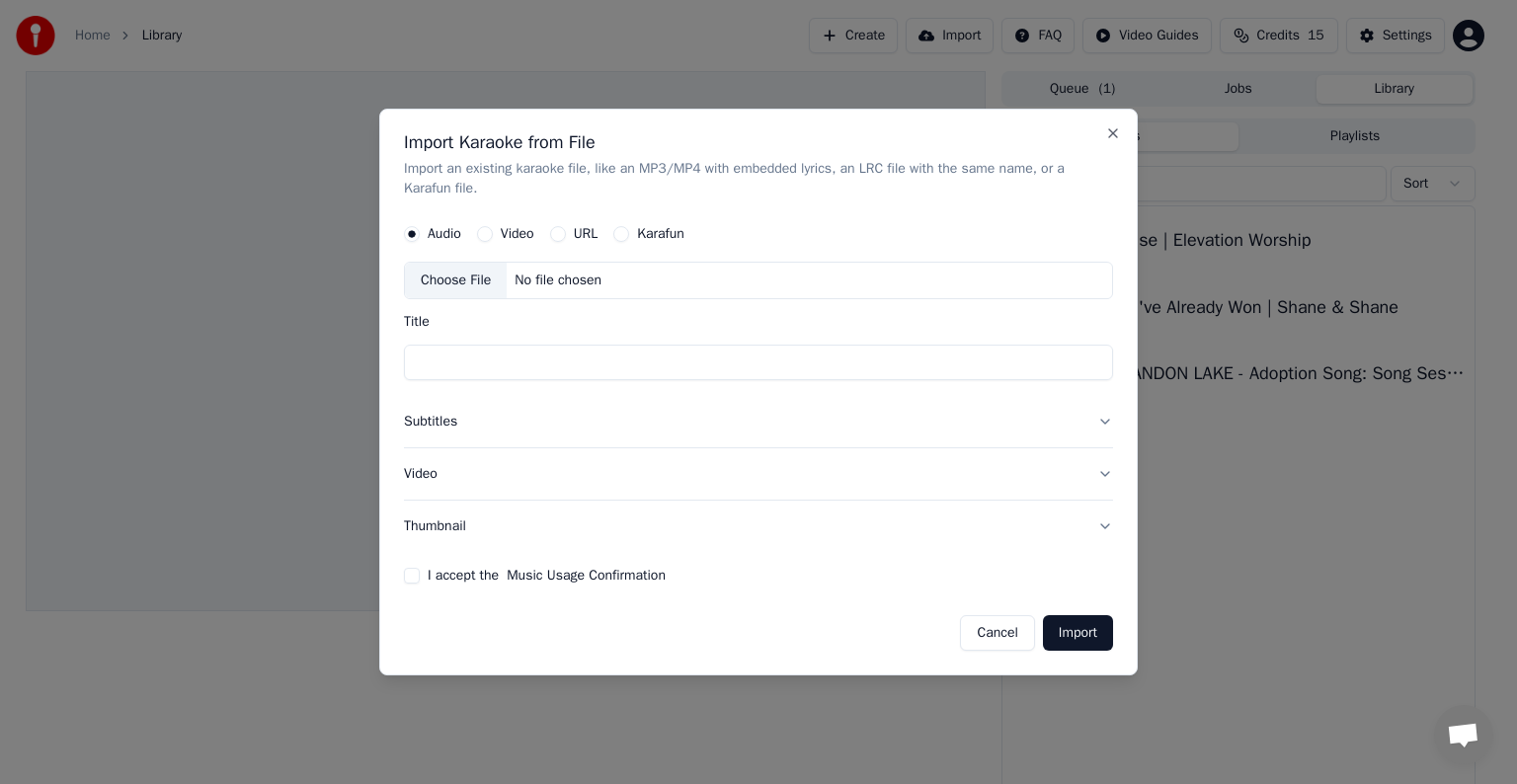 click on "Cancel" at bounding box center (997, 633) 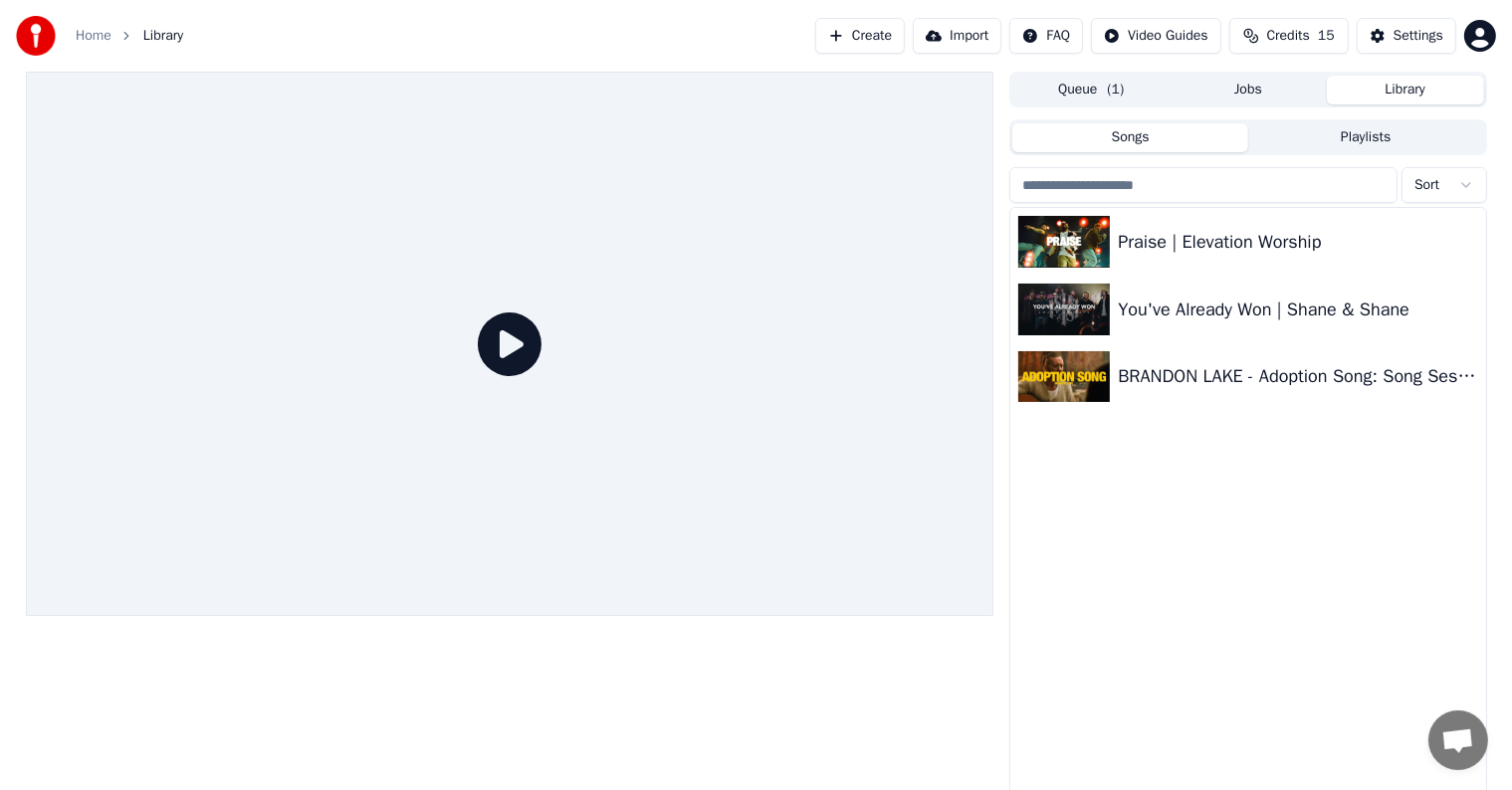 click on "Create" at bounding box center (860, 36) 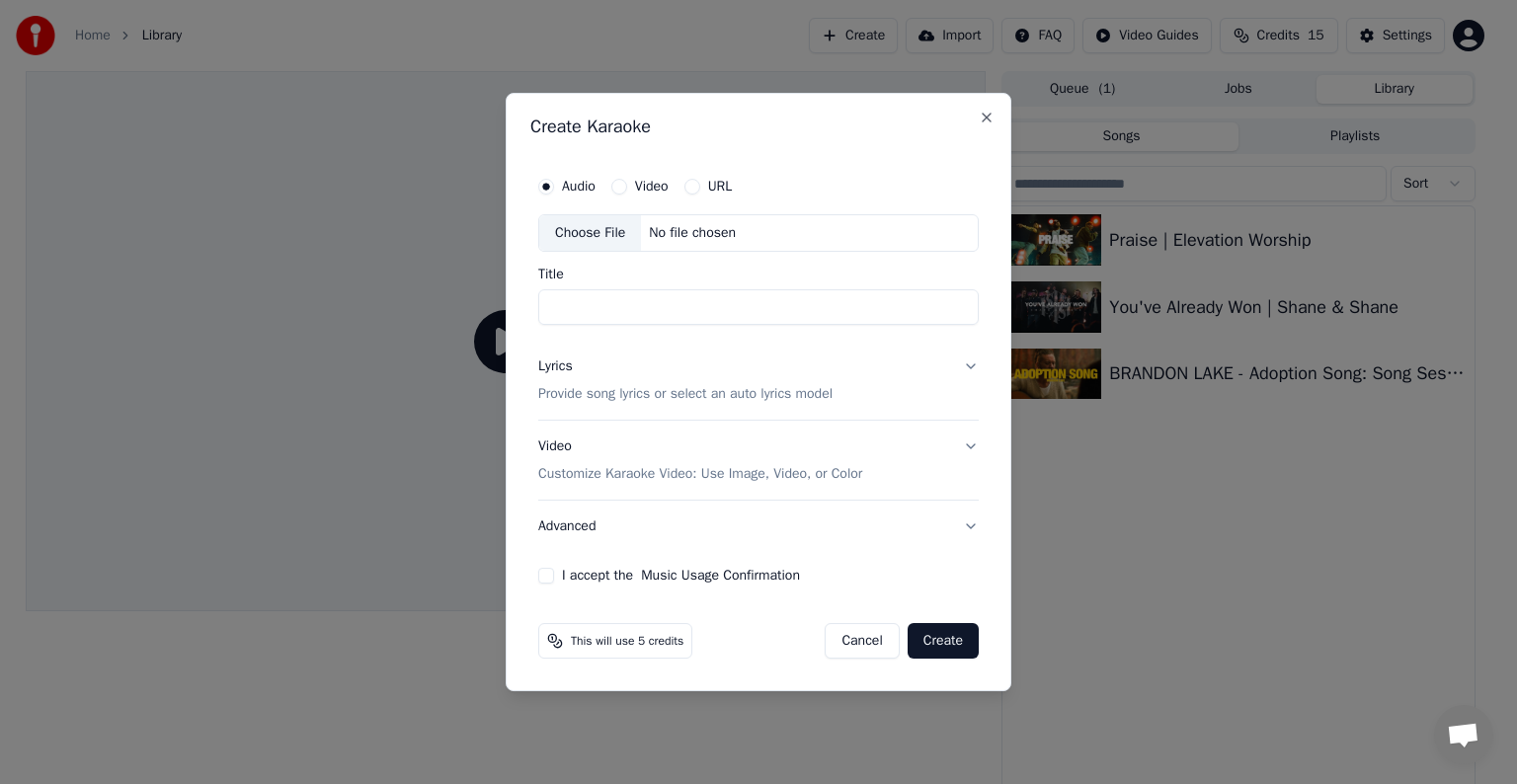 click on "Video" at bounding box center (652, 187) 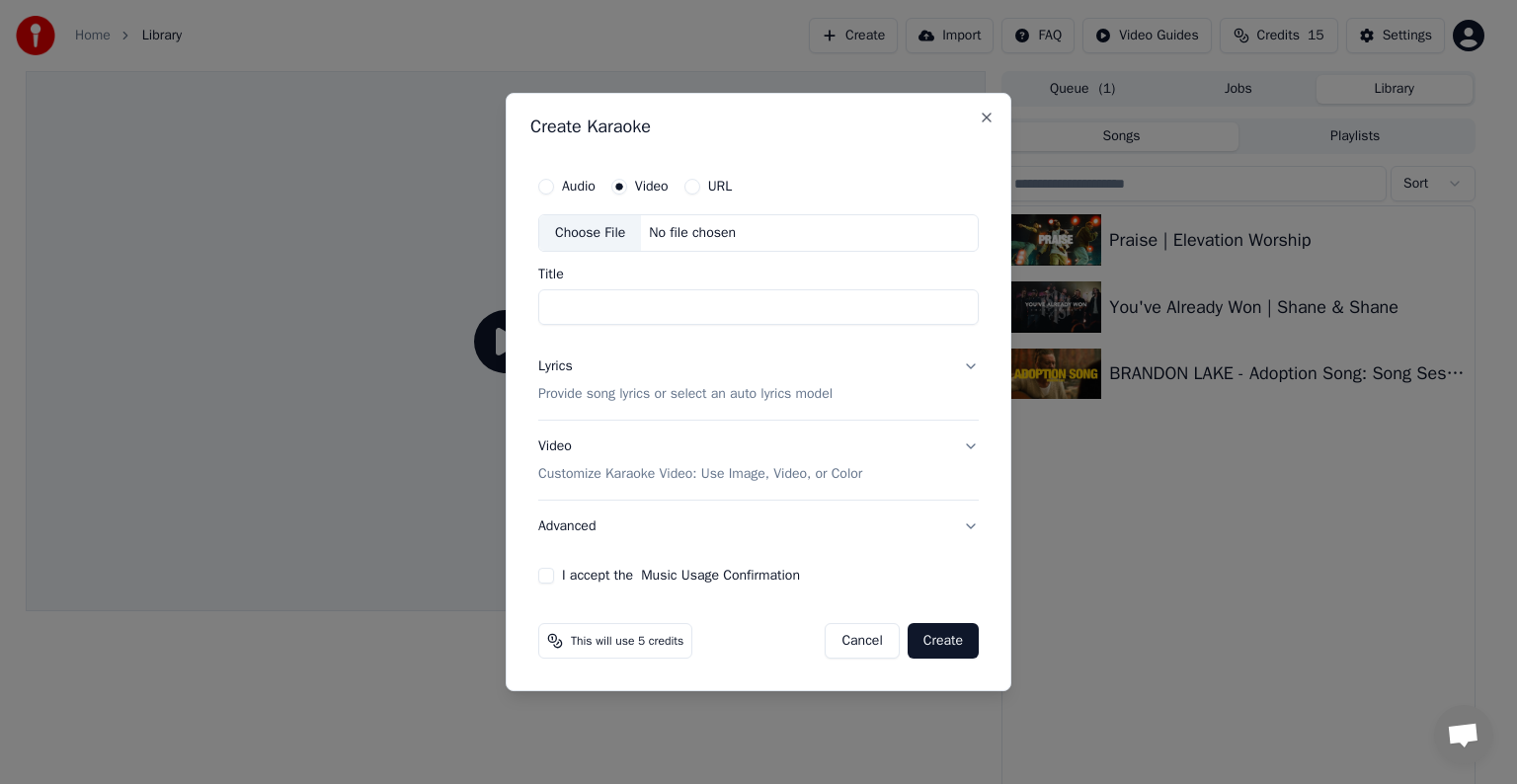 click on "Choose File" at bounding box center [590, 233] 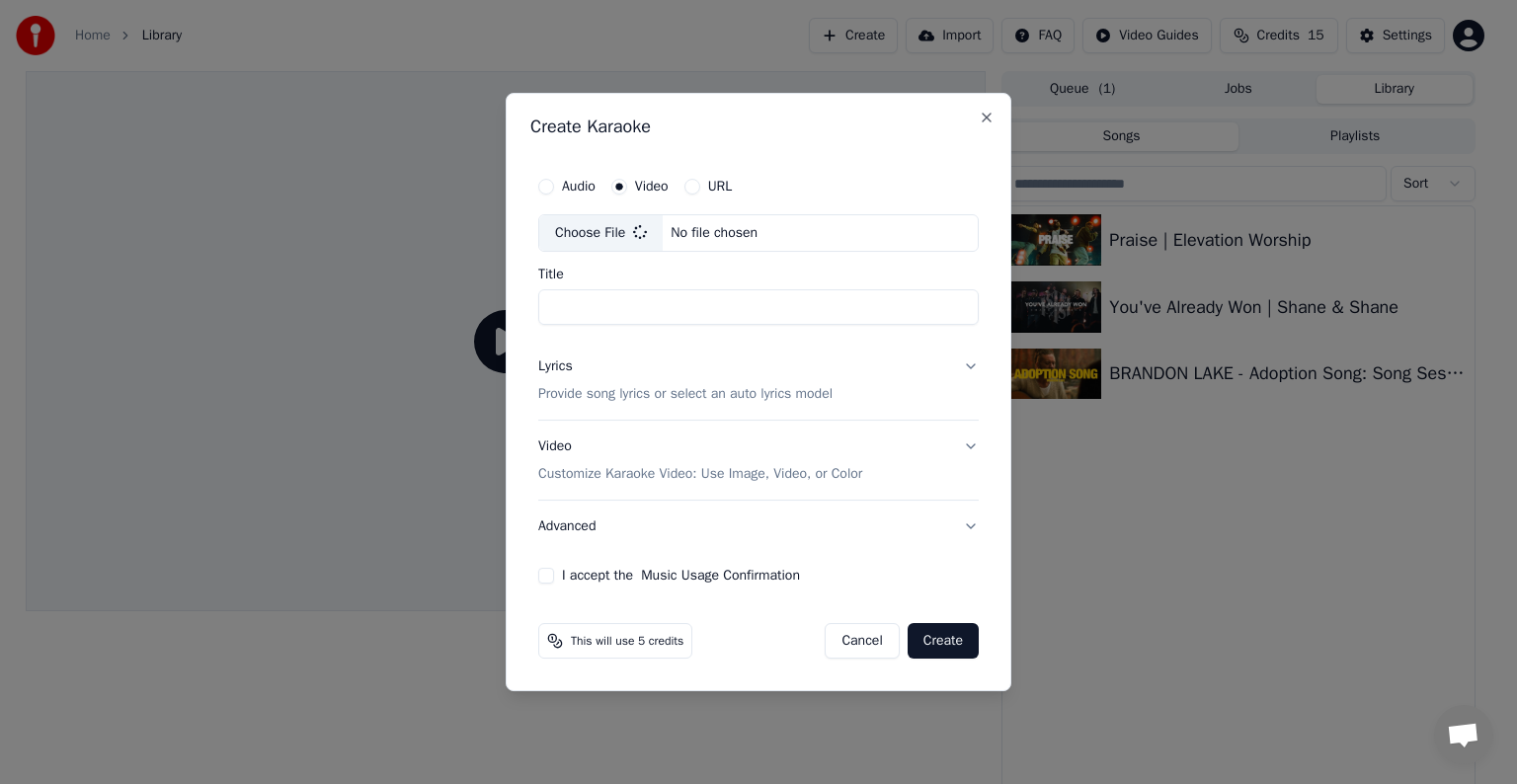 type on "**********" 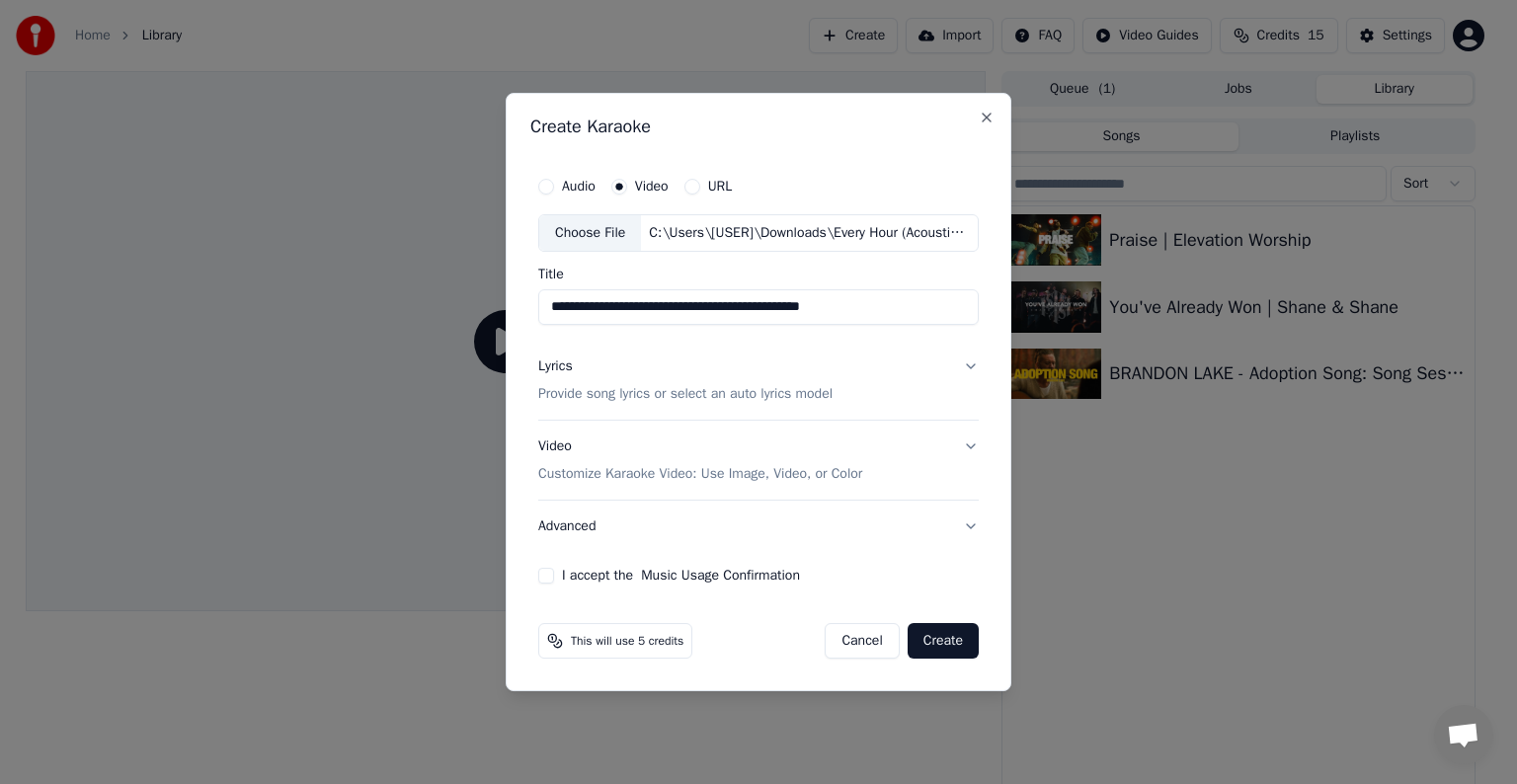 click on "I accept the   Music Usage Confirmation" at bounding box center (546, 576) 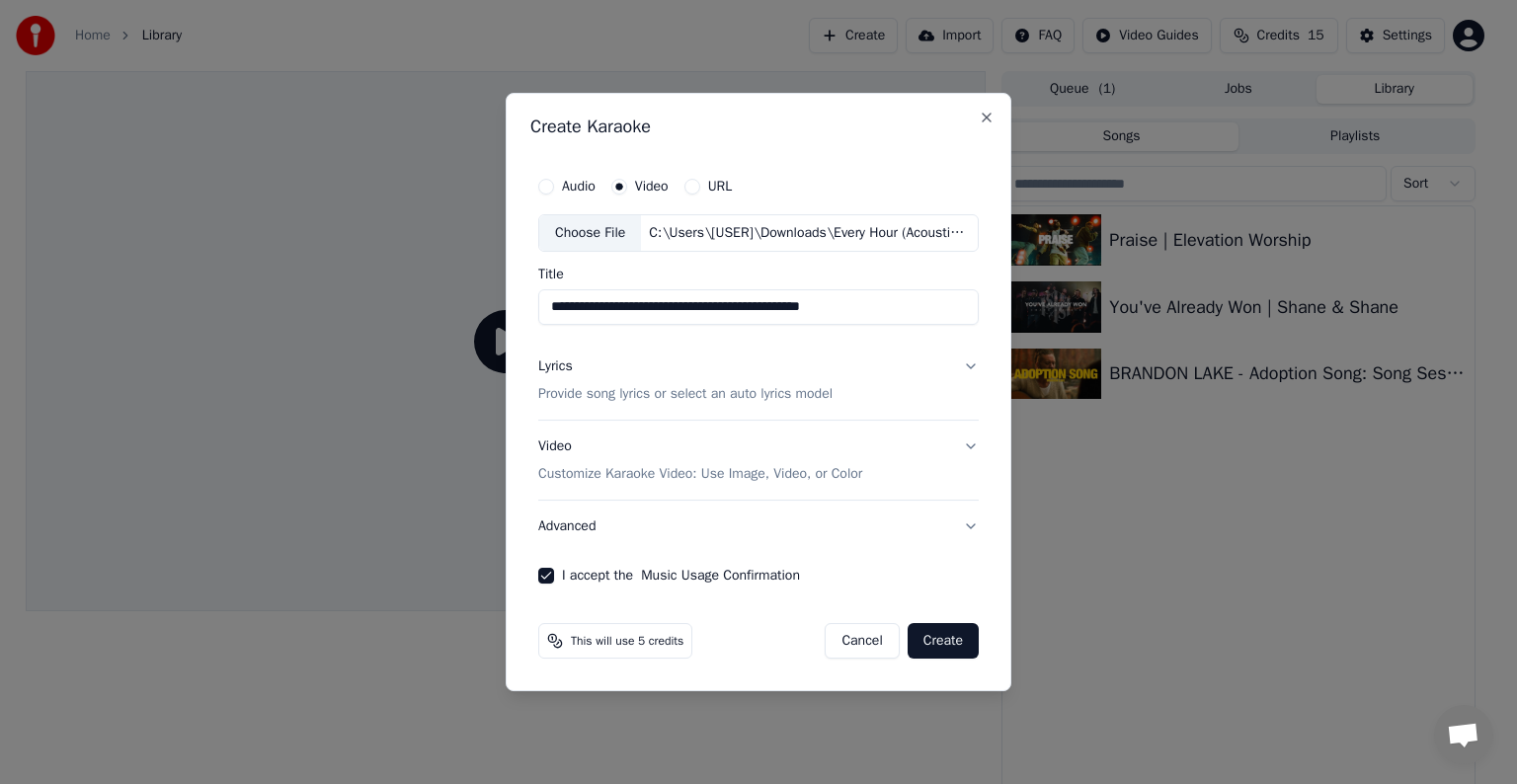 click on "Create" at bounding box center (943, 641) 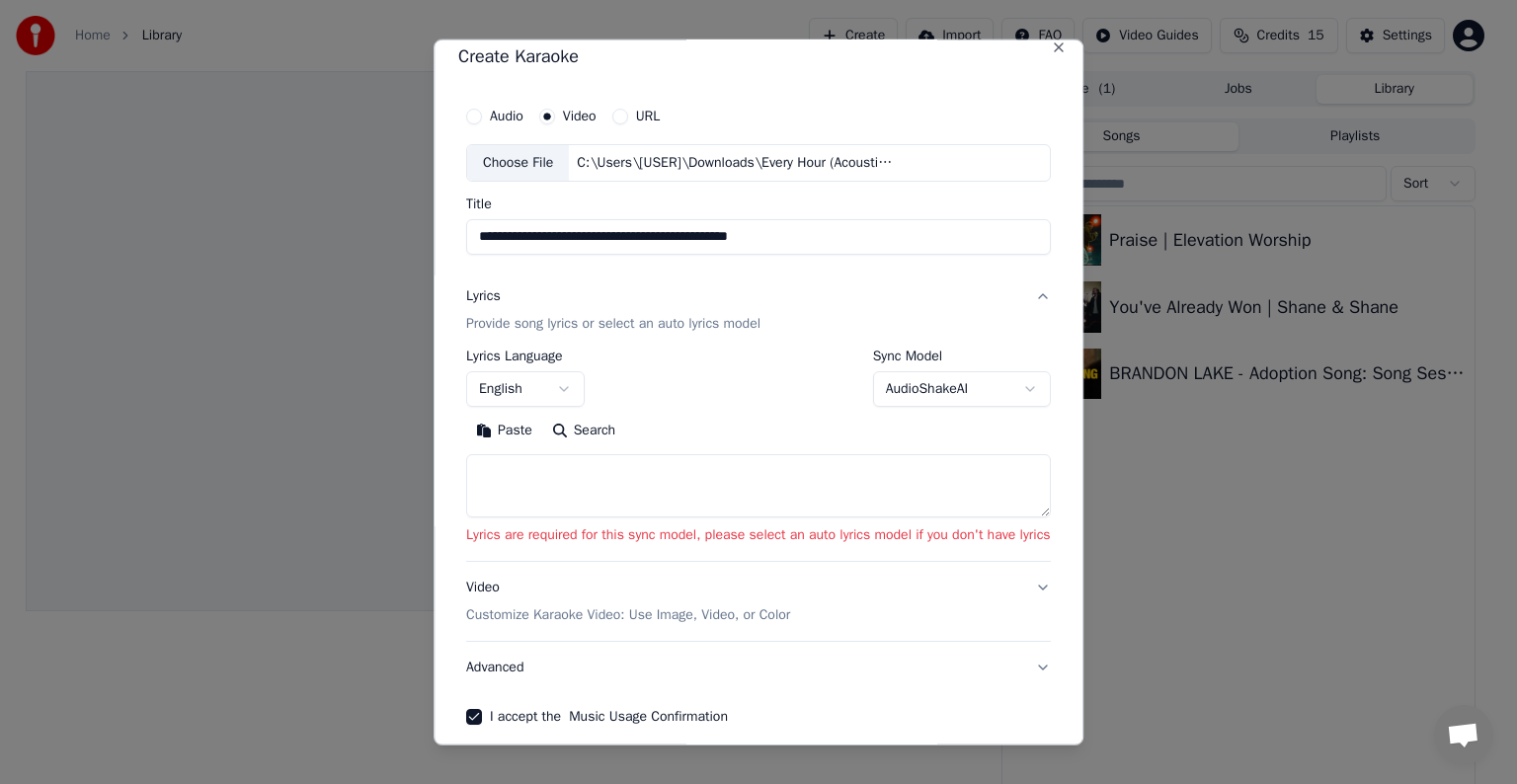 scroll, scrollTop: 0, scrollLeft: 0, axis: both 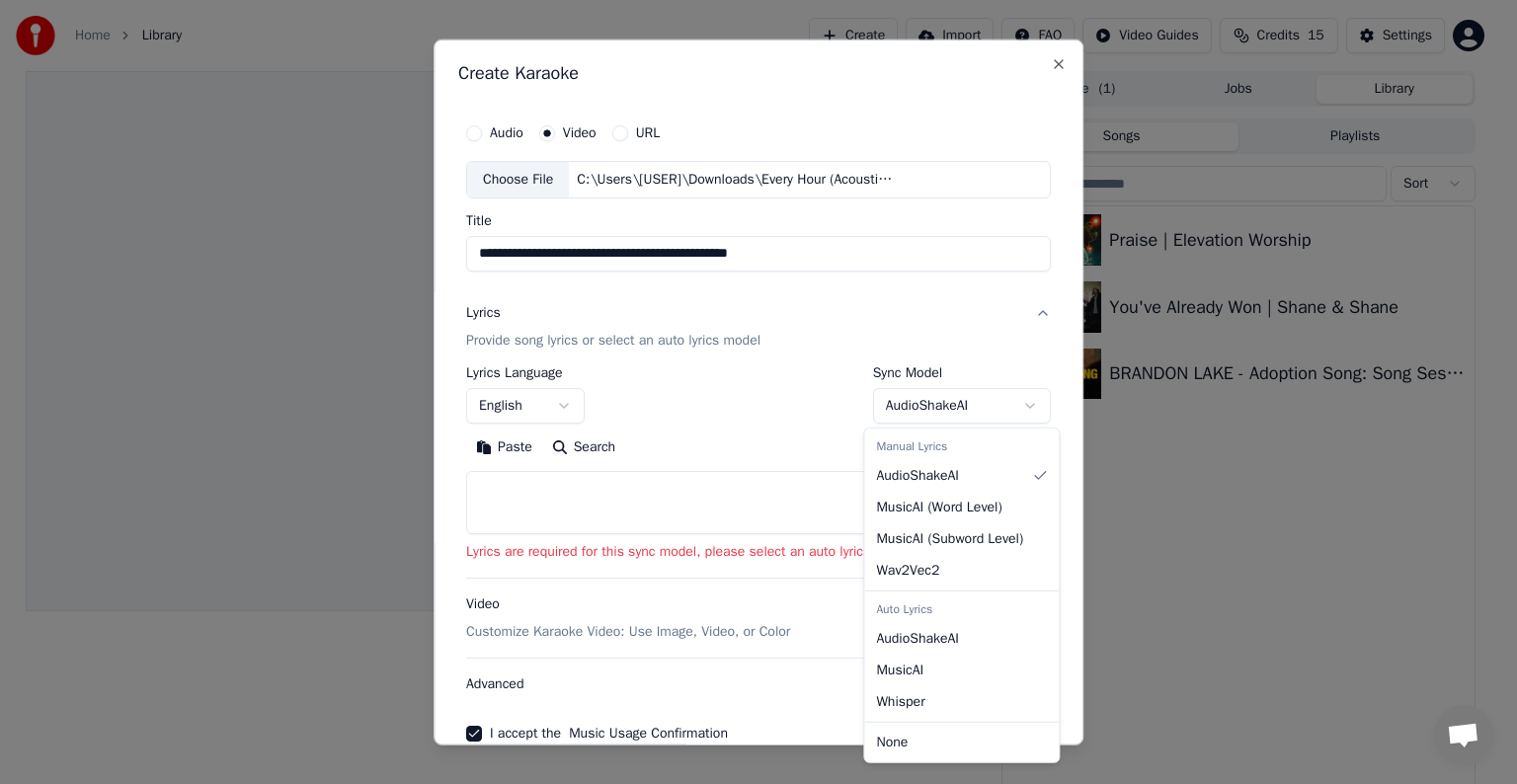 click on "**********" at bounding box center (750, 392) 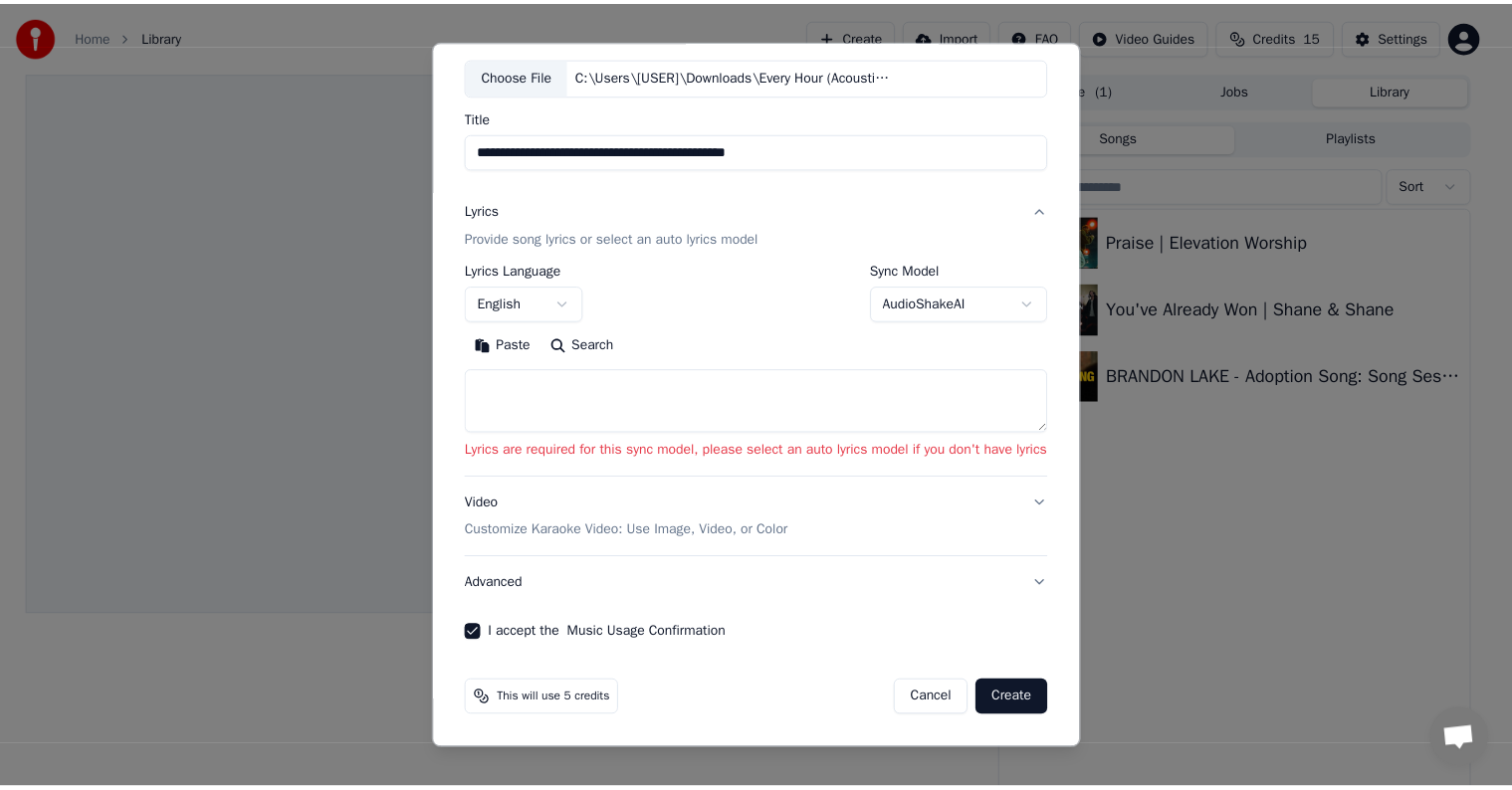 scroll, scrollTop: 0, scrollLeft: 0, axis: both 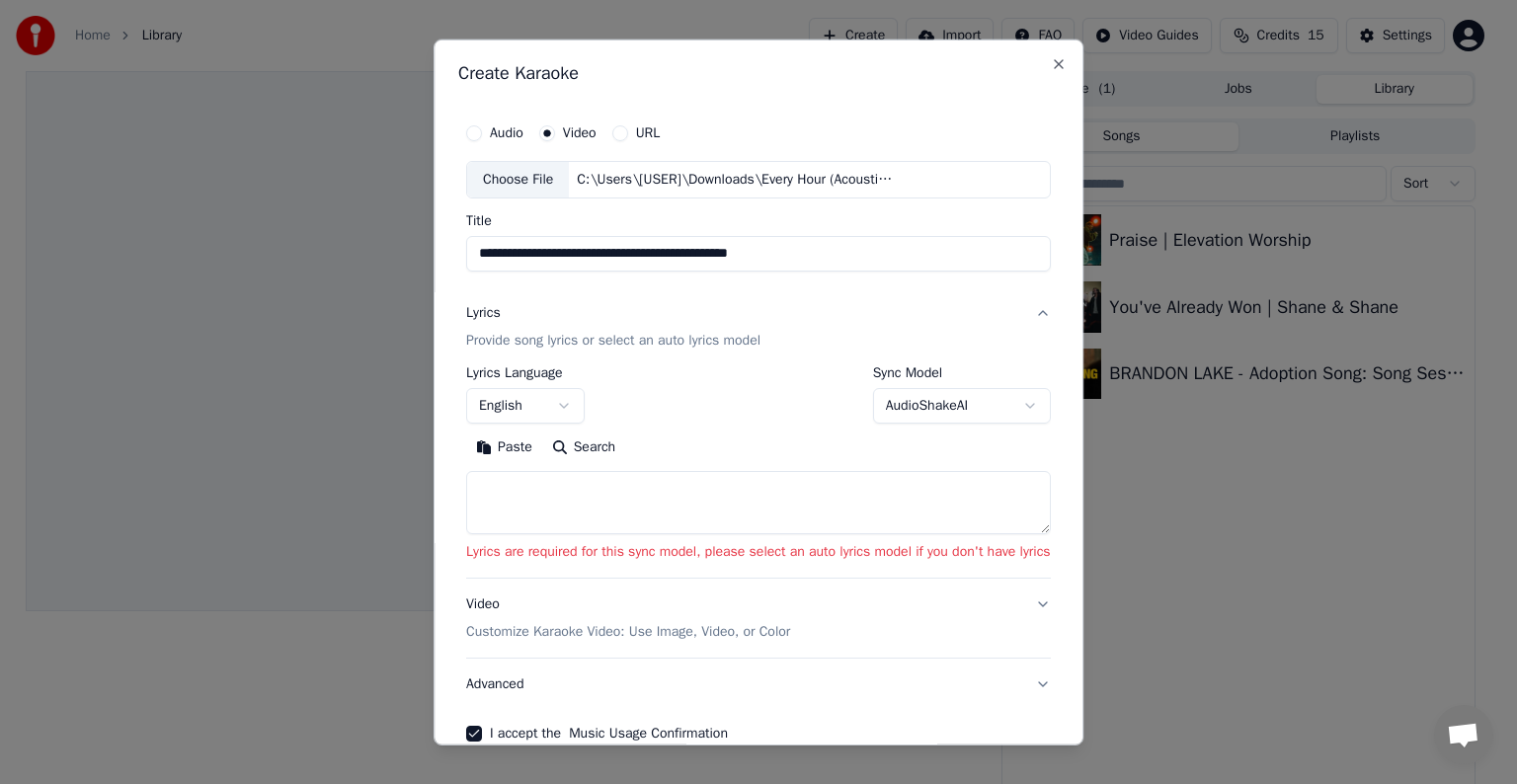 click on "English" at bounding box center (525, 406) 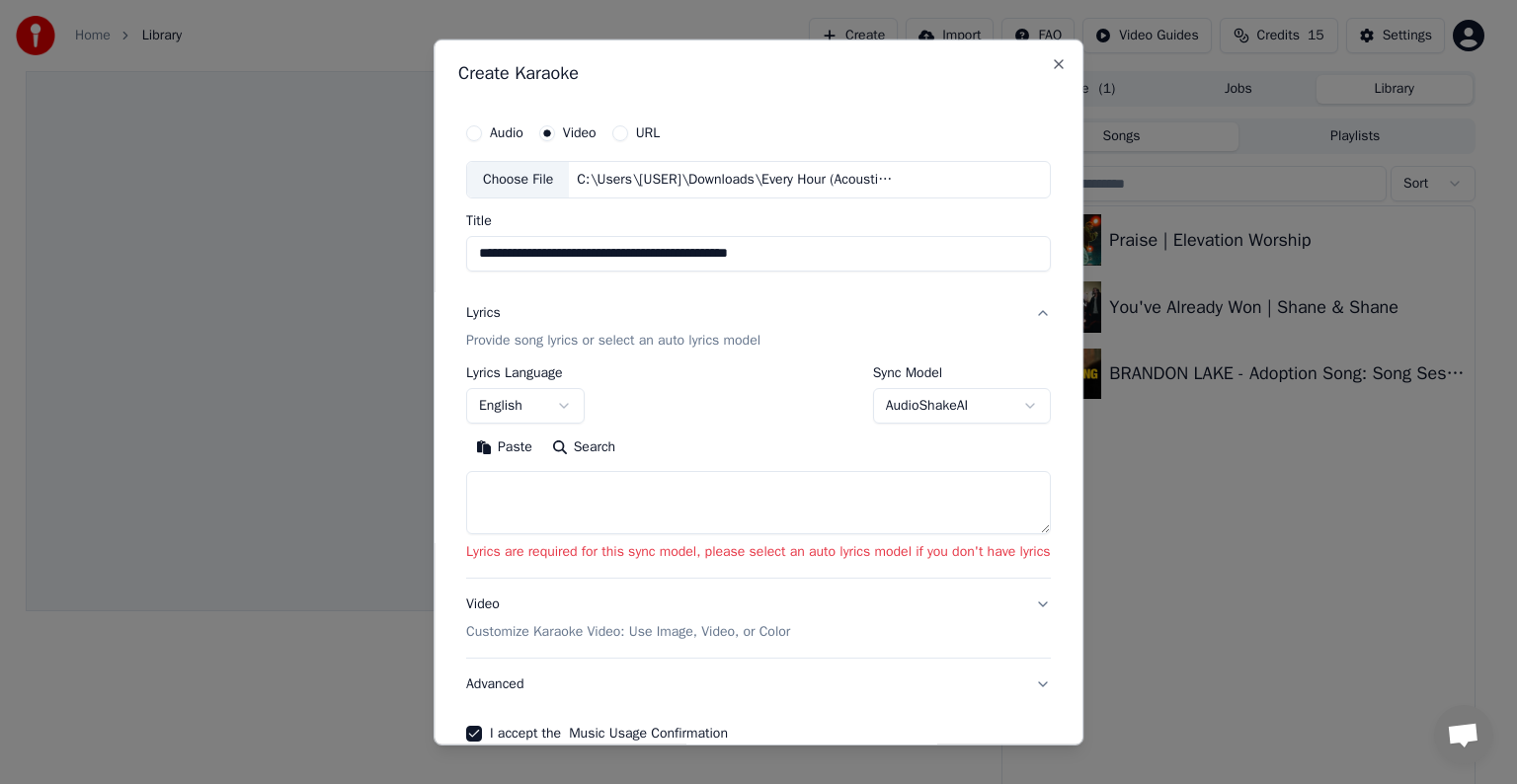 click on "**********" at bounding box center (750, 392) 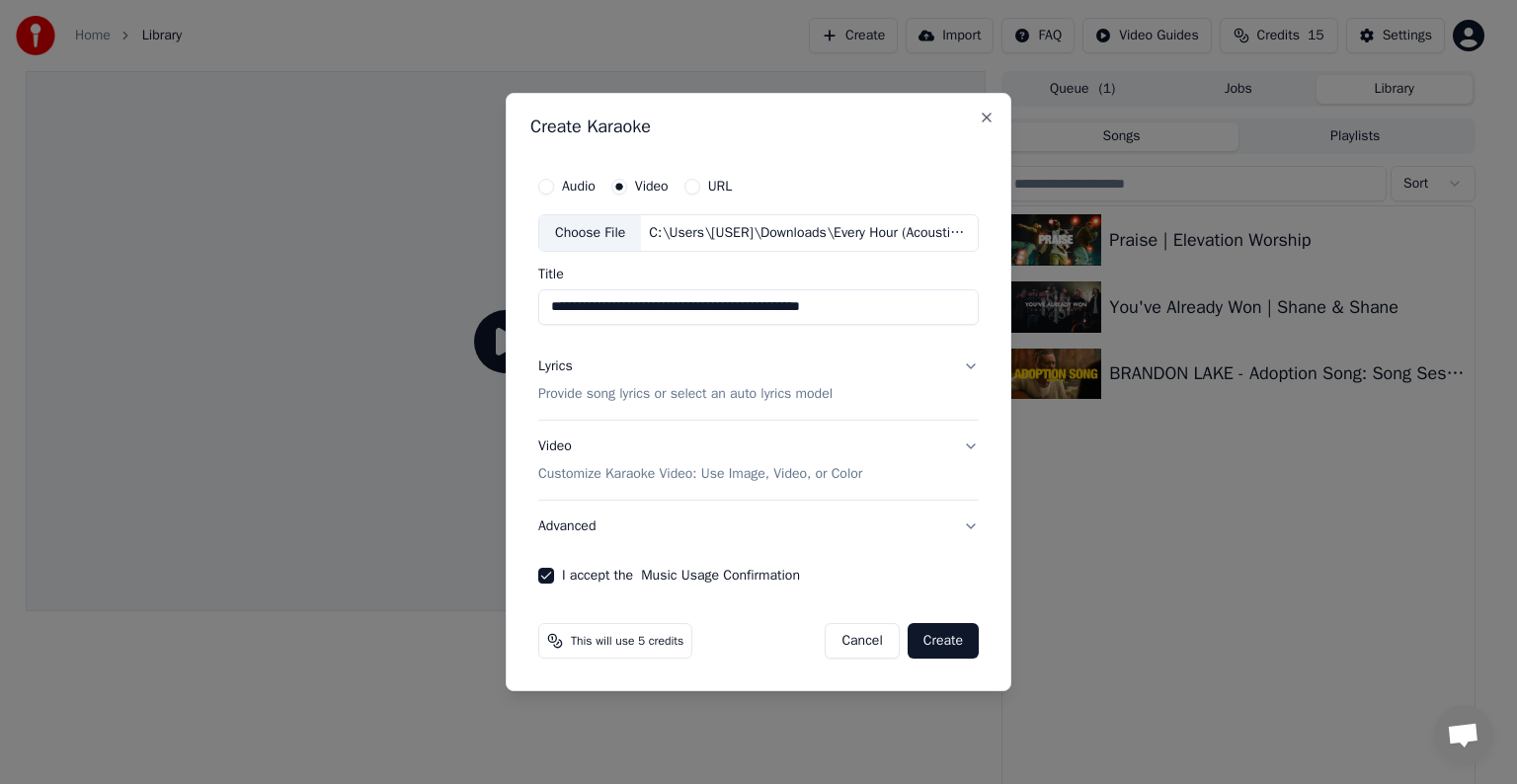 click on "Provide song lyrics or select an auto lyrics model" at bounding box center [685, 394] 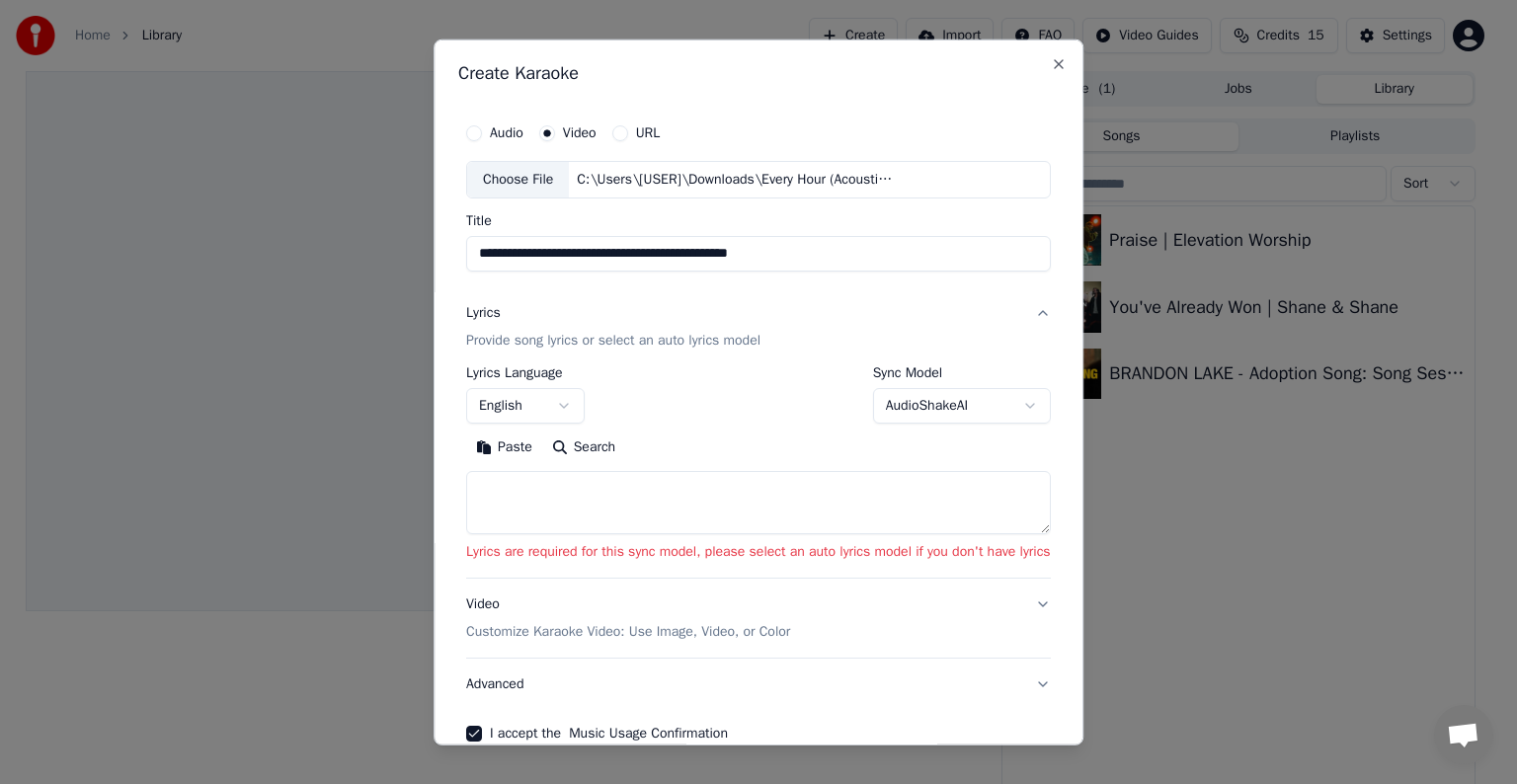 click on "**********" at bounding box center (750, 392) 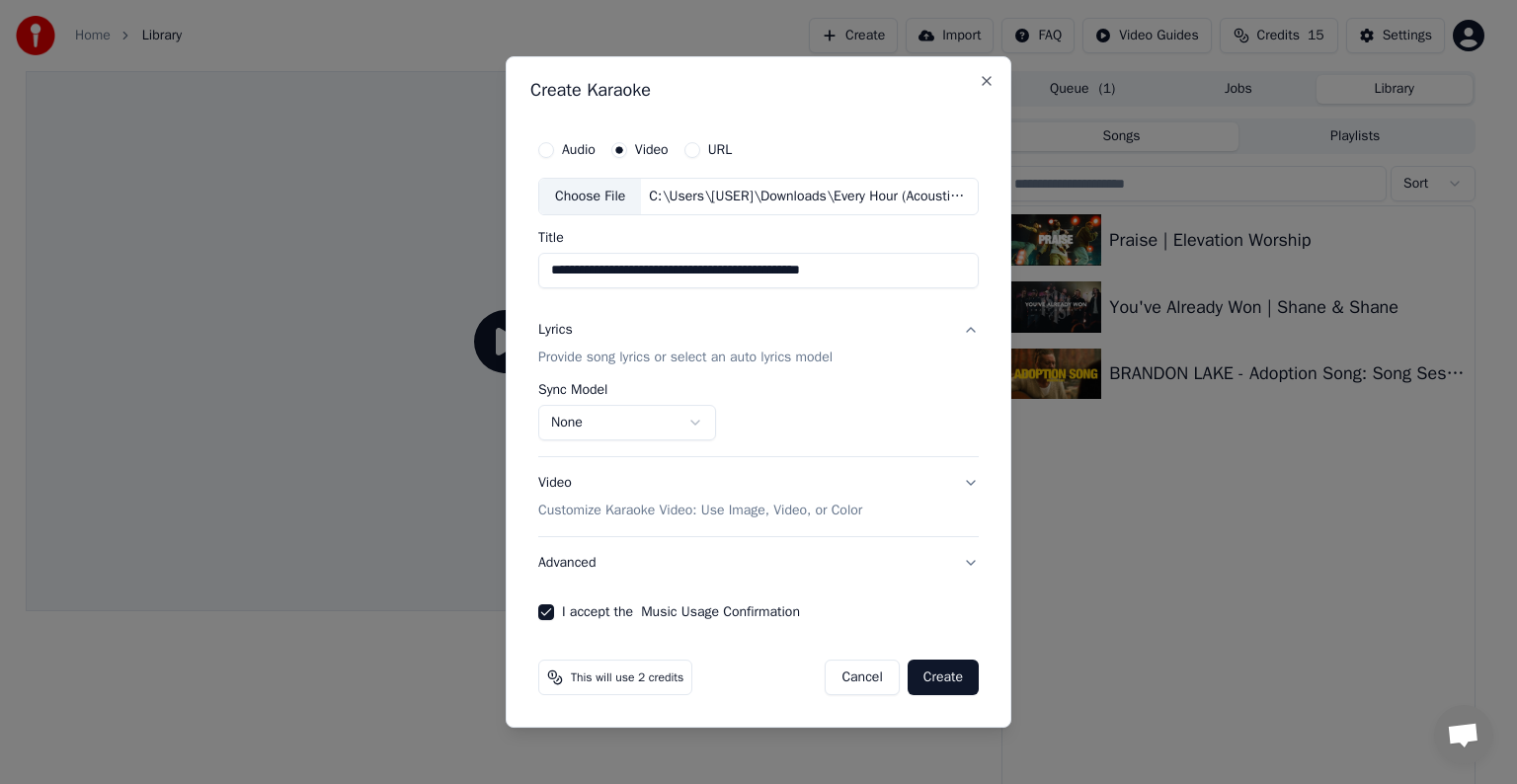 click on "Create" at bounding box center [943, 677] 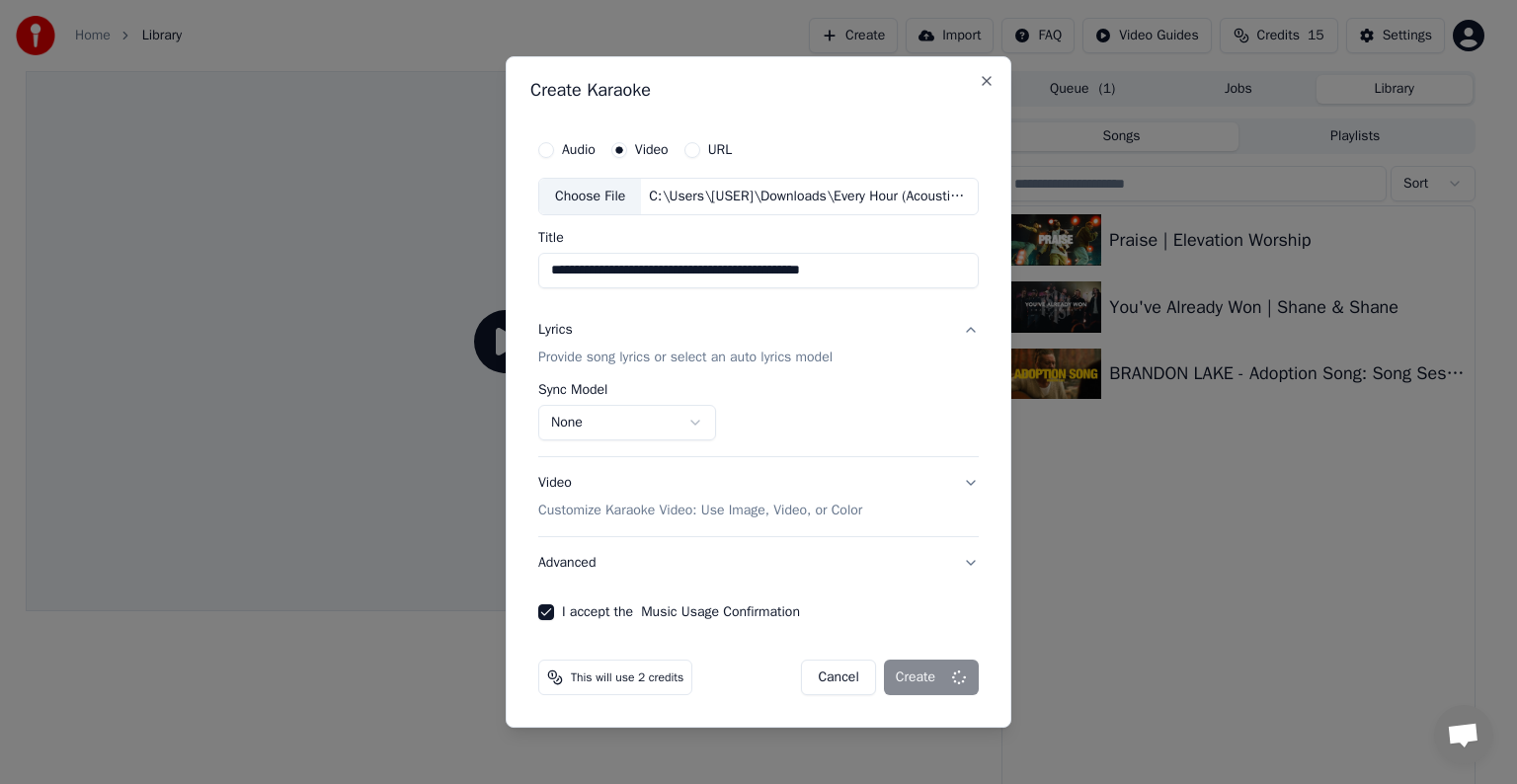 select on "**********" 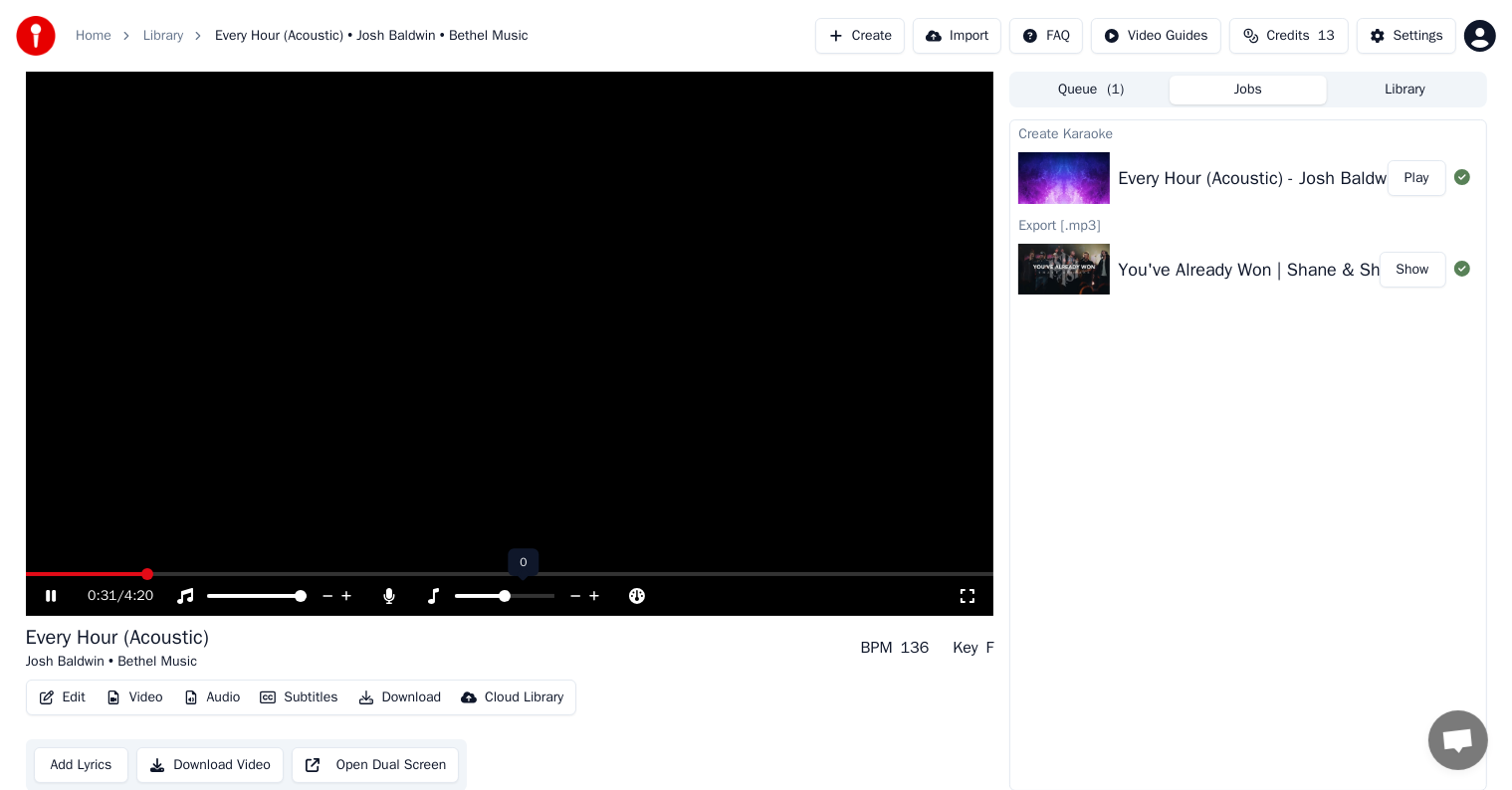 click at bounding box center [505, 596] 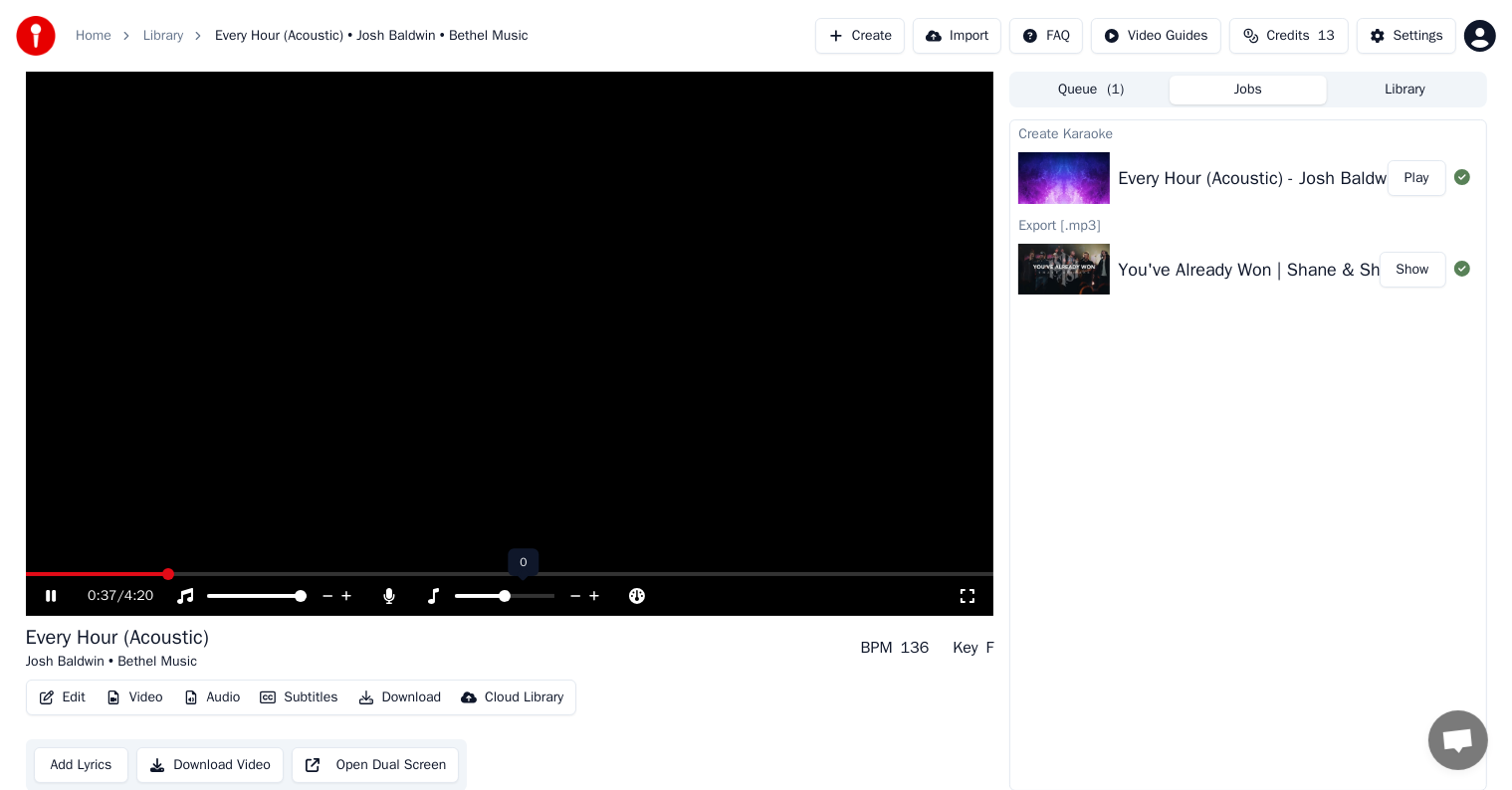 click at bounding box center (505, 596) 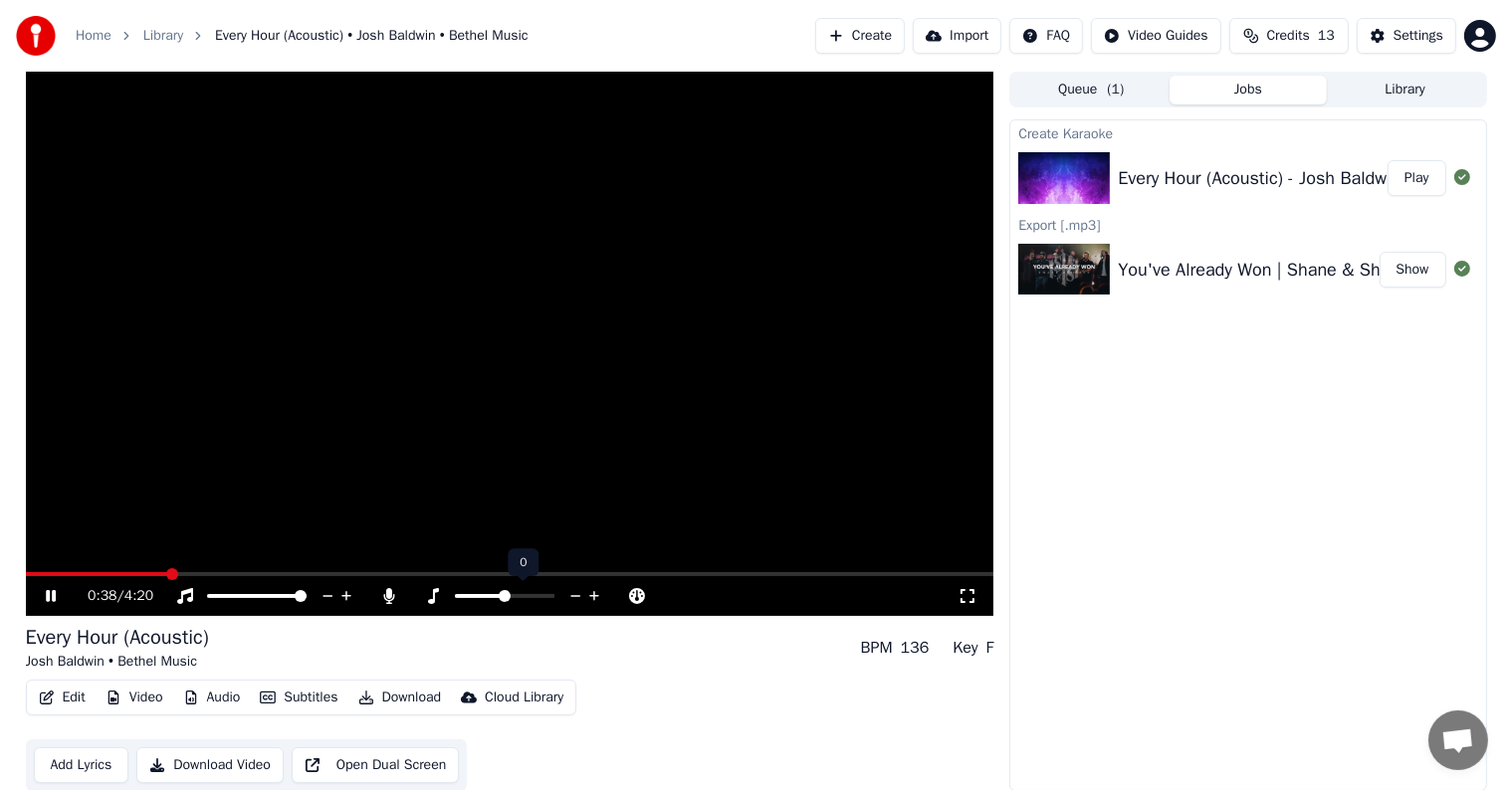 click at bounding box center [505, 596] 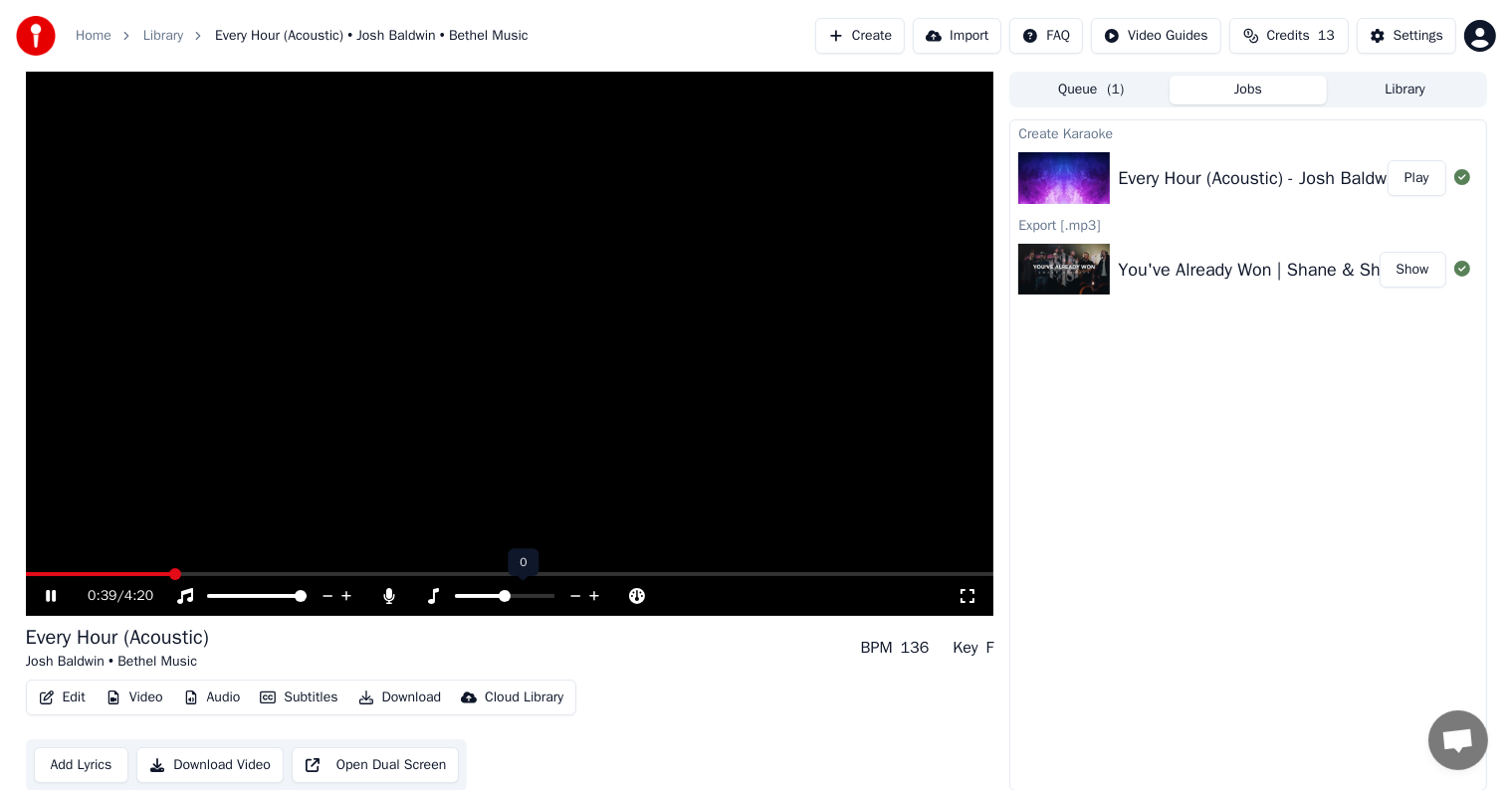click at bounding box center (505, 596) 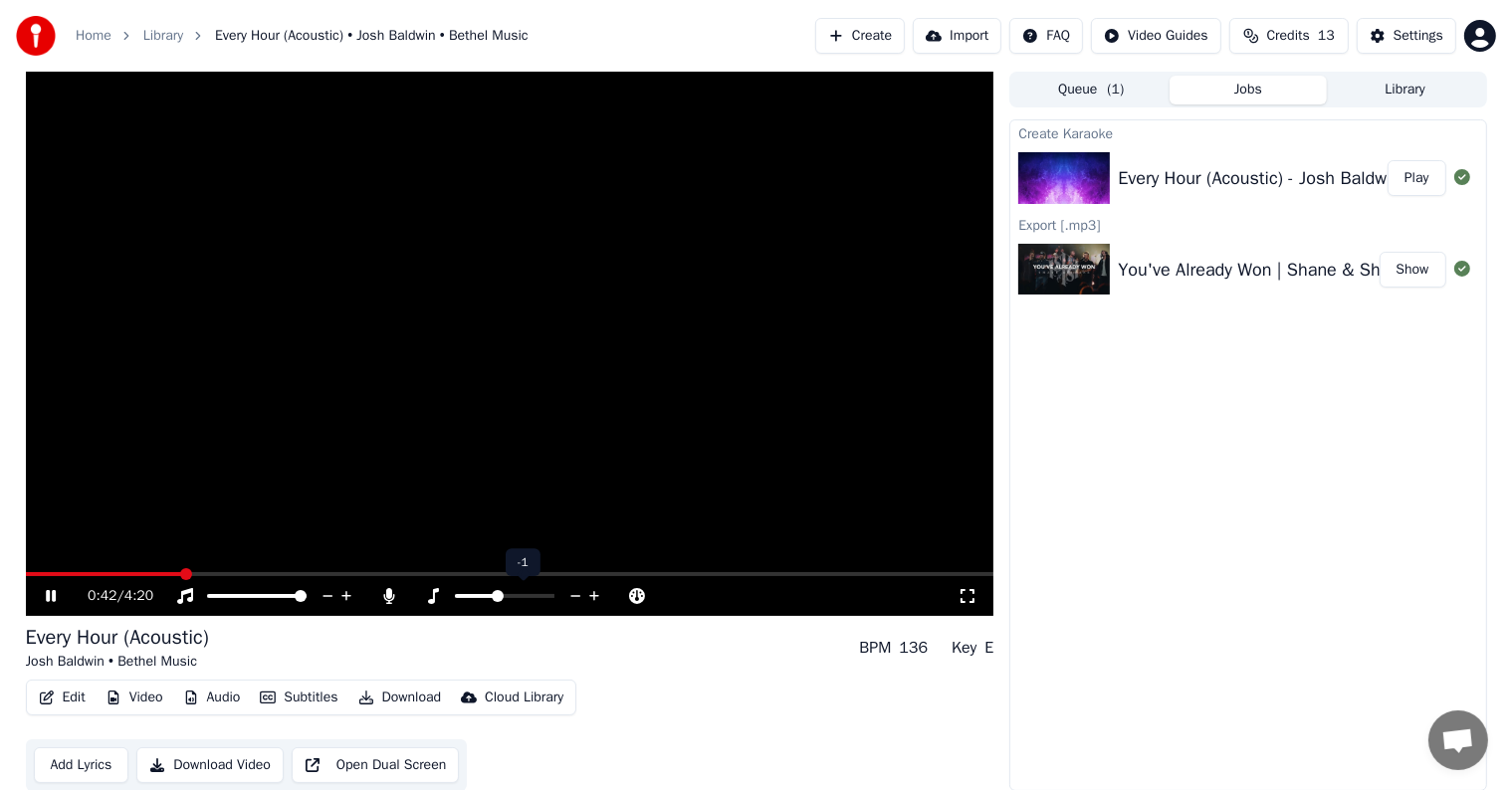 click at bounding box center [498, 596] 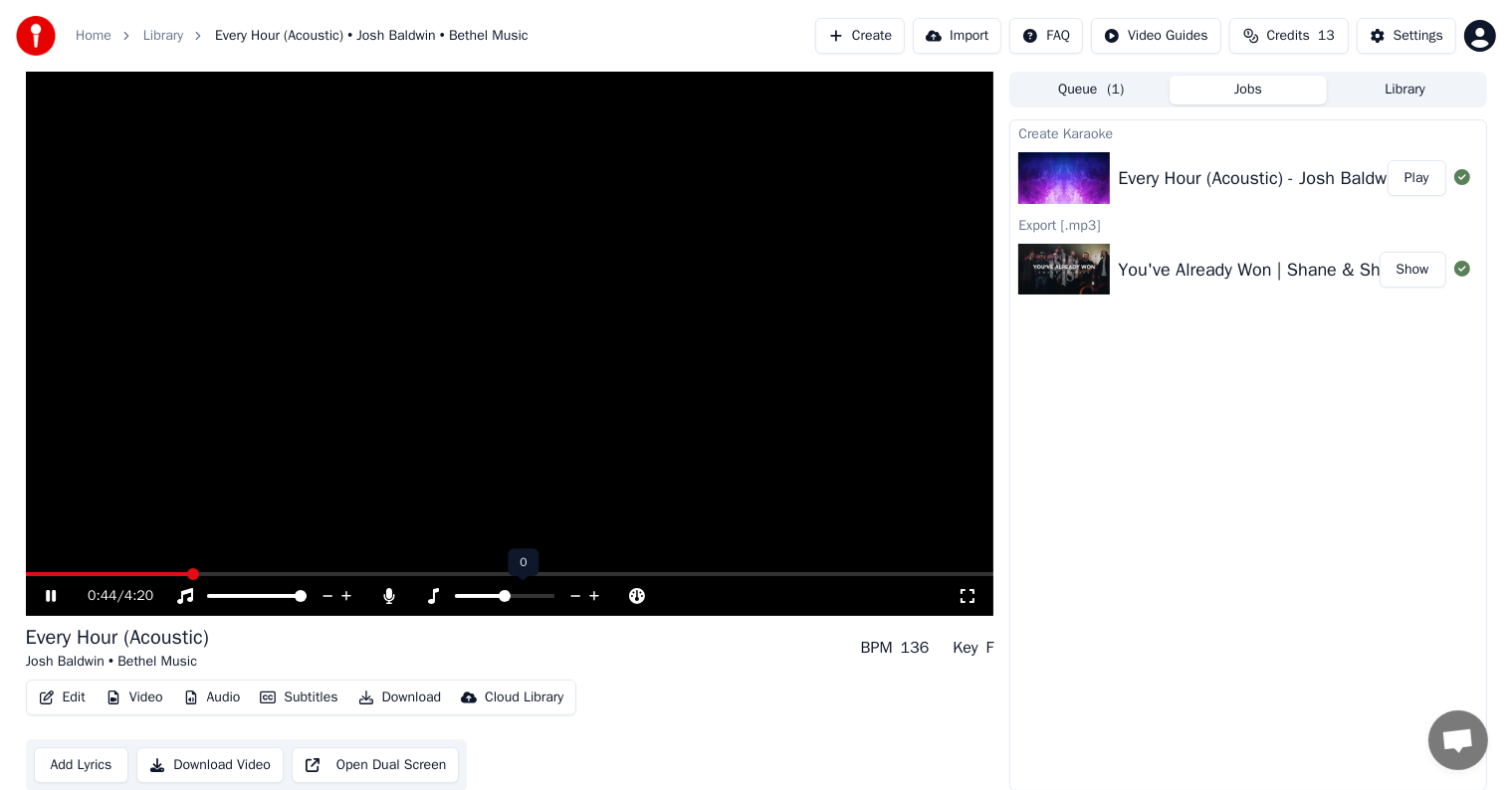 click at bounding box center (480, 596) 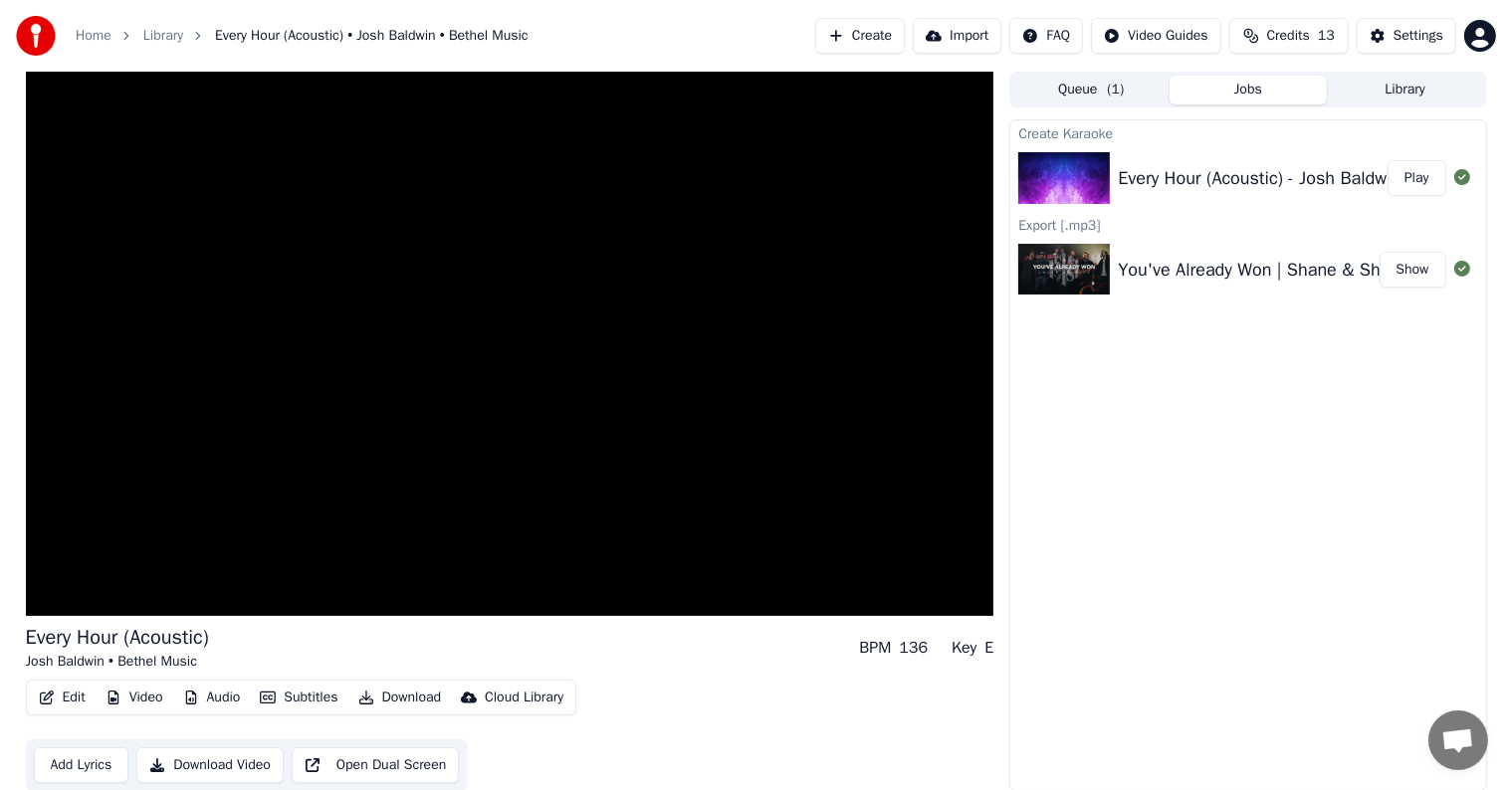 click on "Credits" at bounding box center [1288, 36] 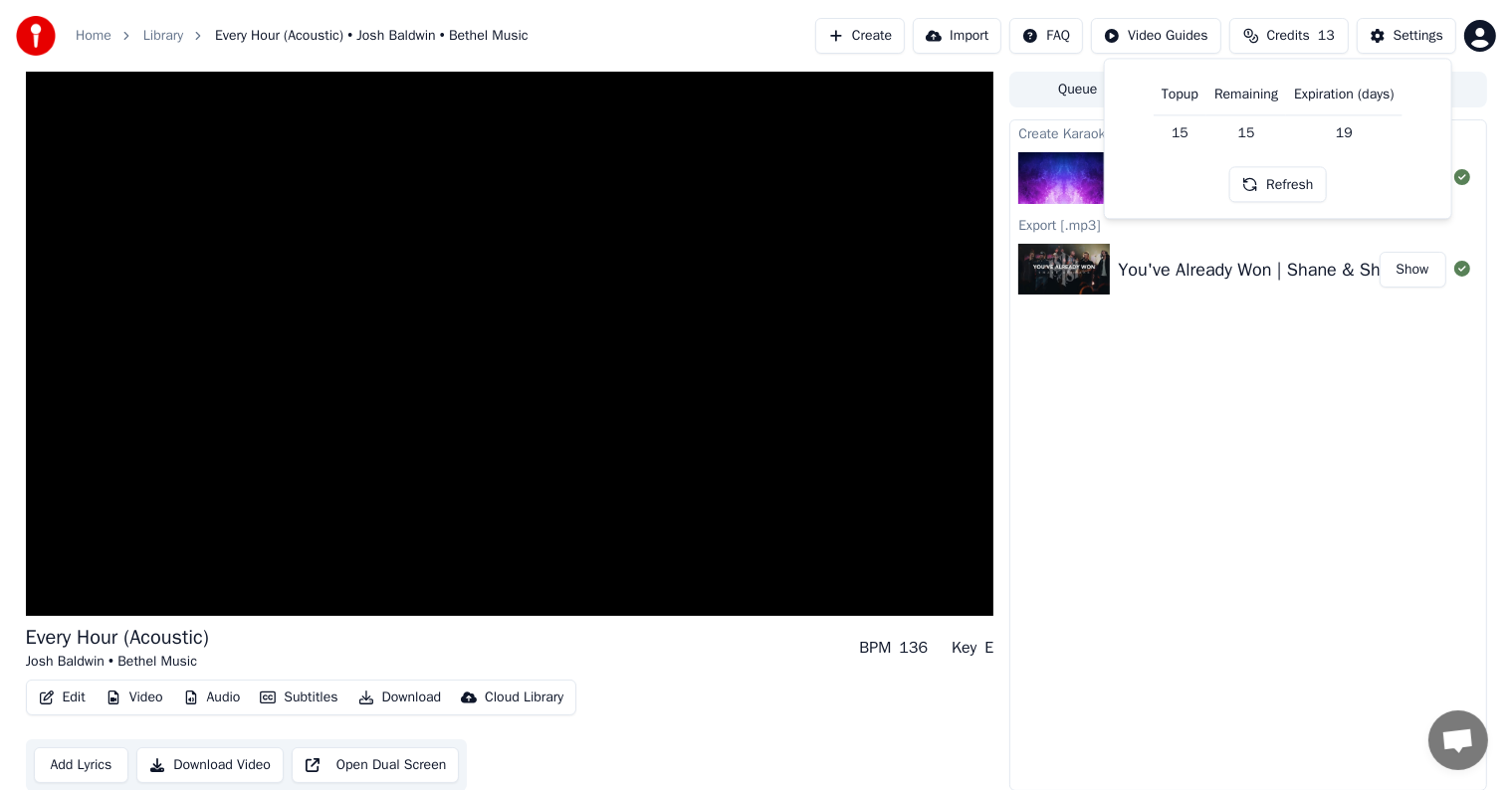 click on "Refresh" at bounding box center (1277, 185) 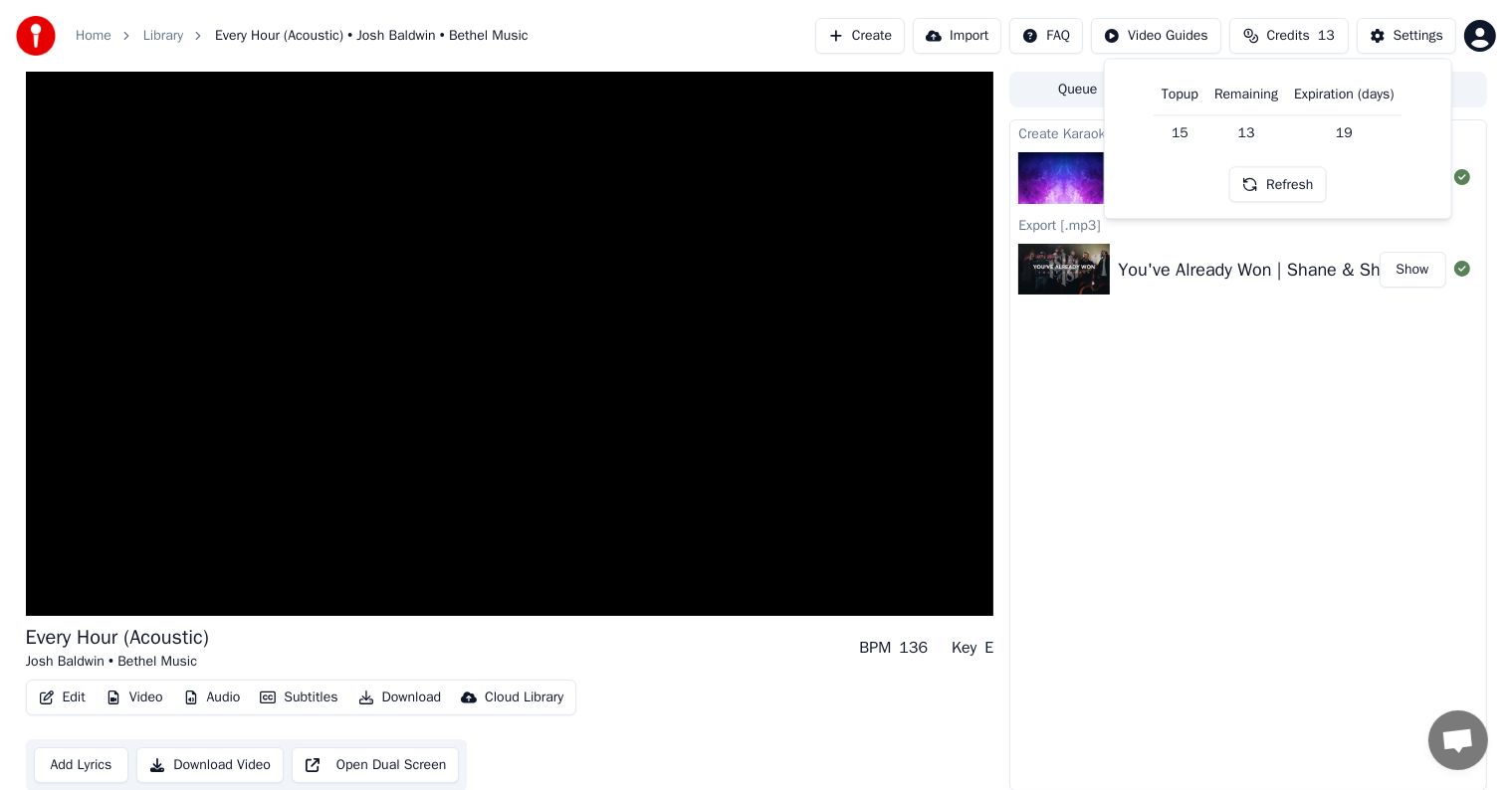 click on "Create Karaoke Every Hour (Acoustic) - Josh Baldwin, Bethel Music Play Export [.mp3] You've Already Won | Shane & Shane Show" at bounding box center (1247, 455) 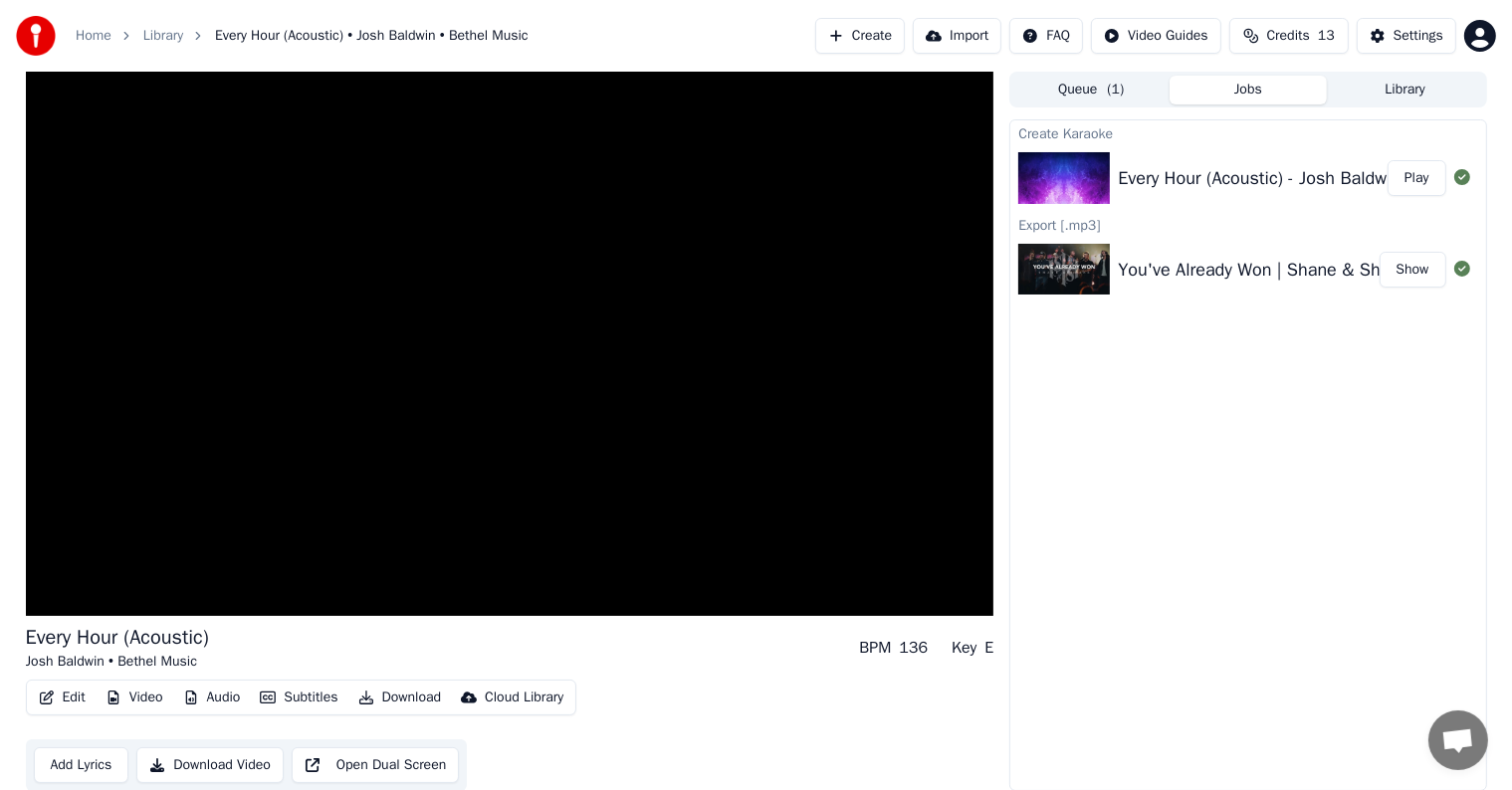 scroll, scrollTop: 1, scrollLeft: 0, axis: vertical 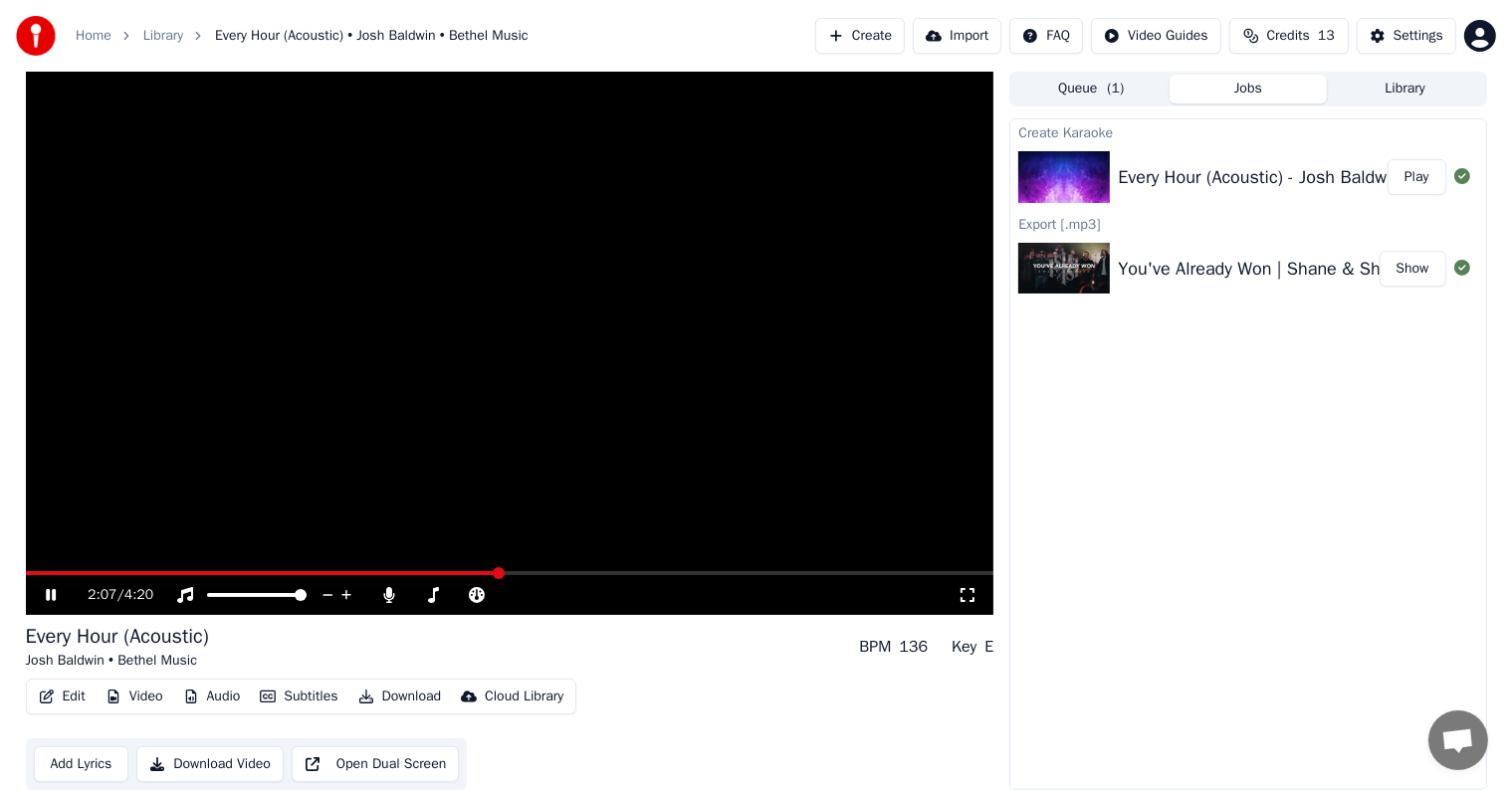 click at bounding box center [510, 342] 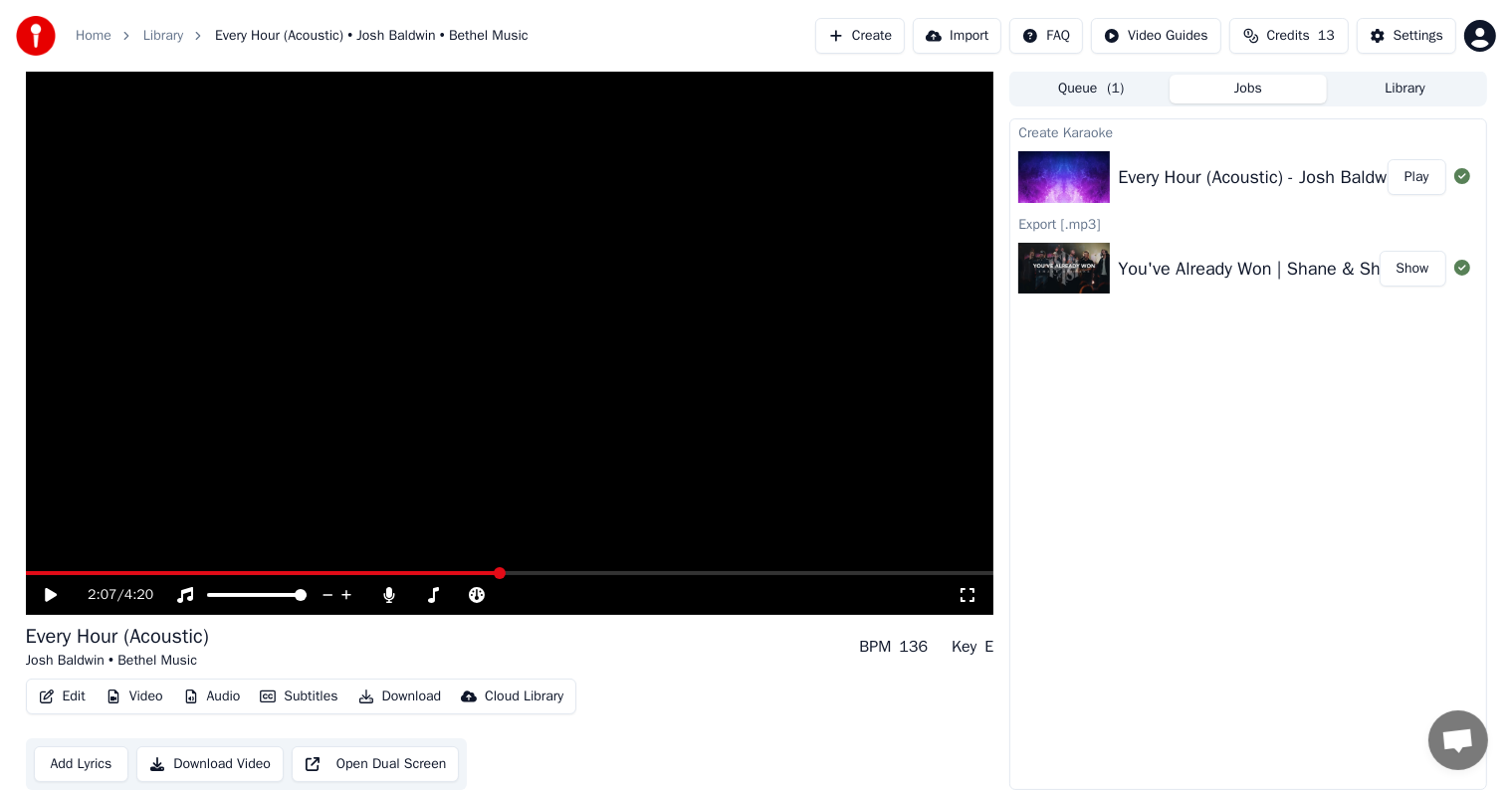 click at bounding box center [510, 342] 